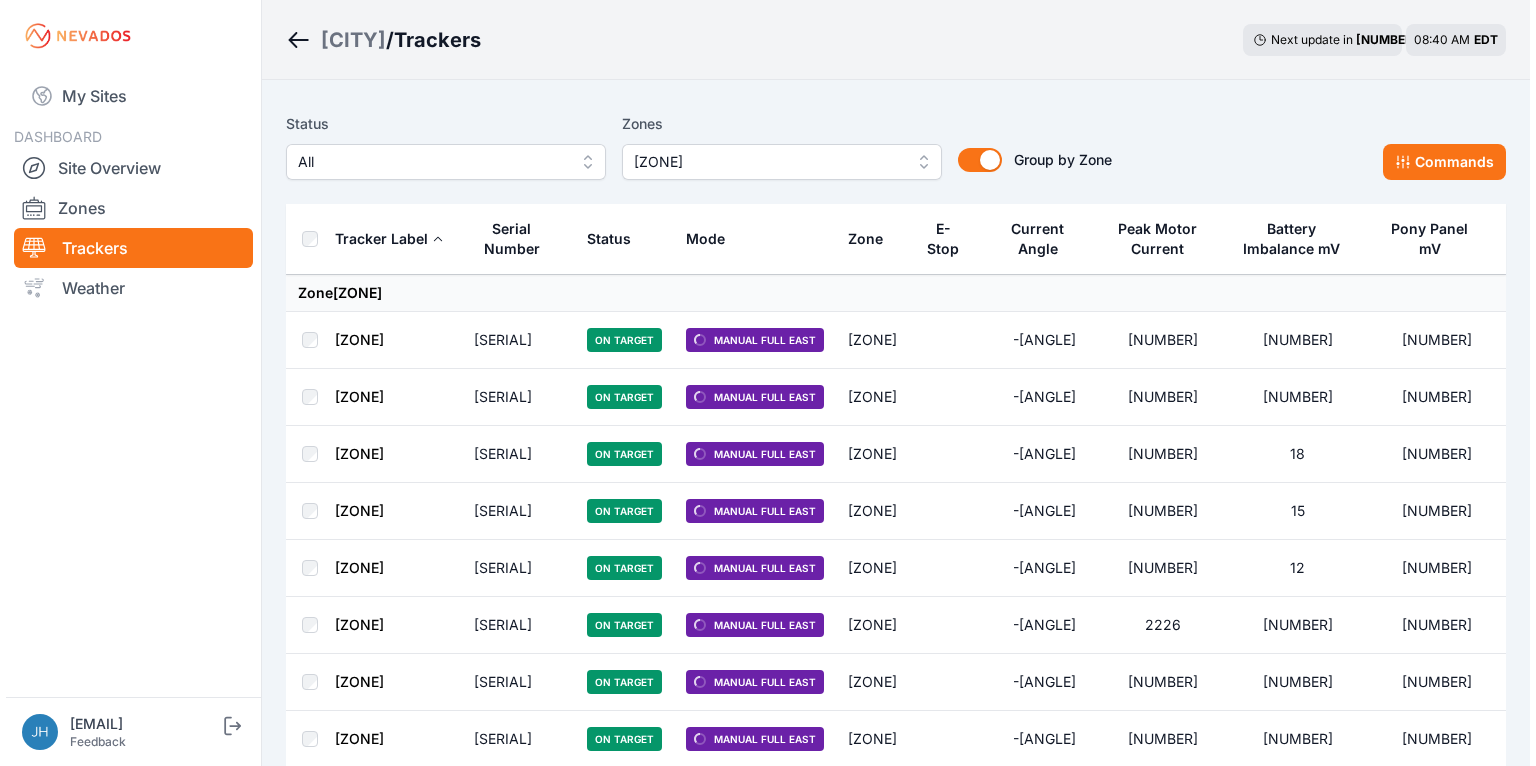 scroll, scrollTop: 0, scrollLeft: 0, axis: both 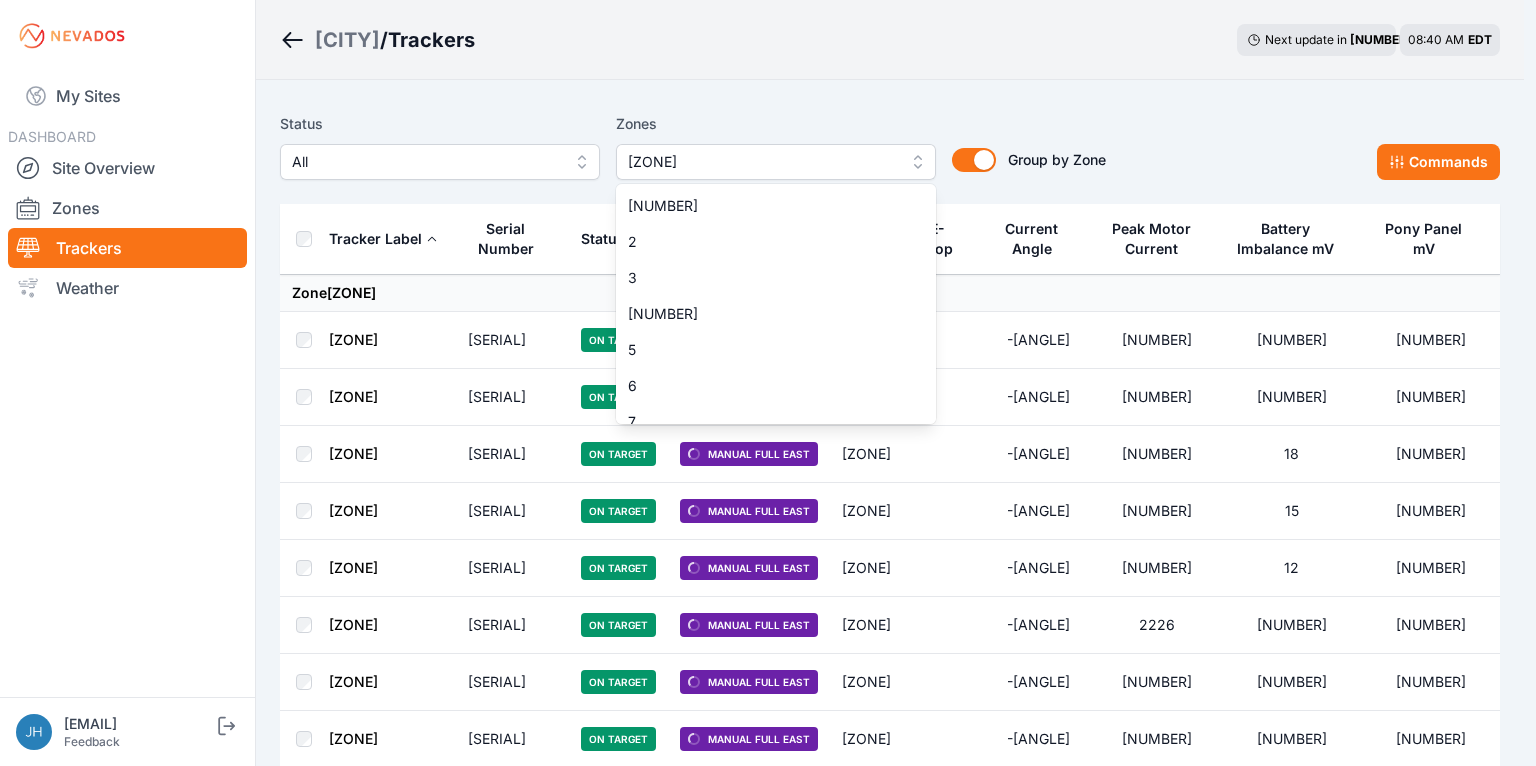 click on "[ZONE]" at bounding box center [776, 162] 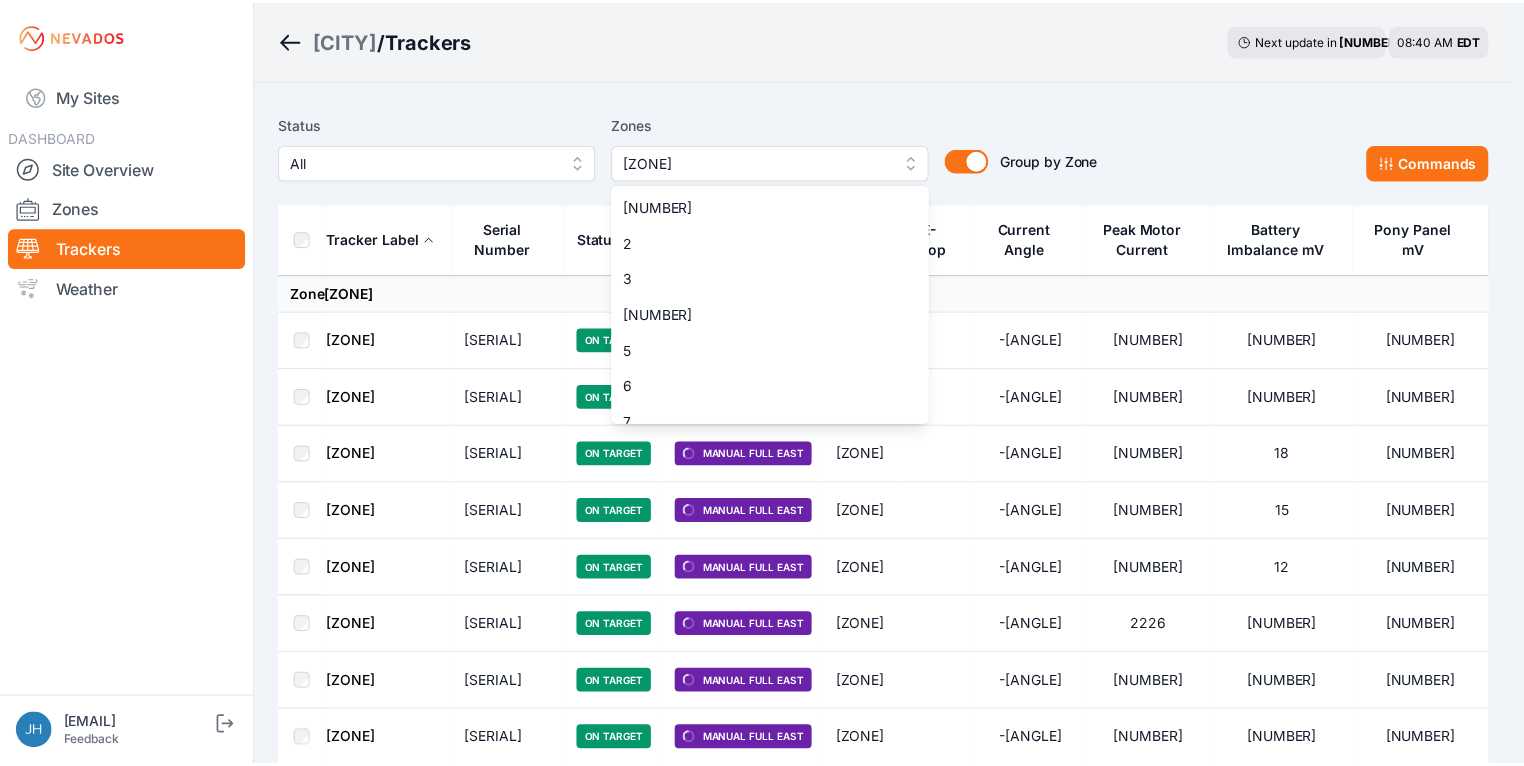 scroll, scrollTop: 1384, scrollLeft: 0, axis: vertical 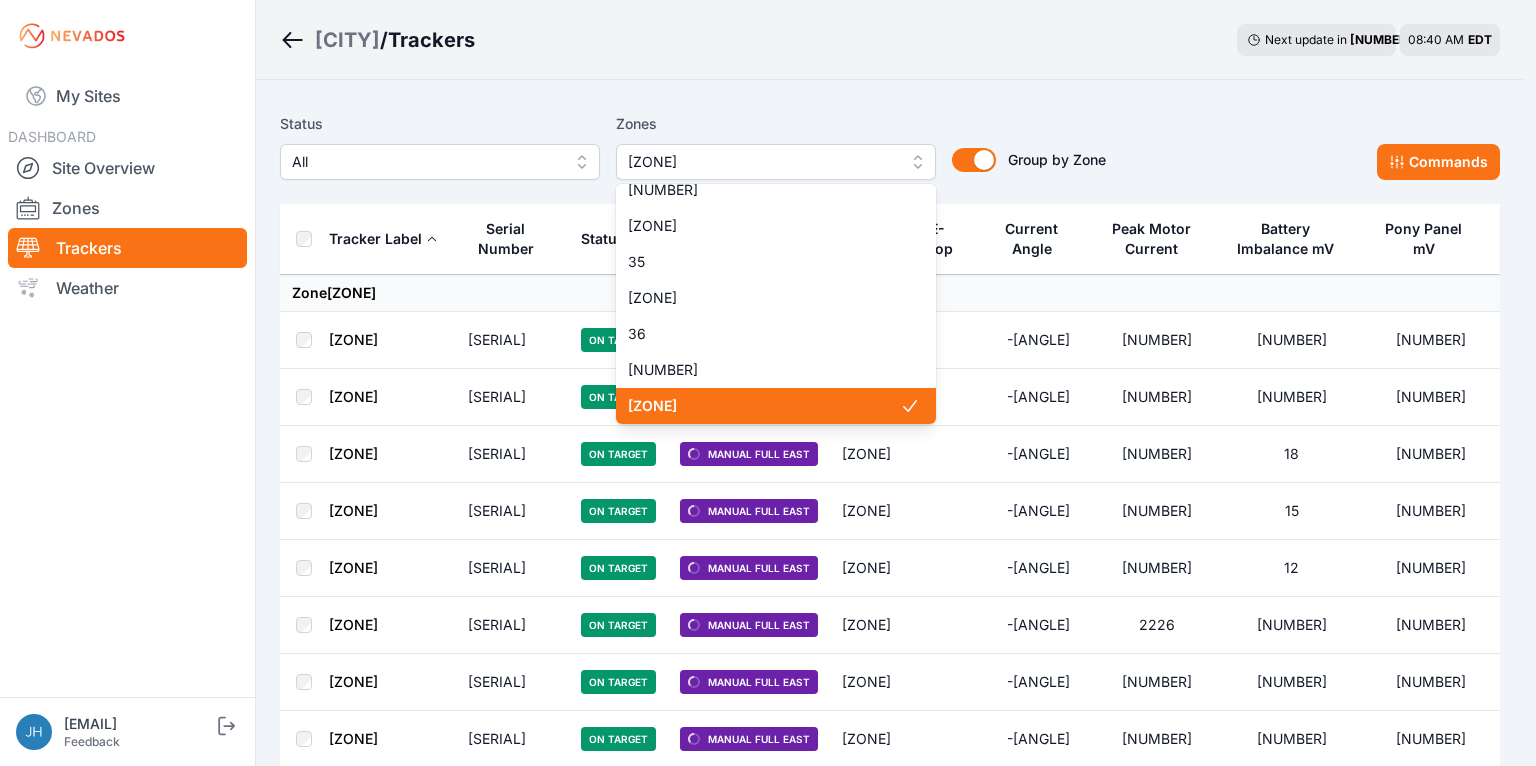 click on "37-2" at bounding box center (764, 406) 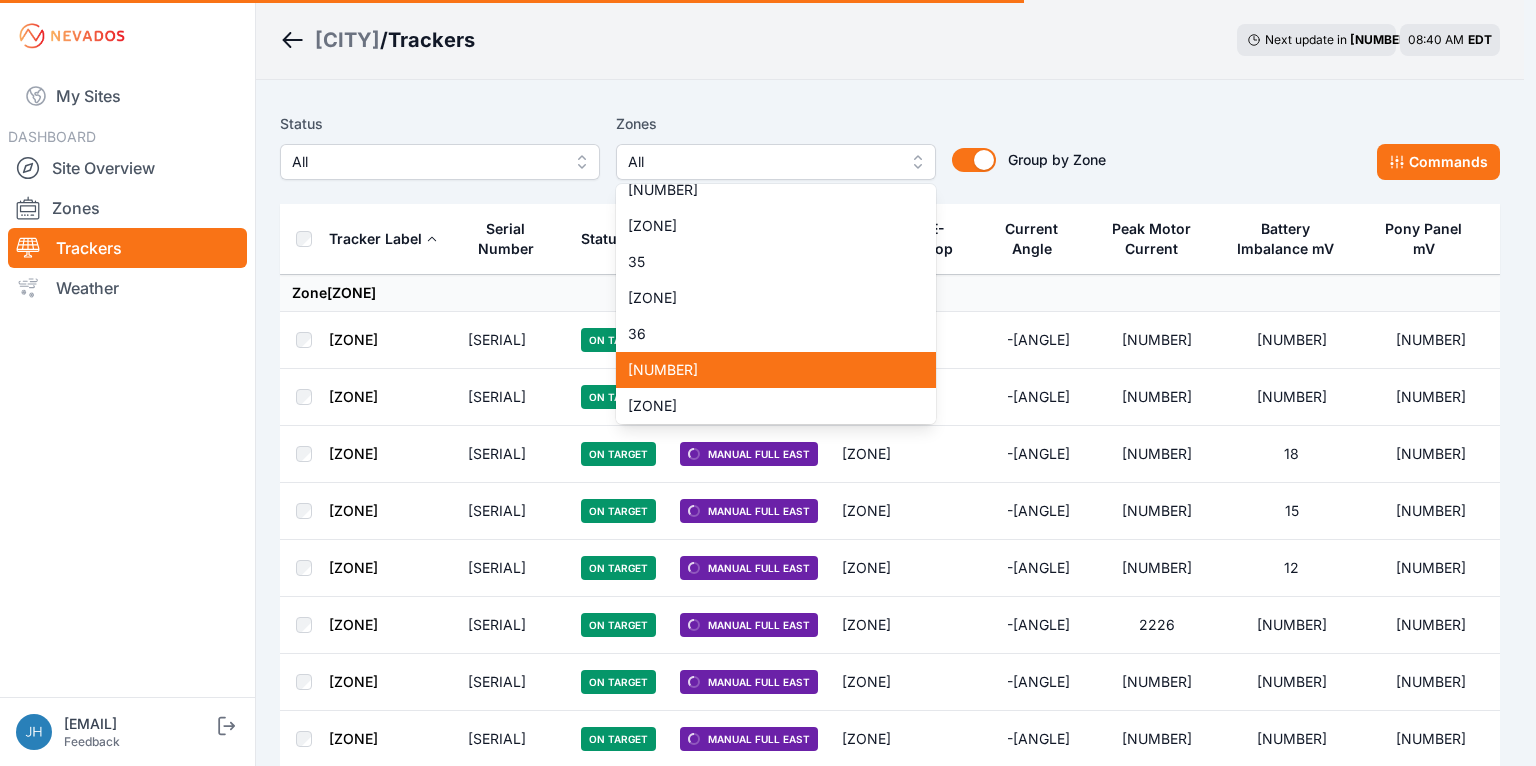click on "37" at bounding box center (764, 370) 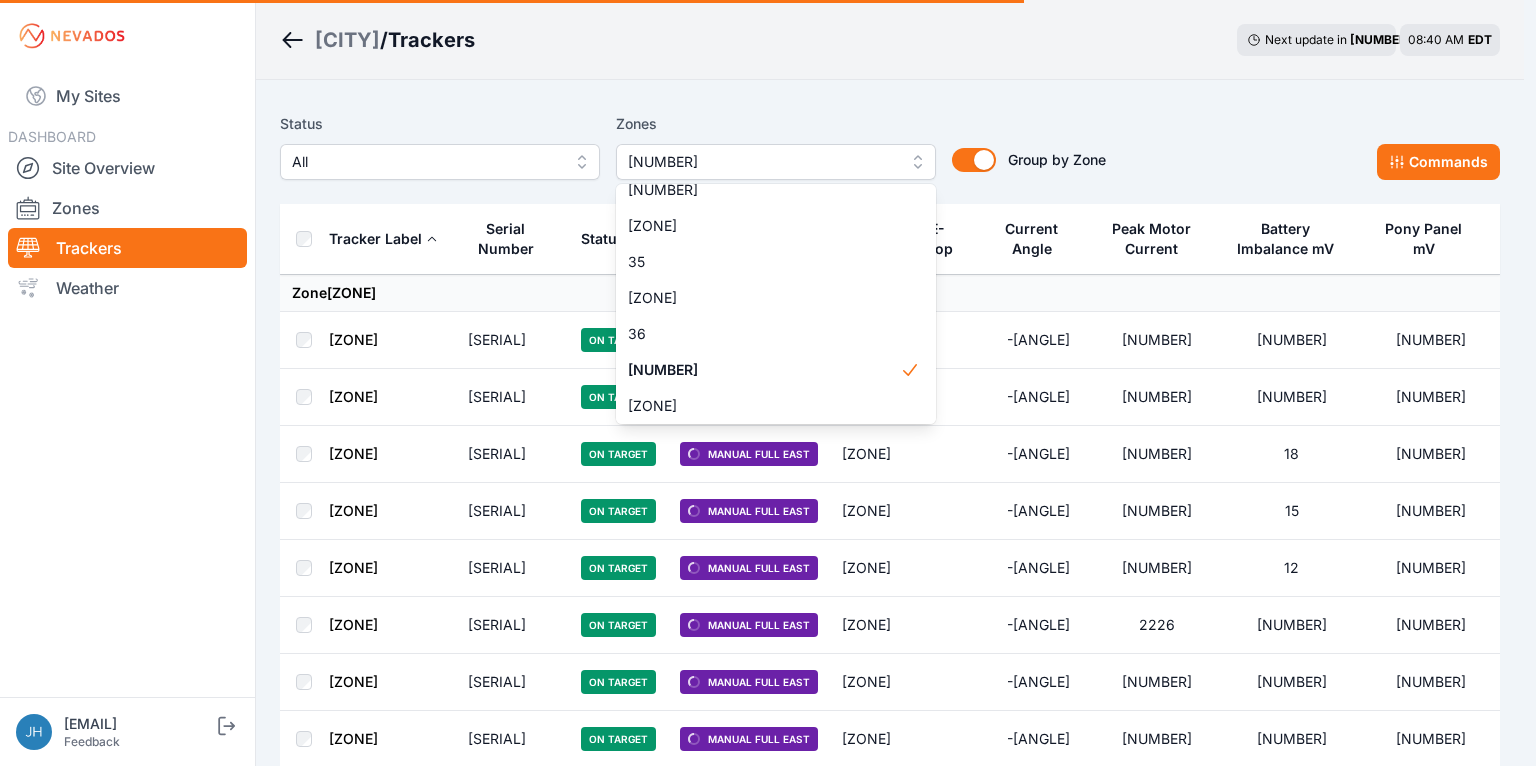 click on "Status All Zones 37 1 2 3 4 5 6 7 8 9 10 11 11-2 12 13 14 15 16 17 18 18-2 19 19-2 20 21 22 23 24 25 26 27 28 29 30 31 32 32-2 33 33-2 34 34-2 35 35-2 36 37 37-2 38 38-2 39 40 41 Group by Zone Group by Zone Commands Tracker Label Serial Number Status Mode Zone E-Stop Current Angle Peak Motor Current Battery Imbalance mV Pony Panel mV Zone  37-2 N103-1 NV02RC12239278 On Target Manual Full East 37-2 -15.7° 2186 13 26370 N103-2 NV02RC12239285 On Target Manual Full East 37-2 -12.5° 1896 21 26710 N103-3 NV02RC12239284 On Target Manual Full East 37-2 -8.4° 1973 18 26840 N103-4 NV02RC12239279 On Target Manual Full East 37-2 -7.9° 2285 15 26370 N103-5 NV02RC12239282 On Target Manual Full East 37-2 -7.9° 2147 12 26680 N103-6 NV02RC12239280 On Target Manual Full East 37-2 -9.8° 2226 14 25290 N103-7 NV02RC12239276 On Target Manual Full East 37-2 -9.7° 2113 14 26840 N103-8 NV02RC12325099 On Target Manual Full East 37-2 -11.7° 2212 16 26190 N103-9 NV02RC12325100 On Target Manual Full East 37-2 -7.8° 2200 20 27870" at bounding box center [890, 1414] 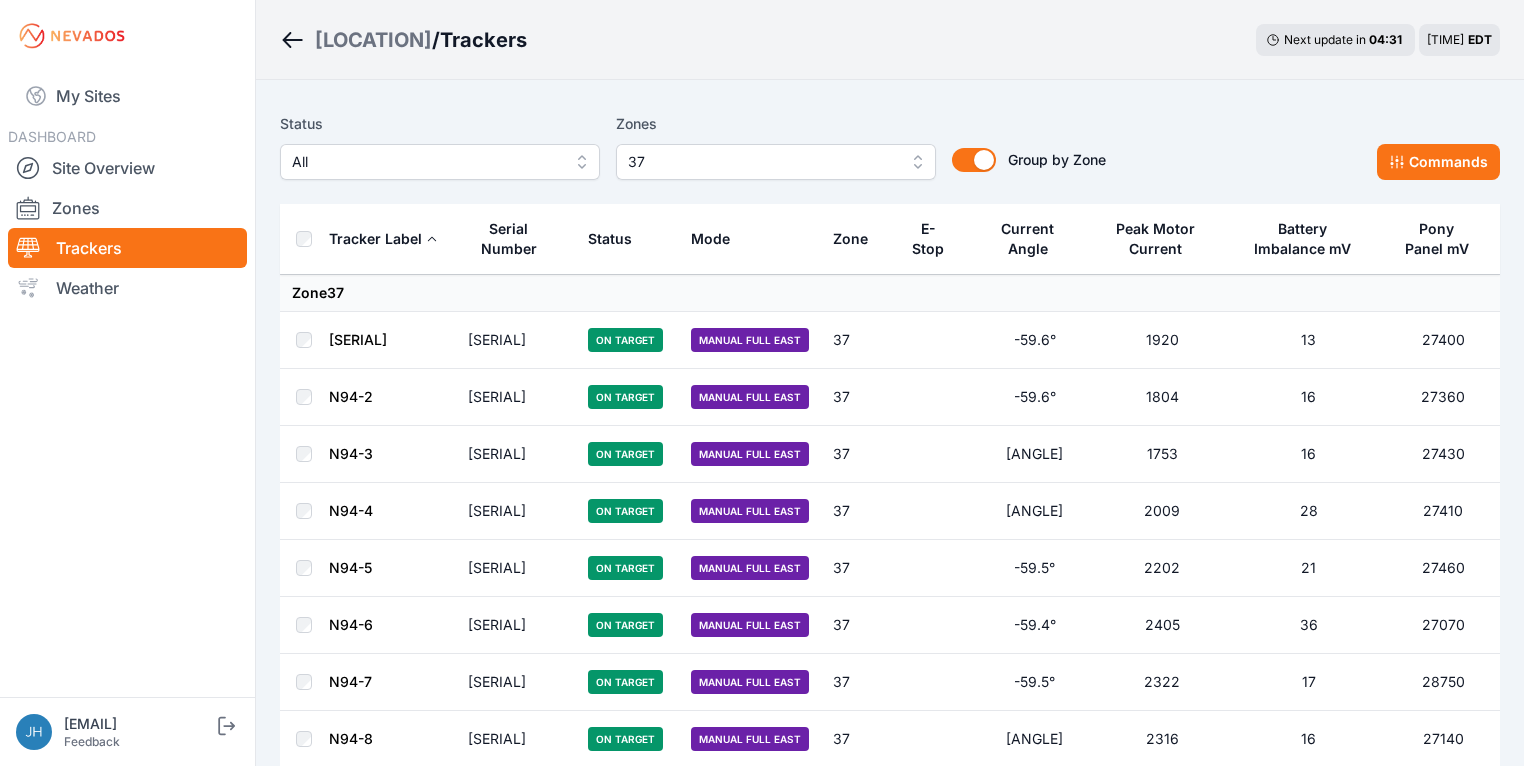 scroll, scrollTop: 0, scrollLeft: 0, axis: both 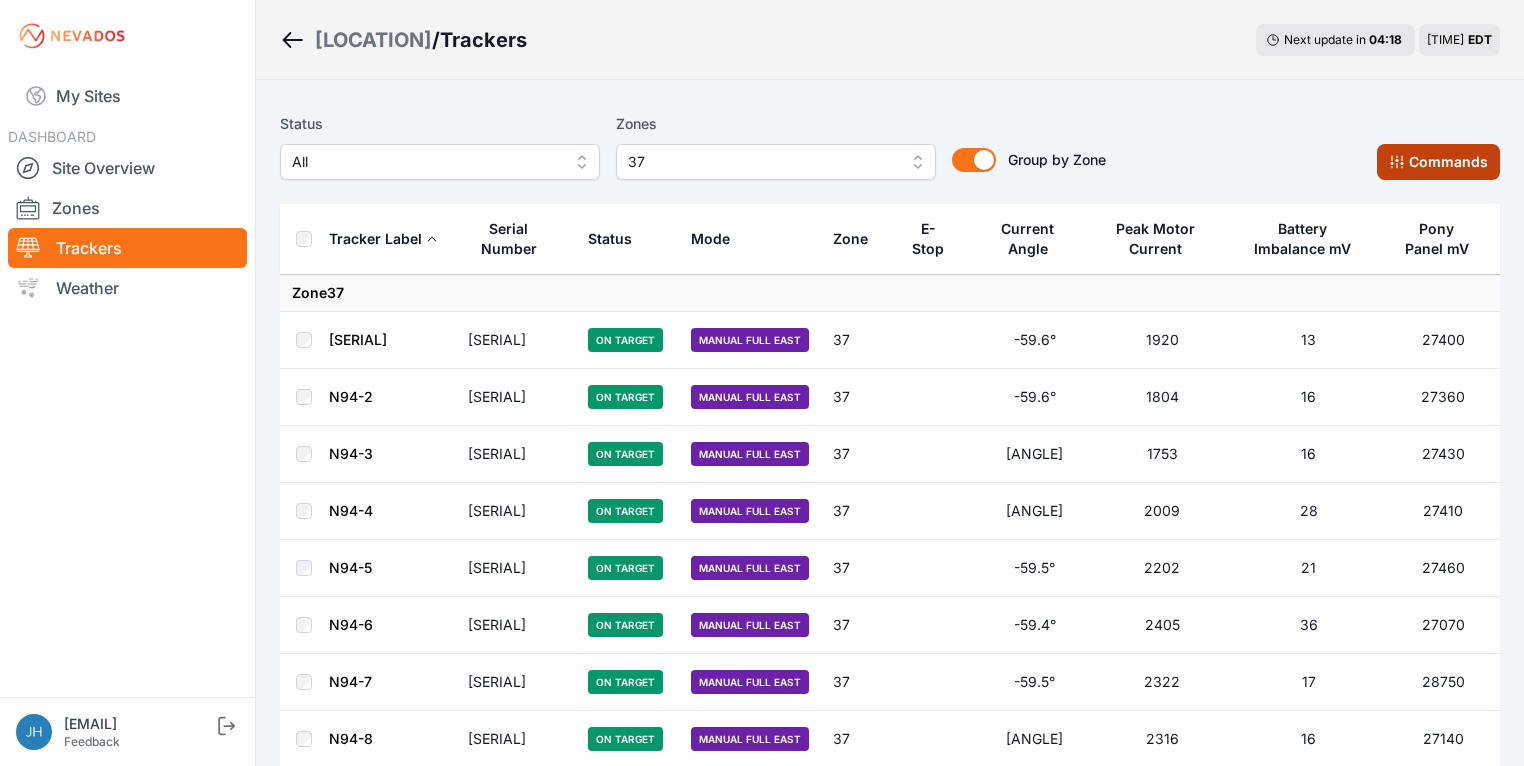 click on "Commands" at bounding box center (1438, 162) 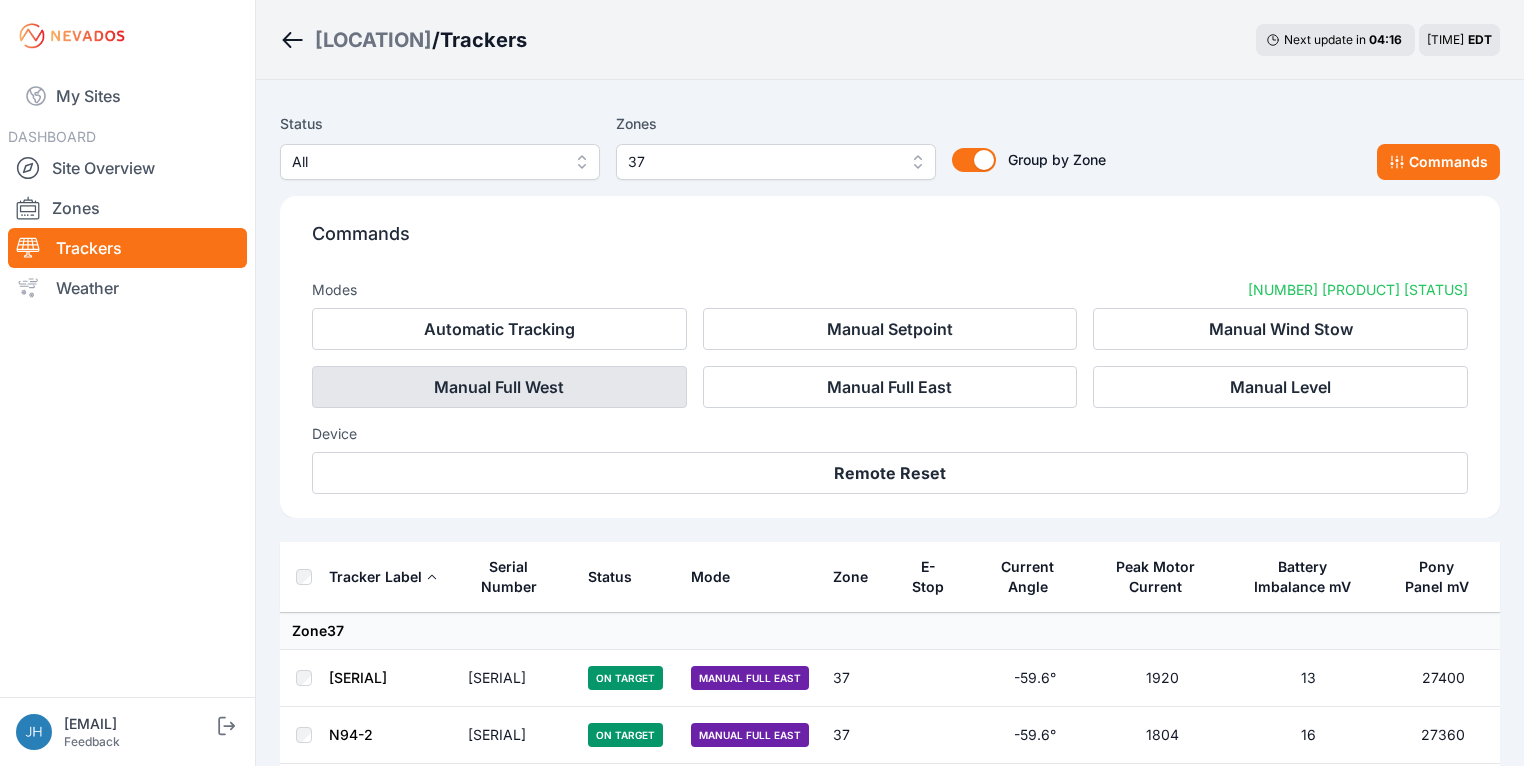 click on "[MODE]" at bounding box center (499, 387) 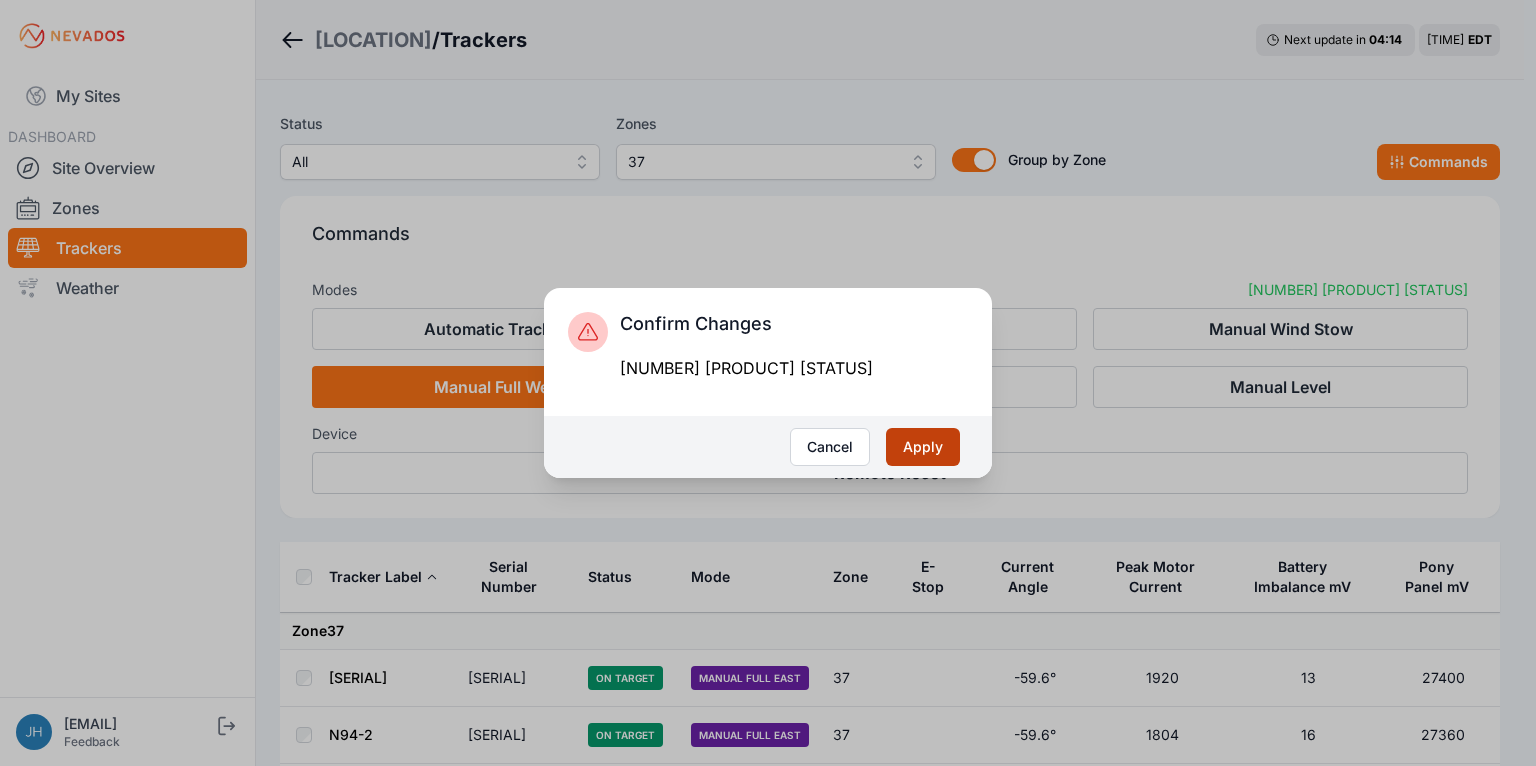 click on "Apply" at bounding box center [923, 447] 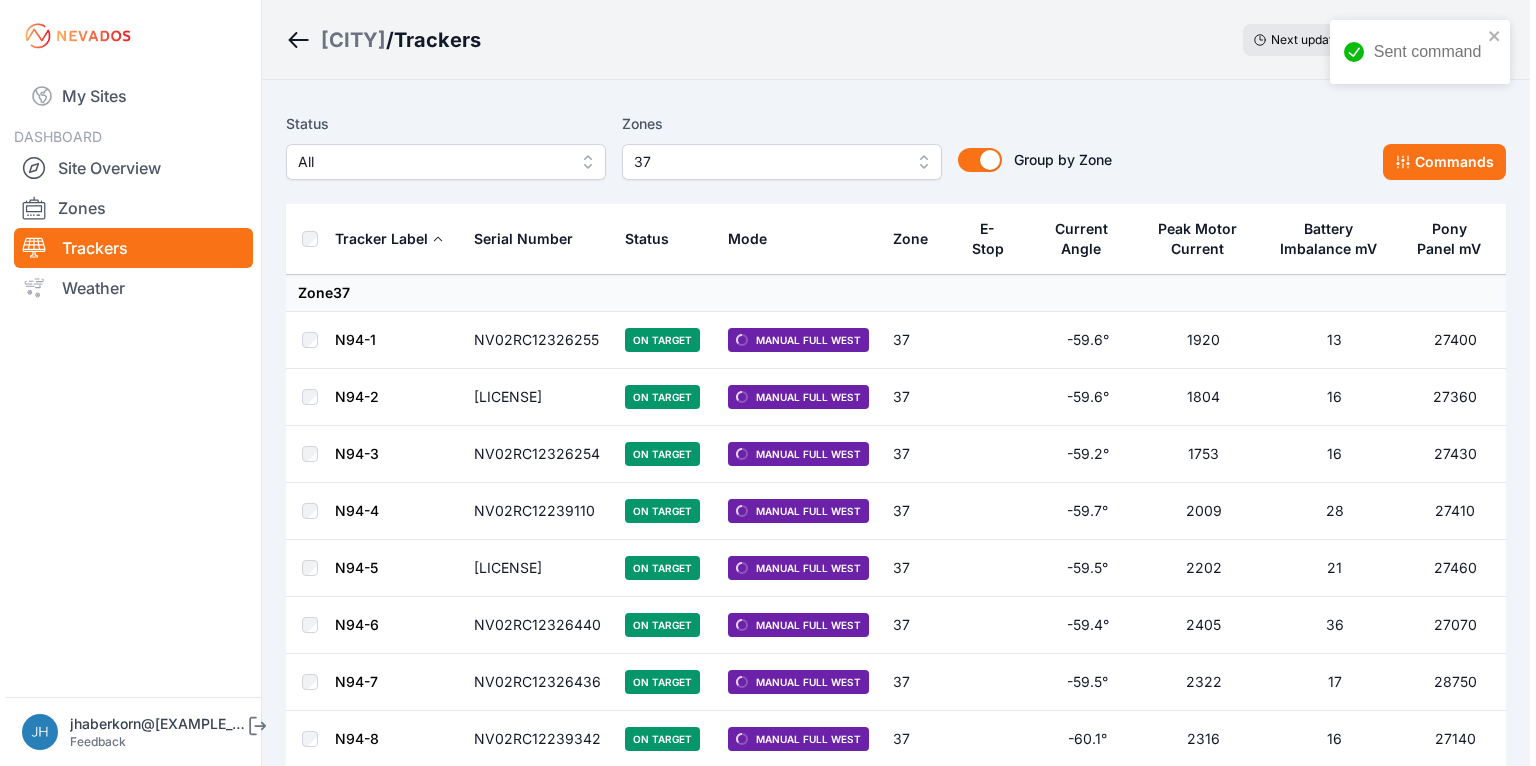 scroll, scrollTop: 0, scrollLeft: 0, axis: both 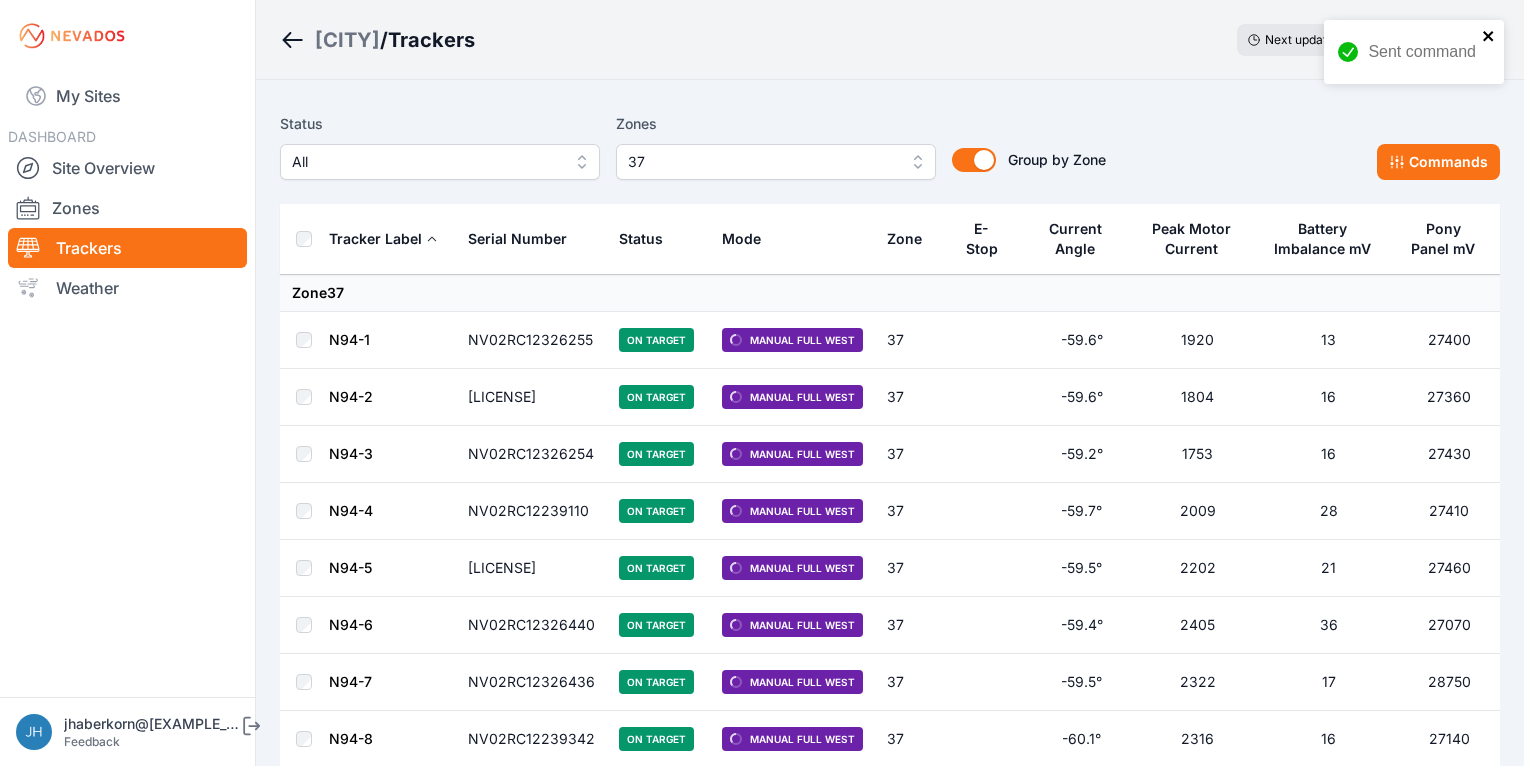 click at bounding box center (1489, 36) 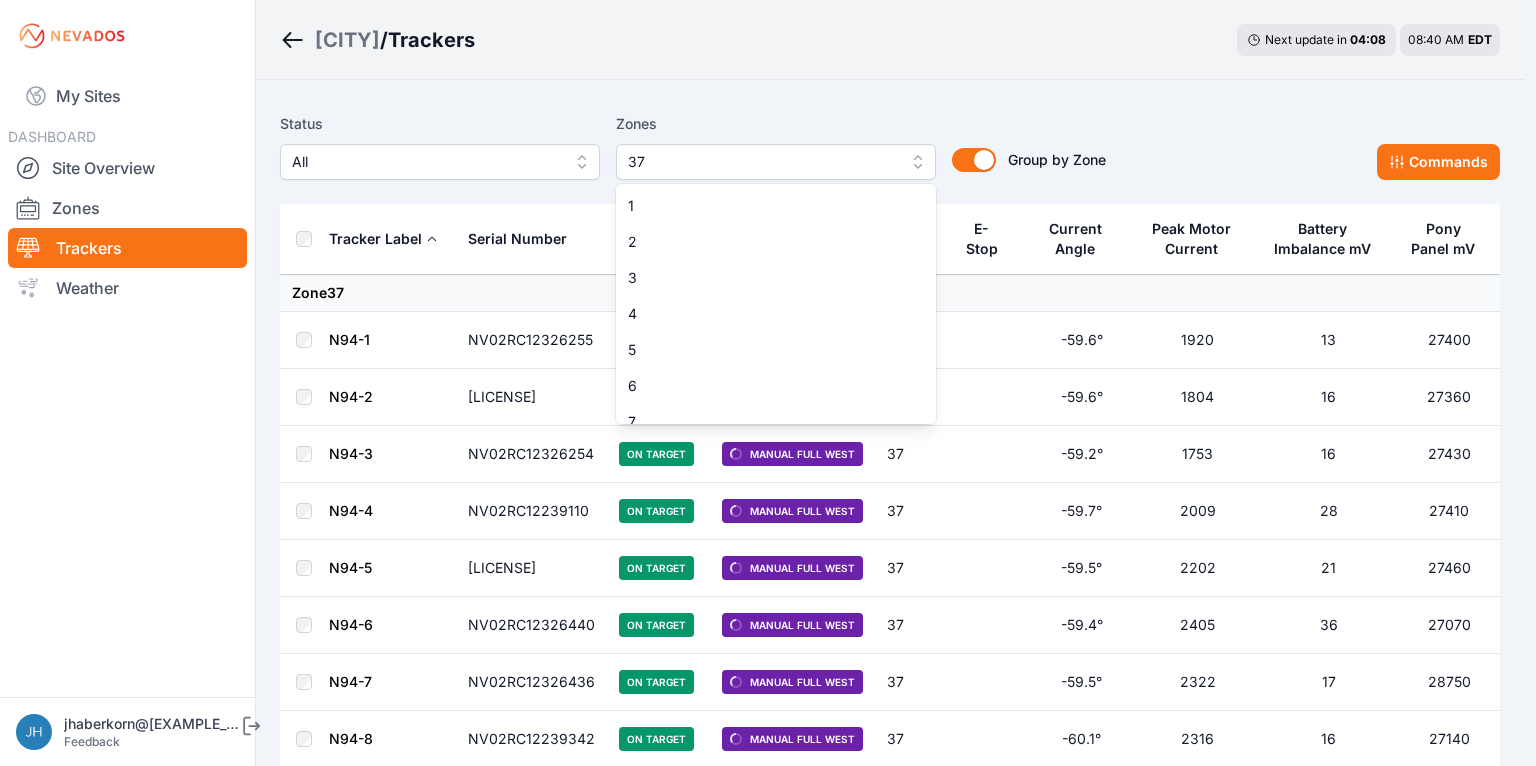 click on "37" at bounding box center (776, 162) 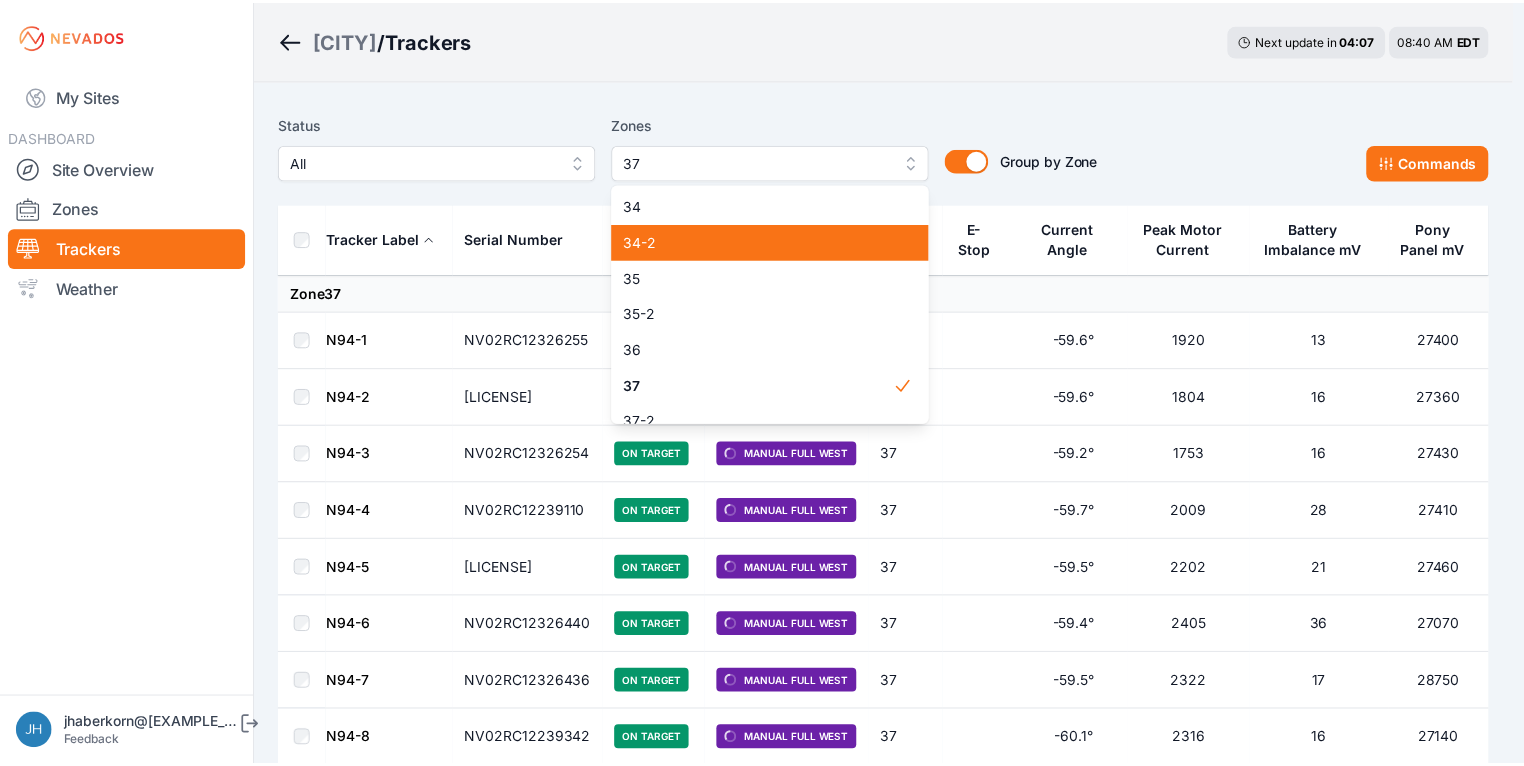 scroll, scrollTop: 1428, scrollLeft: 0, axis: vertical 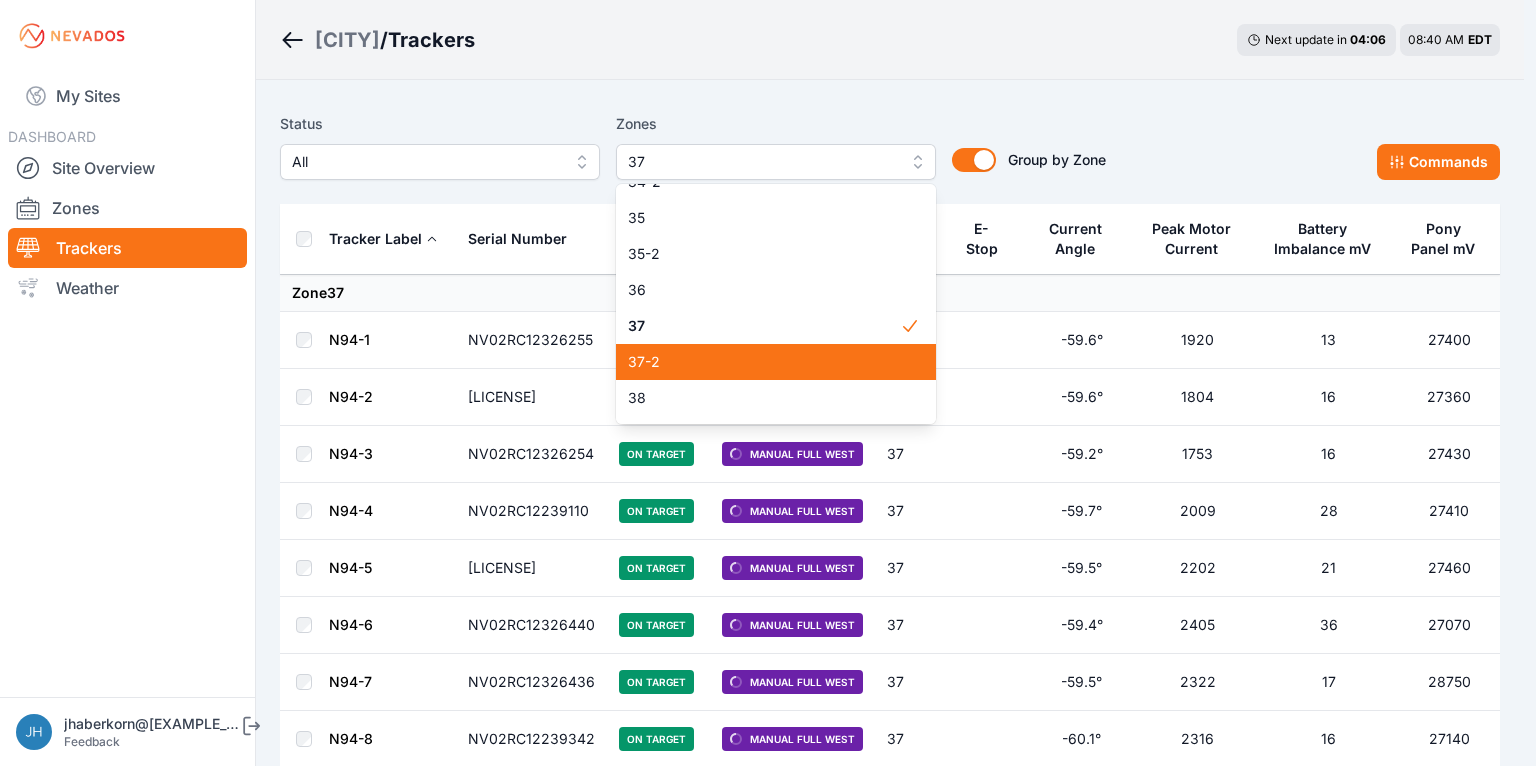 click on "[ZONE]" at bounding box center [764, 362] 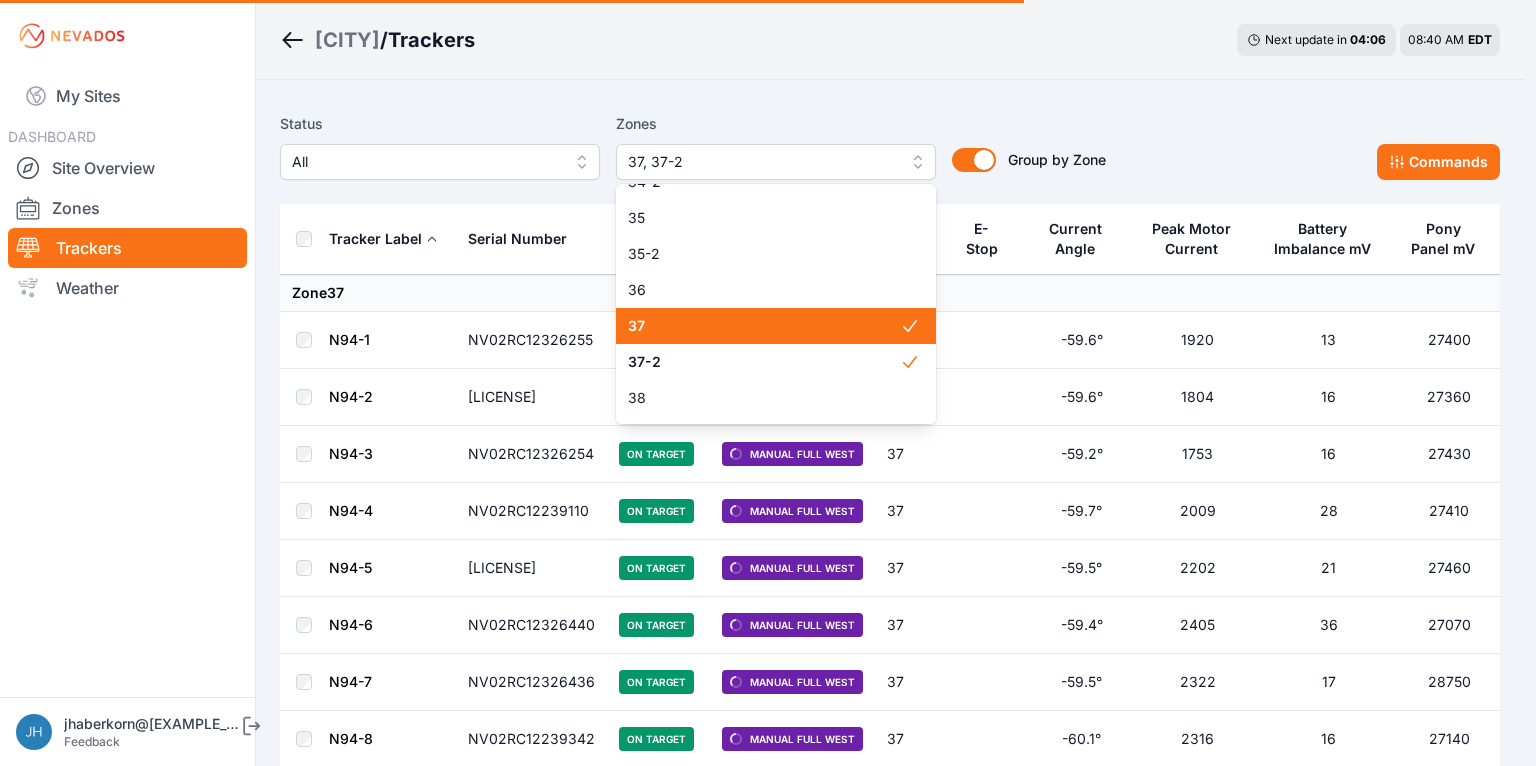 click on "[NUMBER]" at bounding box center [764, 326] 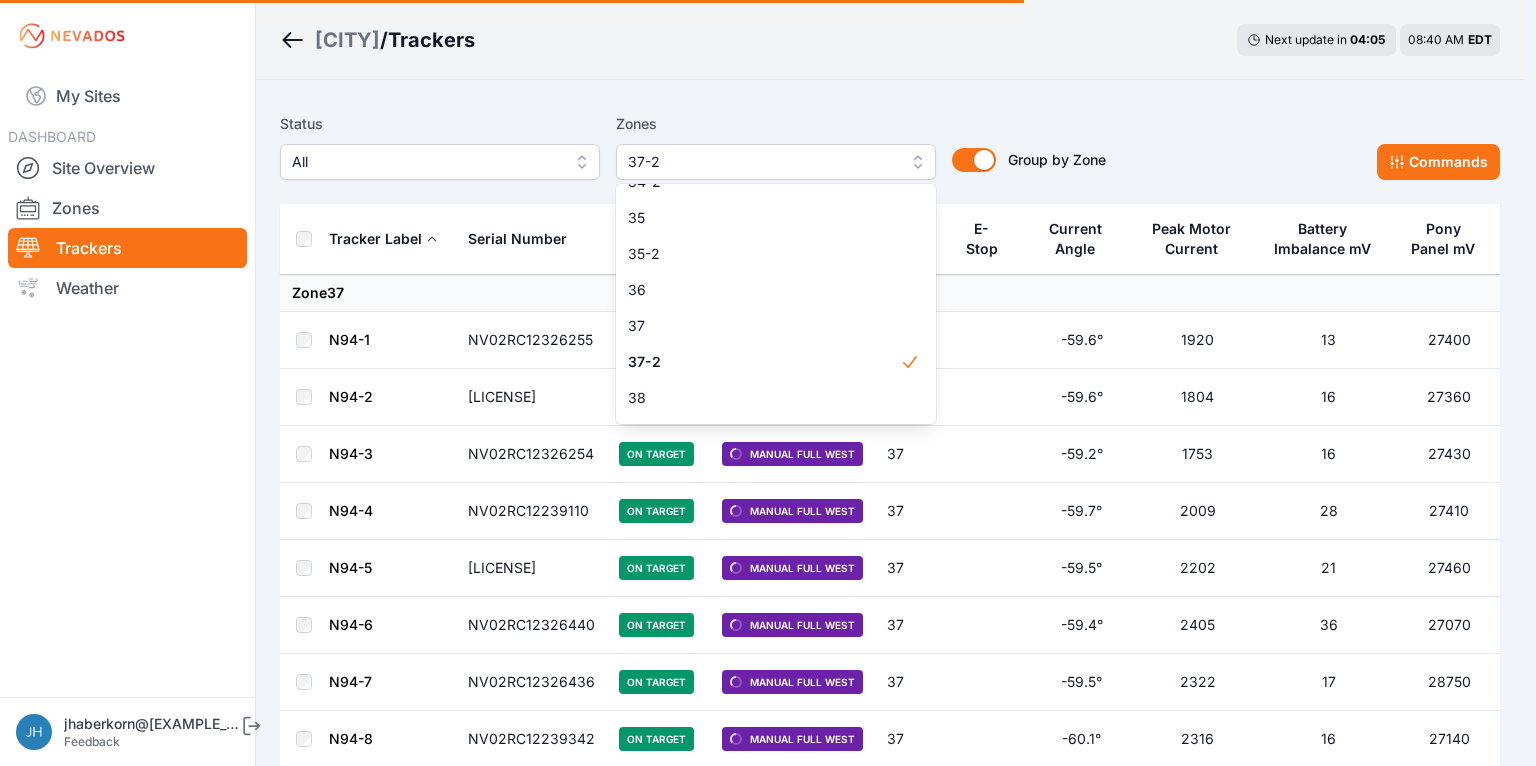 click on "Status All Zones 37-2 1 2 3 4 5 6 7 8 9 10 11 11-2 12 13 14 15 16 17 18 18-2 19 19-2 20 21 22 23 24 25 26 27 28 29 30 31 32 32-2 33 33-2 34 34-2 35 35-2 36 37 37-2 38 38-2 39 40 41 Group by Zone Group by Zone Commands" at bounding box center [890, 146] 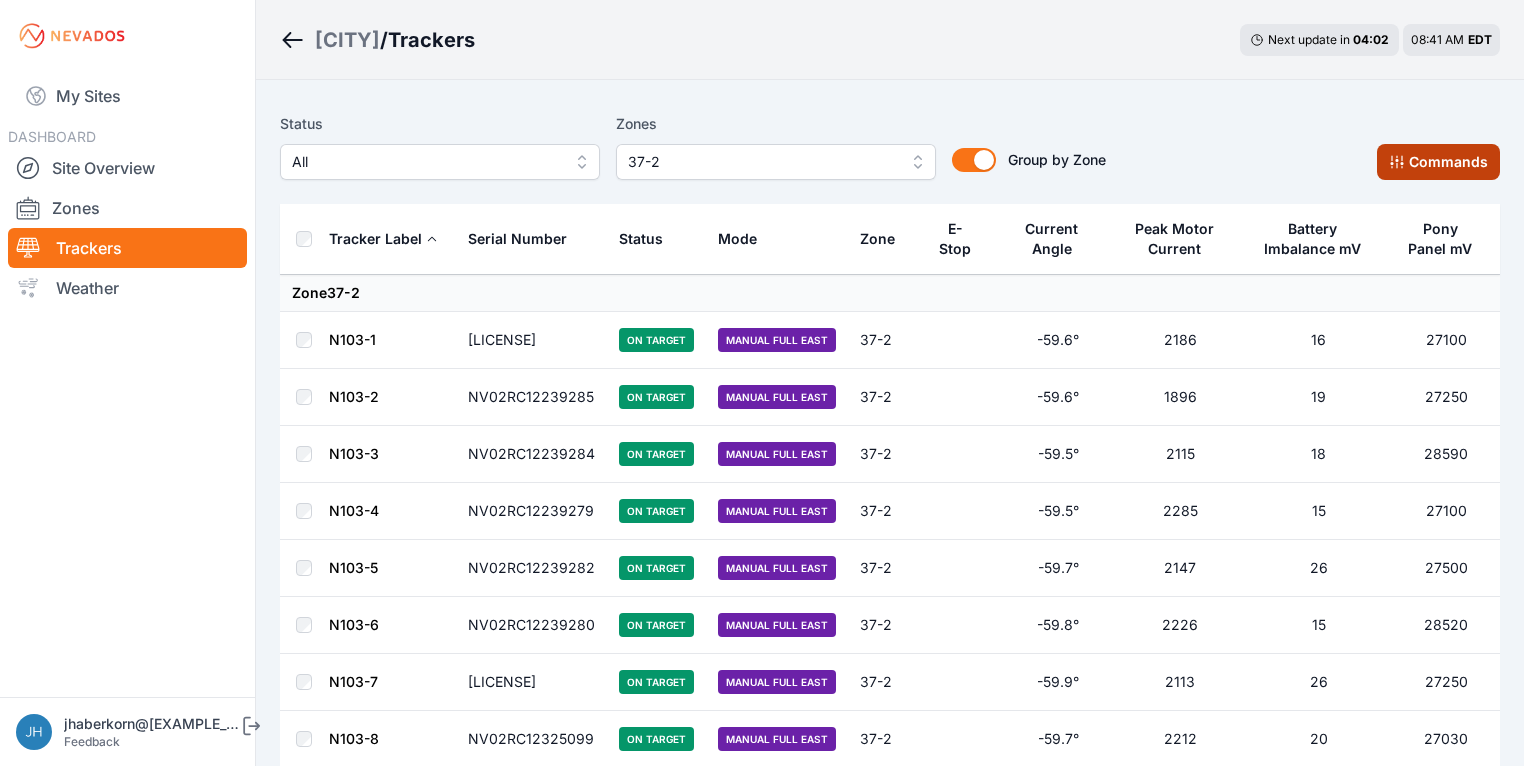 click at bounding box center (1397, 162) 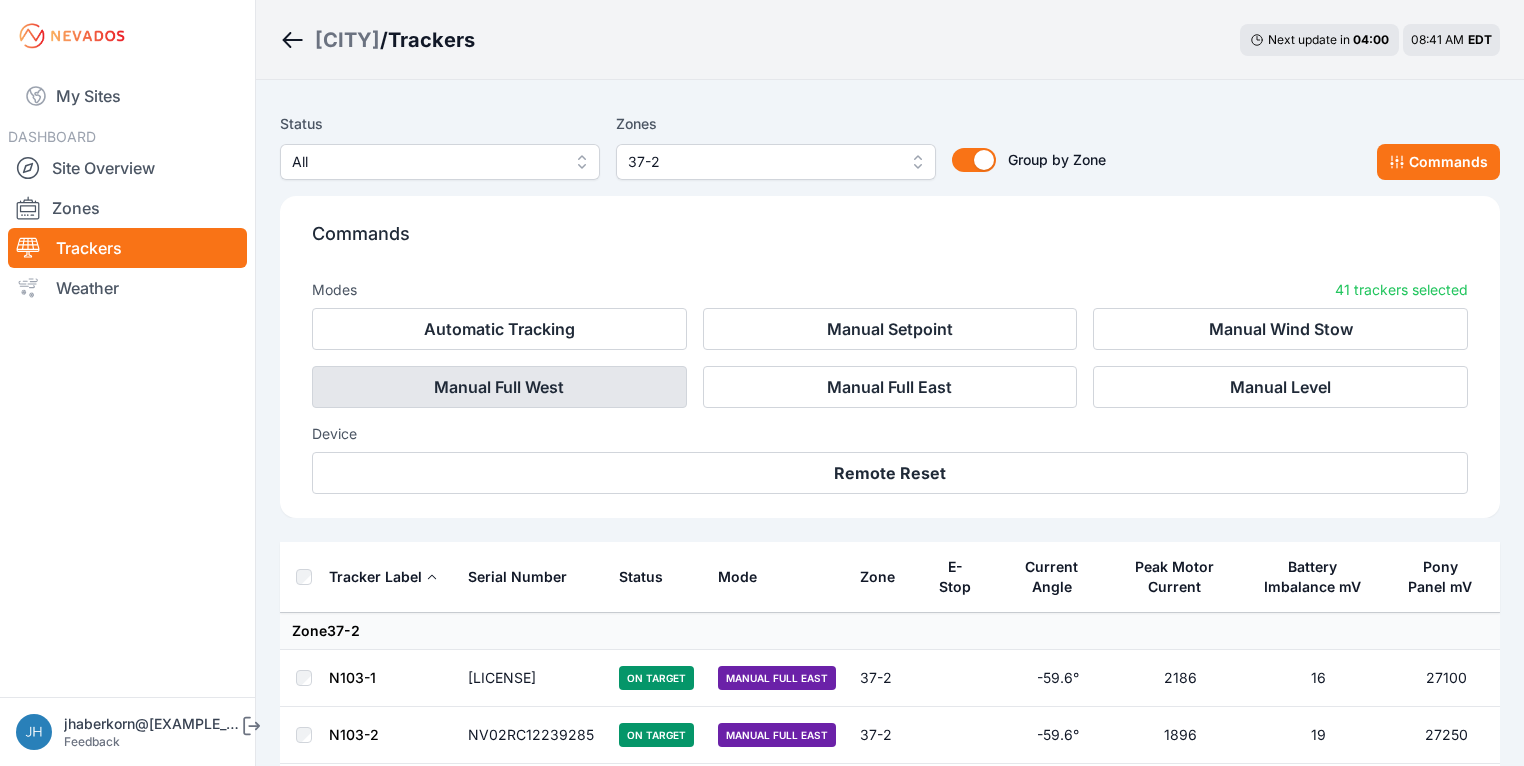 click on "Manual Full West" at bounding box center (499, 387) 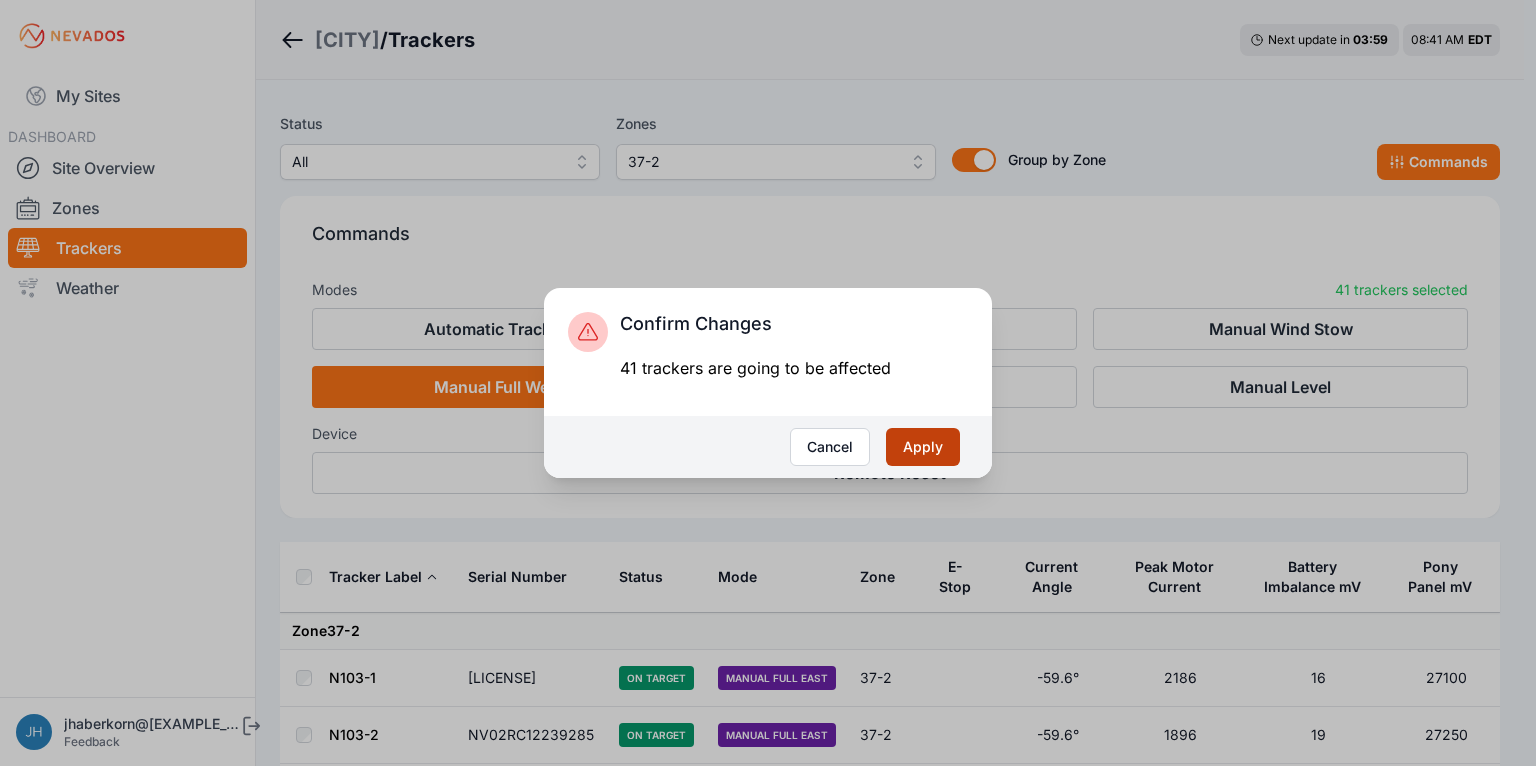 click on "Apply" at bounding box center [923, 447] 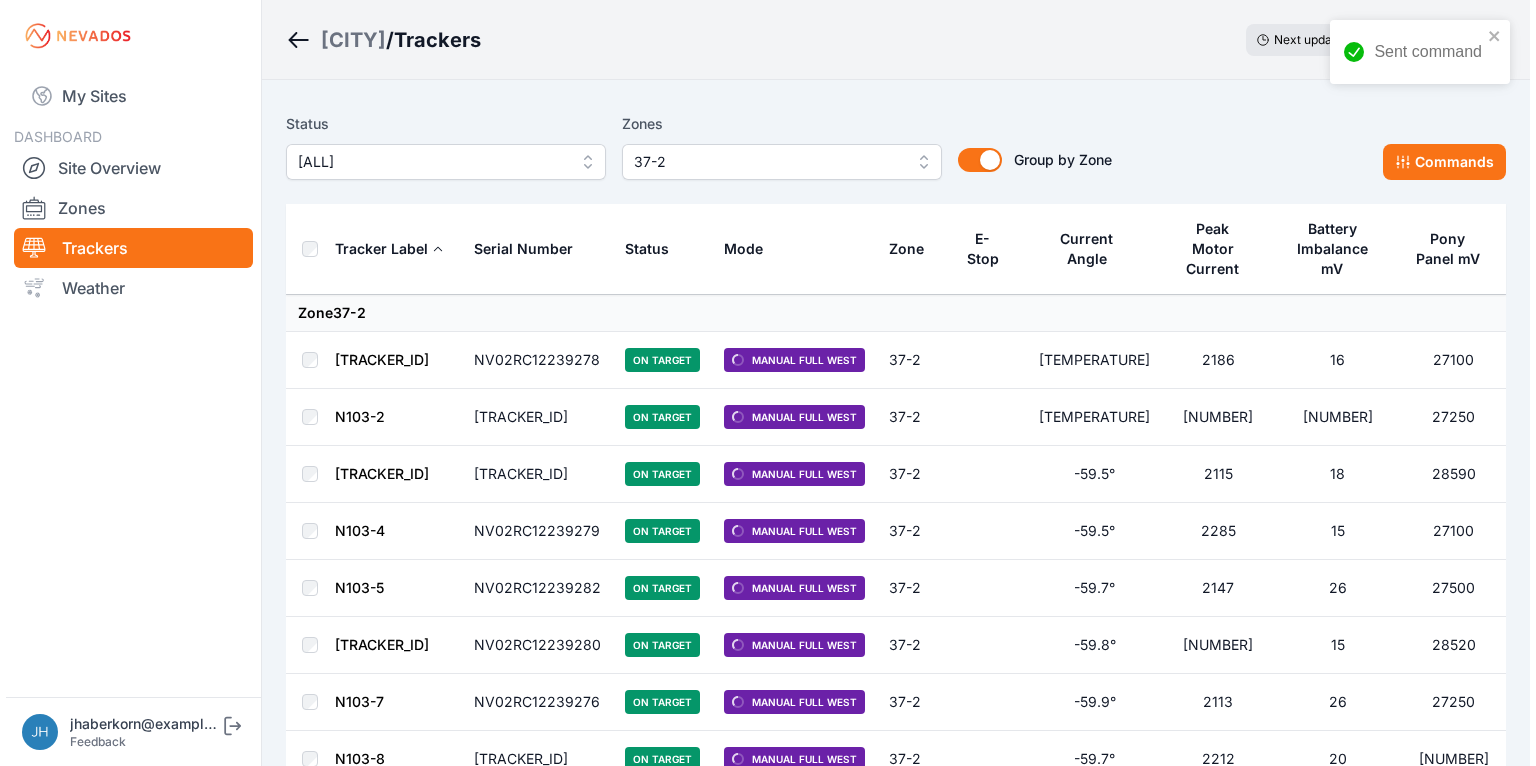 scroll, scrollTop: 0, scrollLeft: 0, axis: both 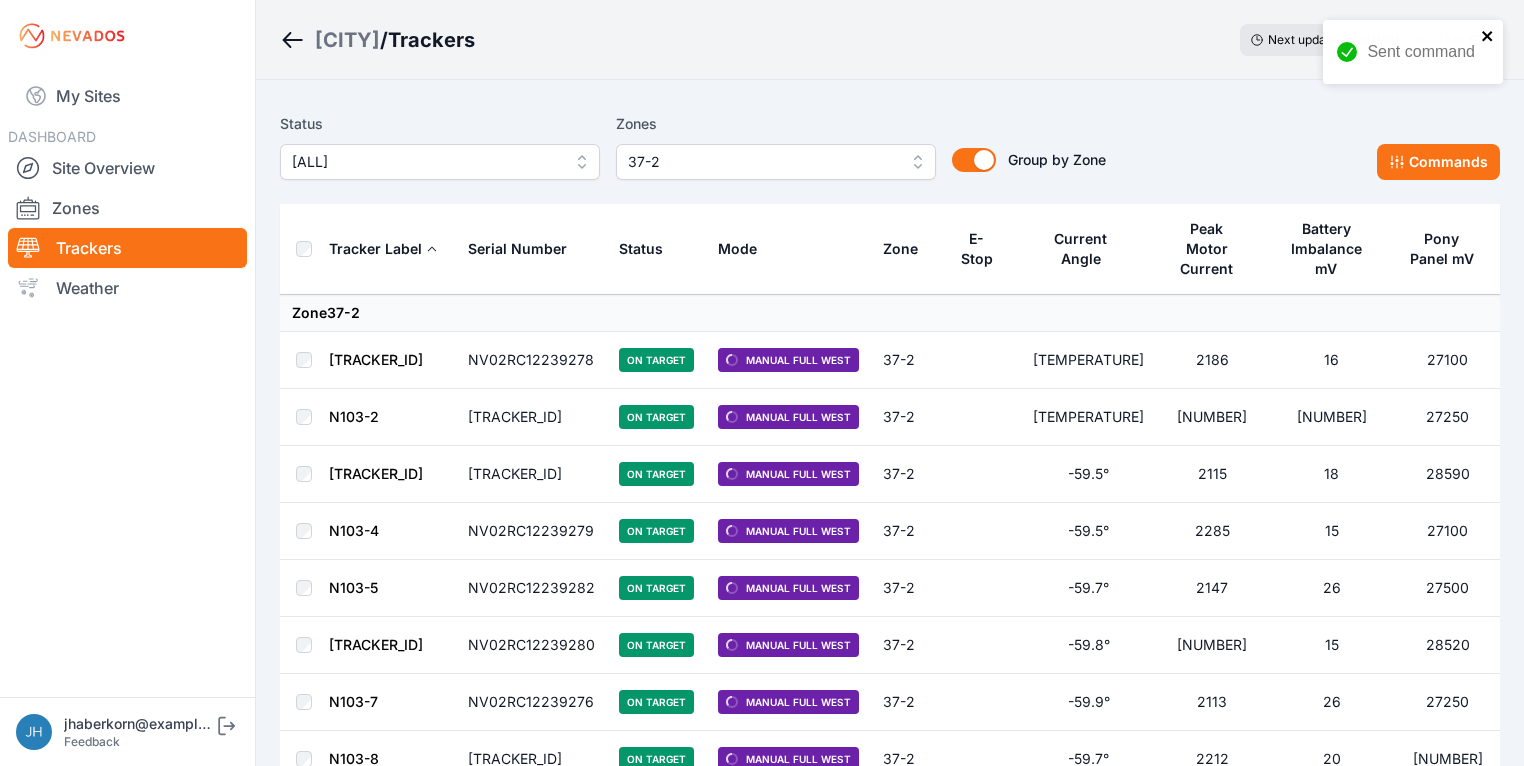 click at bounding box center (1487, 36) 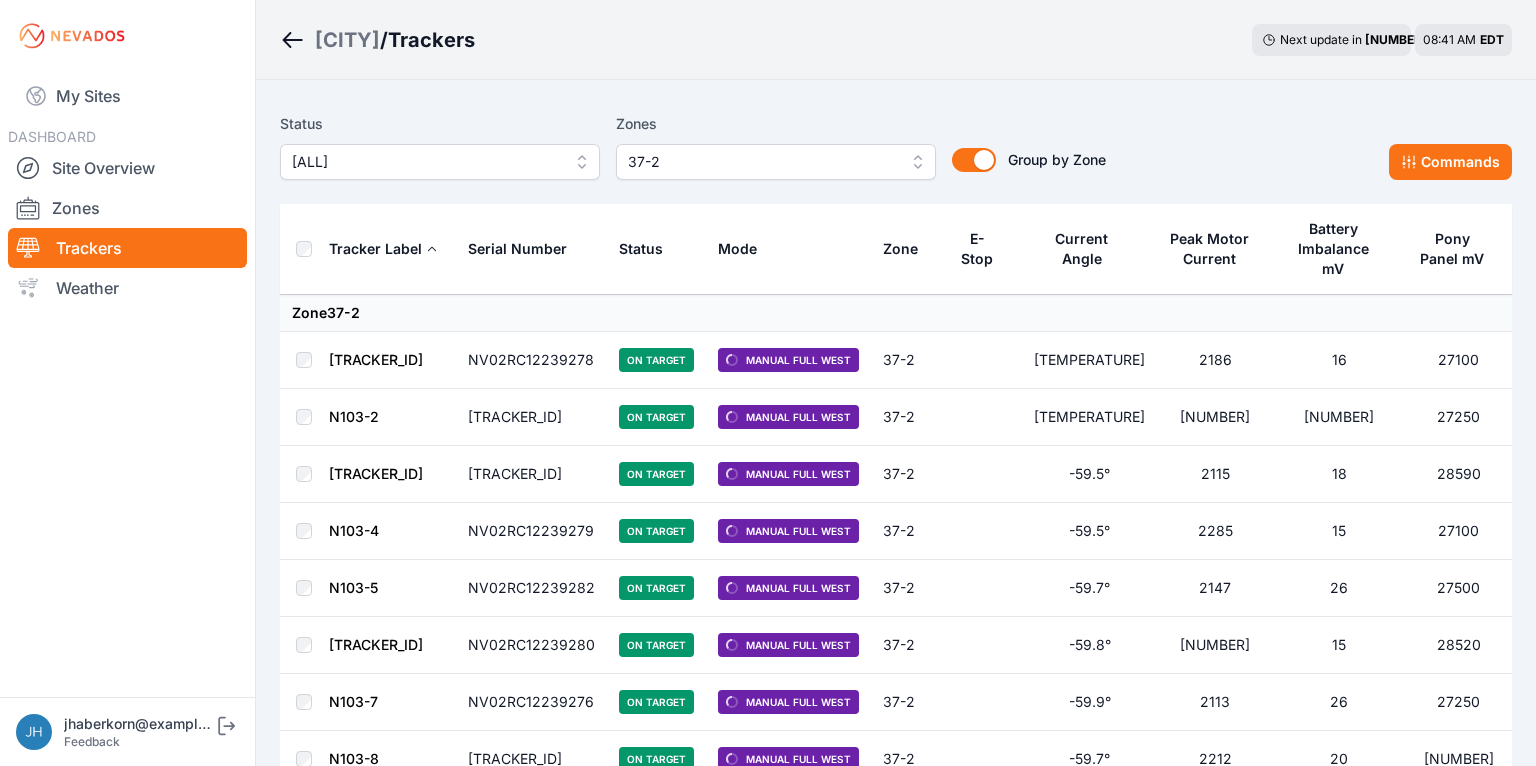click on "37-2" at bounding box center [776, 162] 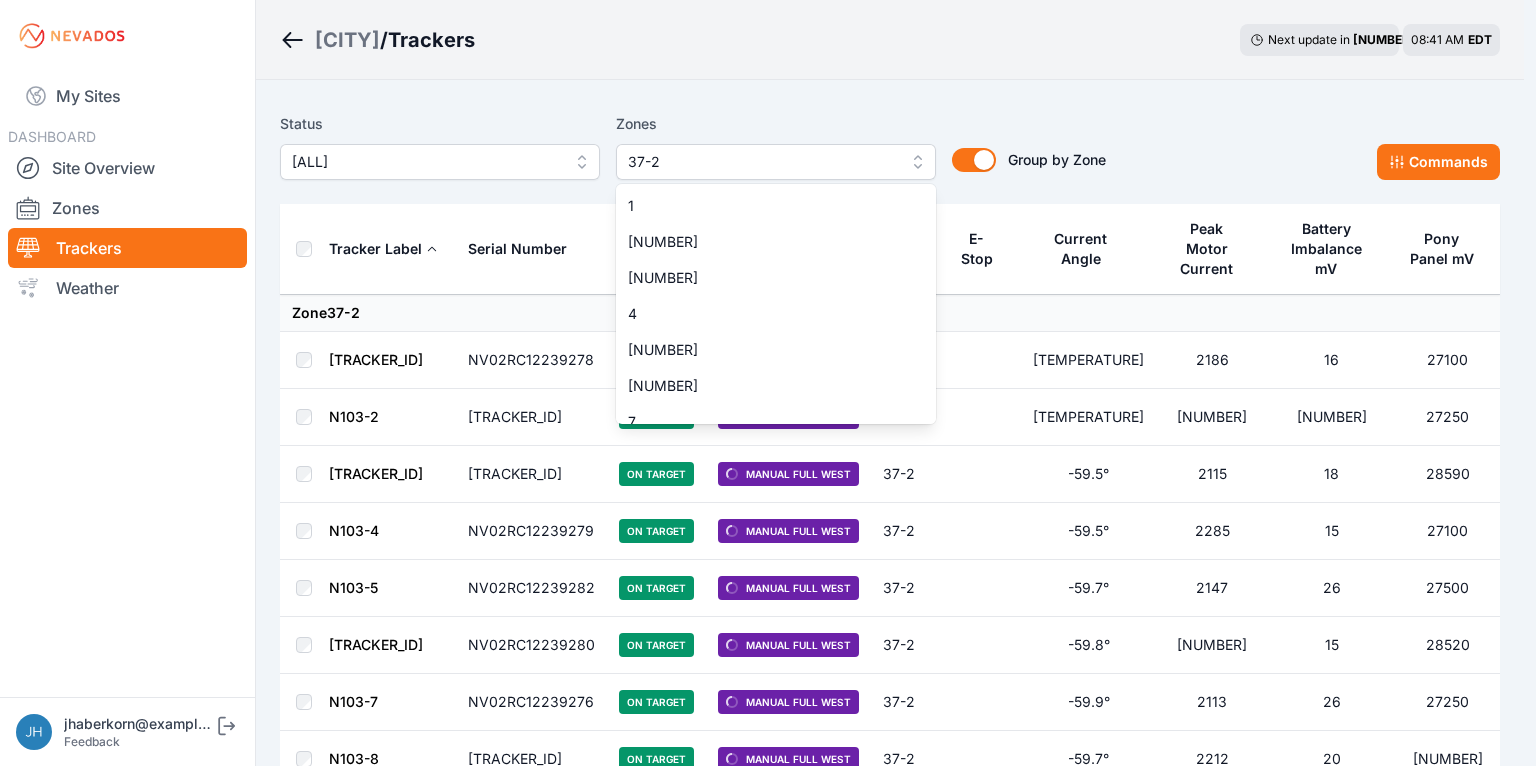 scroll, scrollTop: 1384, scrollLeft: 0, axis: vertical 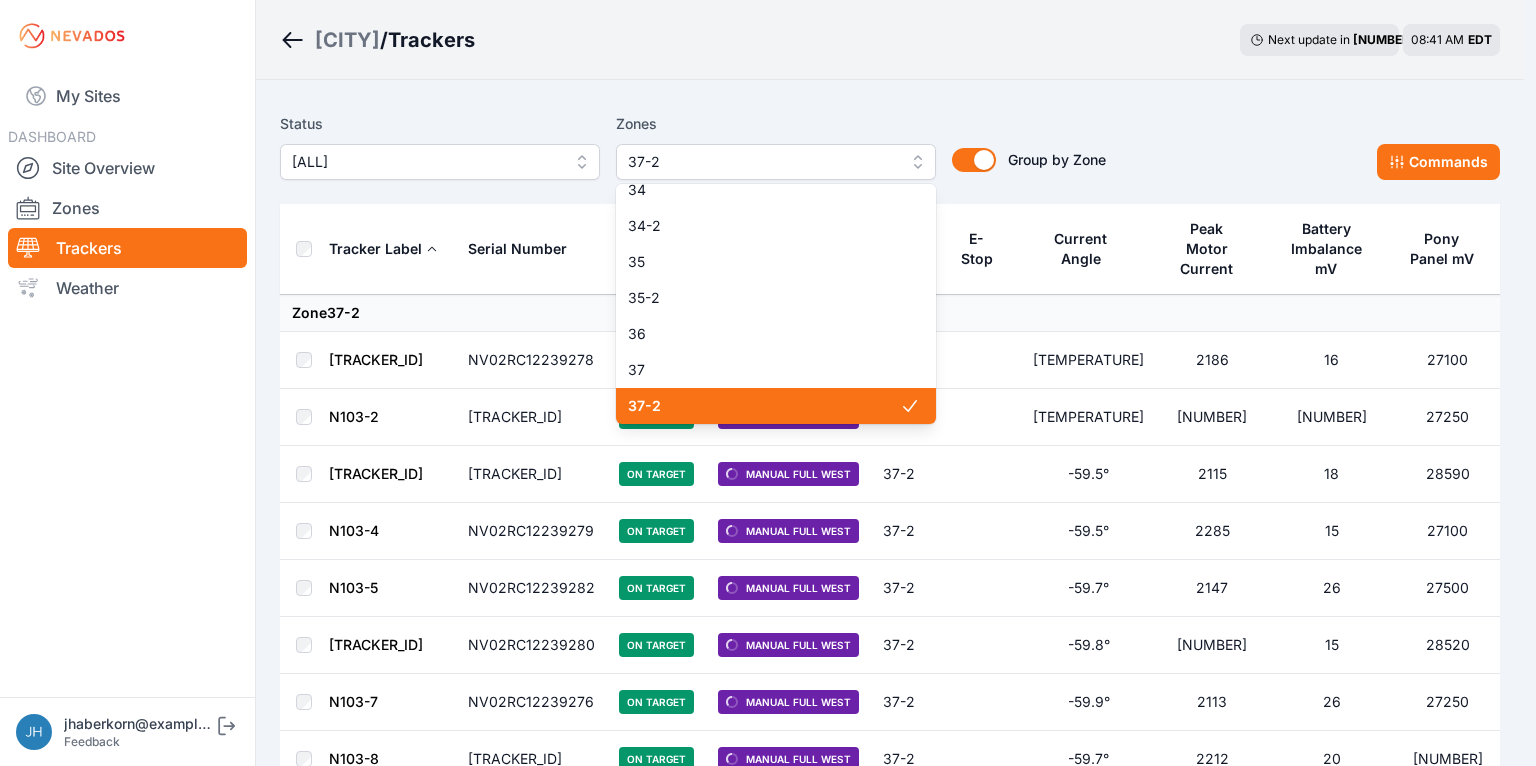 click on "37-2" at bounding box center [764, 406] 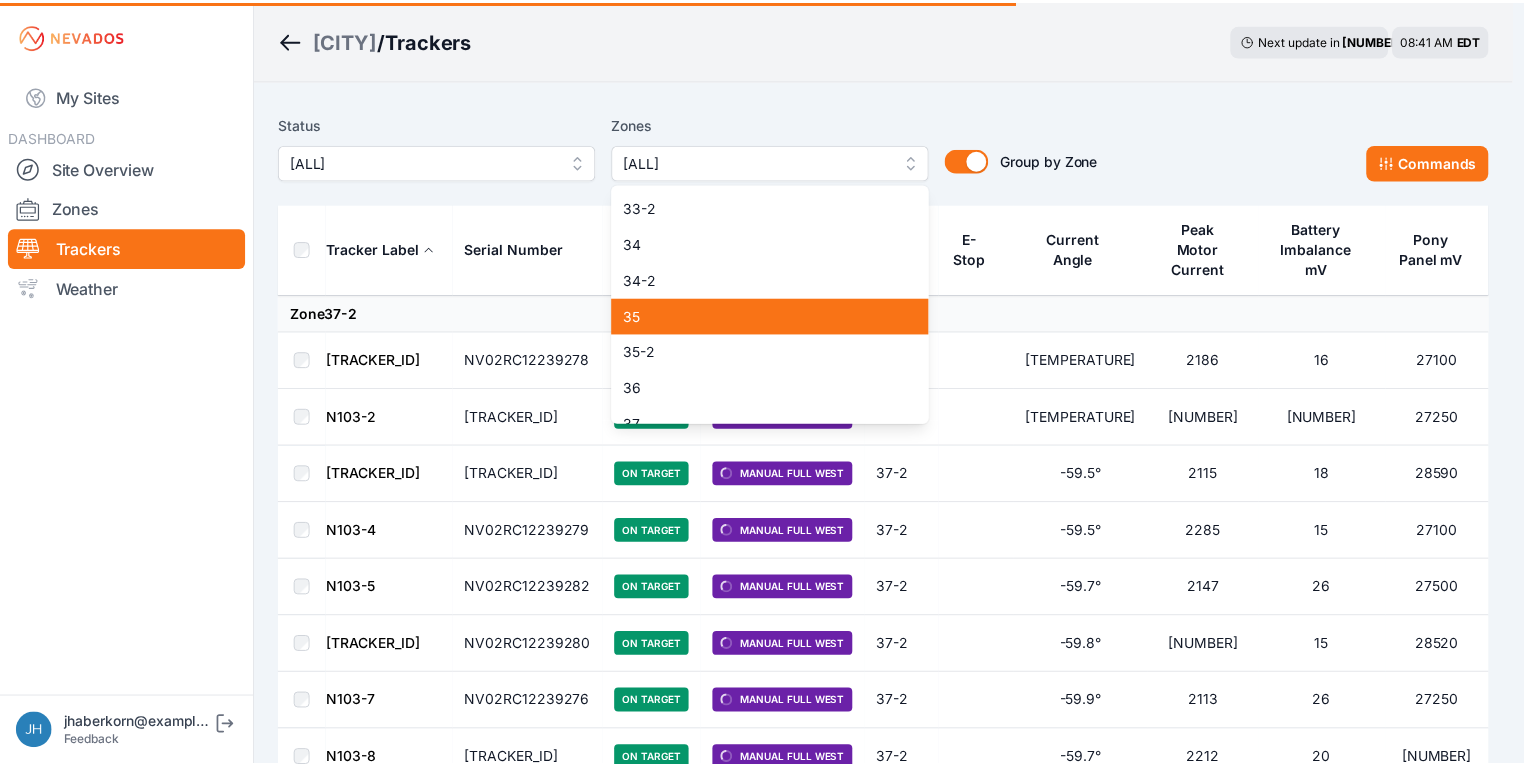 scroll, scrollTop: 1304, scrollLeft: 0, axis: vertical 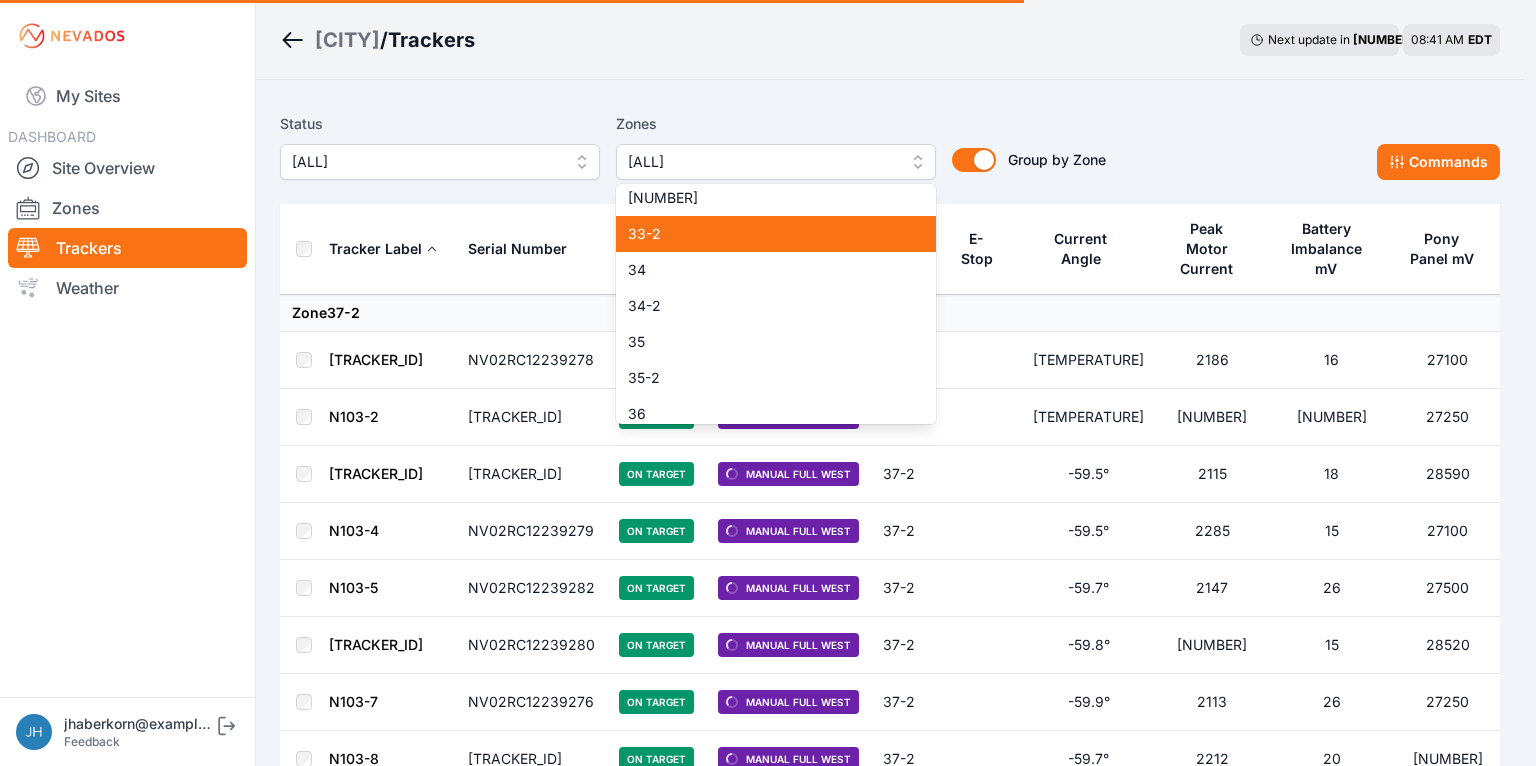 click on "••••" at bounding box center [764, 234] 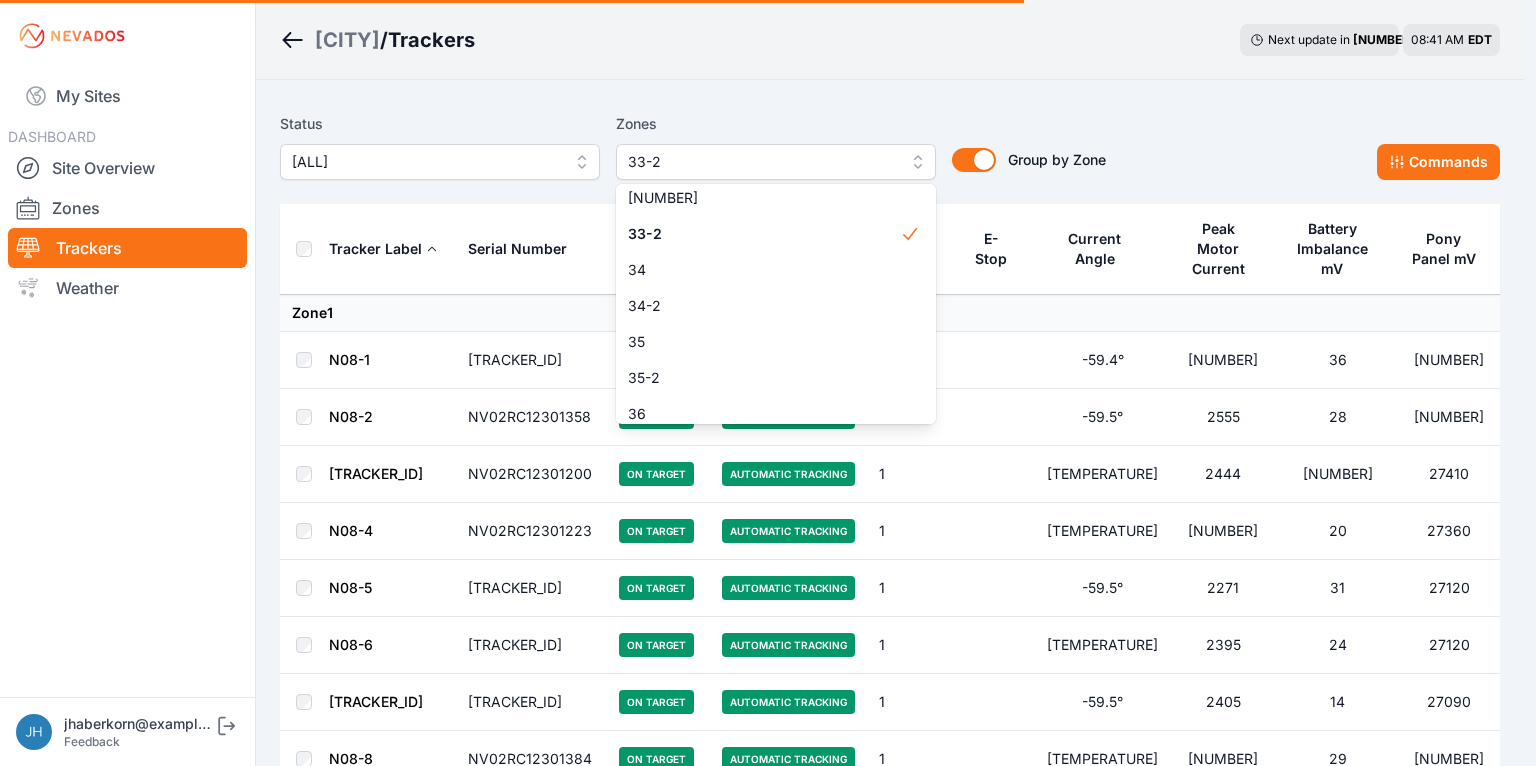 click on "Status All Zones 33-2 1 2 3 4 5 6 7 8 9 10 11 11-2 12 13 14 15 16 17 18 18-2 19 19-2 20 21 22 23 24 25 26 27 28 29 30 31 32 32-2 33 33-2 34 34-2 35 35-2 36 37 37-2 38 38-2 39 40 41 Group by Zone Group by Zone Commands Tracker Label Serial Number Status Mode Zone E-Stop Current Angle Peak Motor Current Battery Imbalance mV Pony Panel mV Zone  1 N08-1 NV02RC12301196 On Target Automatic Tracking 1 -59.4° 2314 36 26920 N08-2 NV02RC12301358 On Target Automatic Tracking 1 -59.5° 2555 28 27030 N08-3 NV02RC12301200 On Target Automatic Tracking 1 -59.6° 2444 23 27410 N08-4 NV02RC12301223 On Target Automatic Tracking 1 -59.6° 2340 20 27360 N08-5 NV02RC12301388 On Target Automatic Tracking 1 -59.5° 2271 31 27120 N08-6 NV02RC12301359 On Target Automatic Tracking 1 -59.6° 2395 24 27120 N08-7 NV02RC12301356 On Target Automatic Tracking 1 -59.5° 2405 14 27090 N08-8 NV02RC12301384 On Target Automatic Tracking 1 -59.3° 2385 29 27240 N08-9 NV02RC12301357 On Target Automatic Tracking 1 -59.6° 2413 28 27550 N08-10 1 26" at bounding box center (890, 6004) 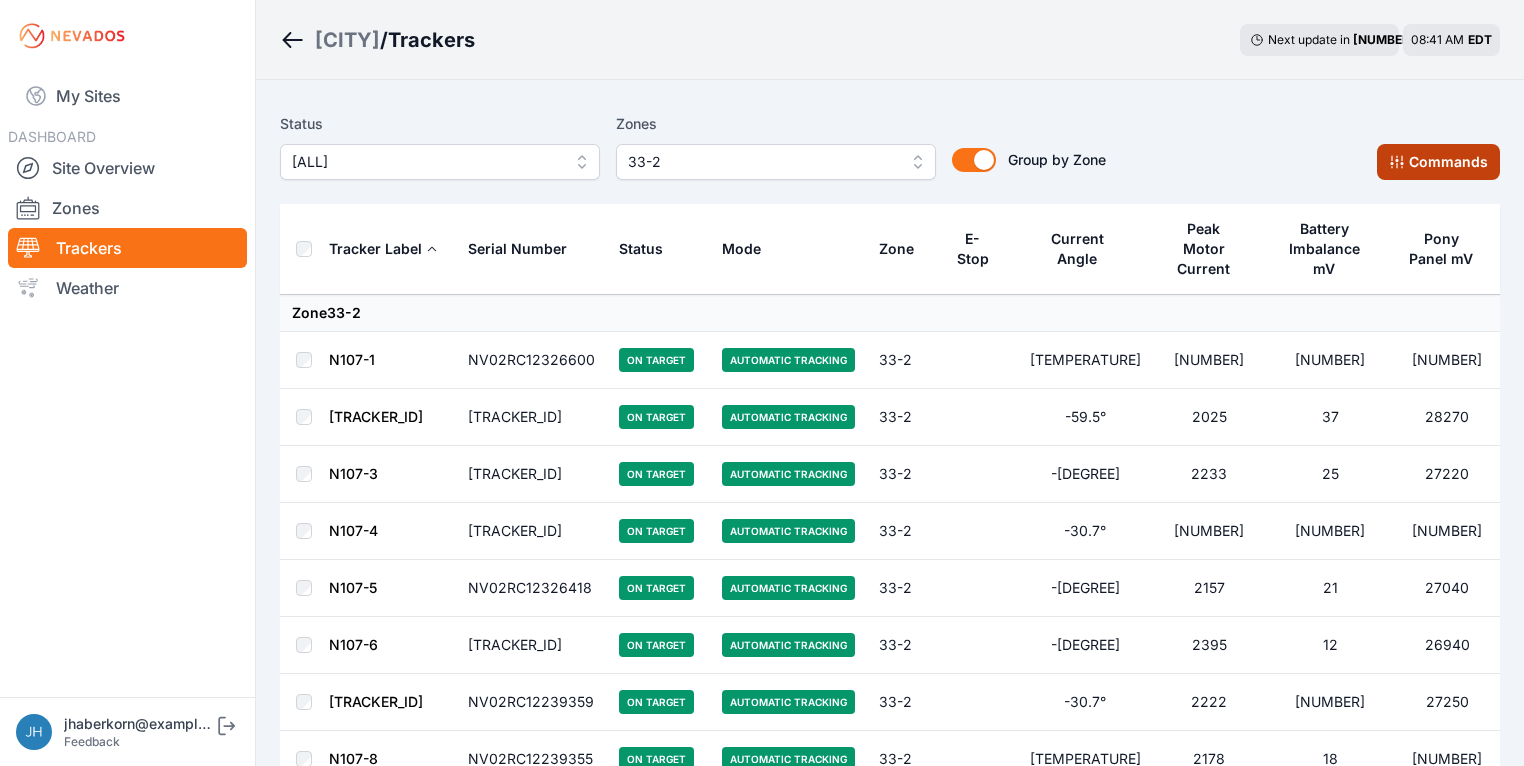 click on "Commands" at bounding box center [1438, 162] 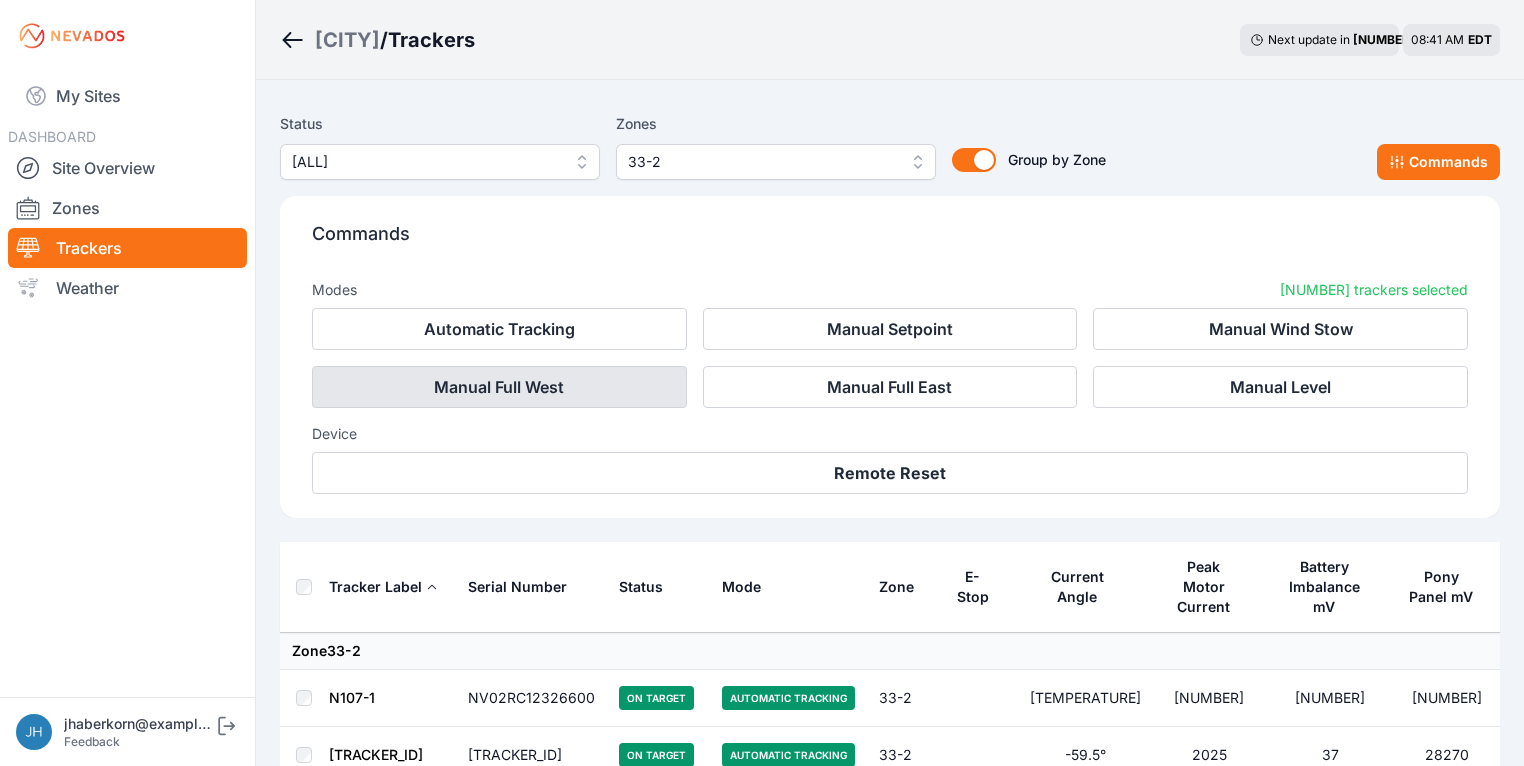click on "•••••• •••• ••••" at bounding box center (499, 387) 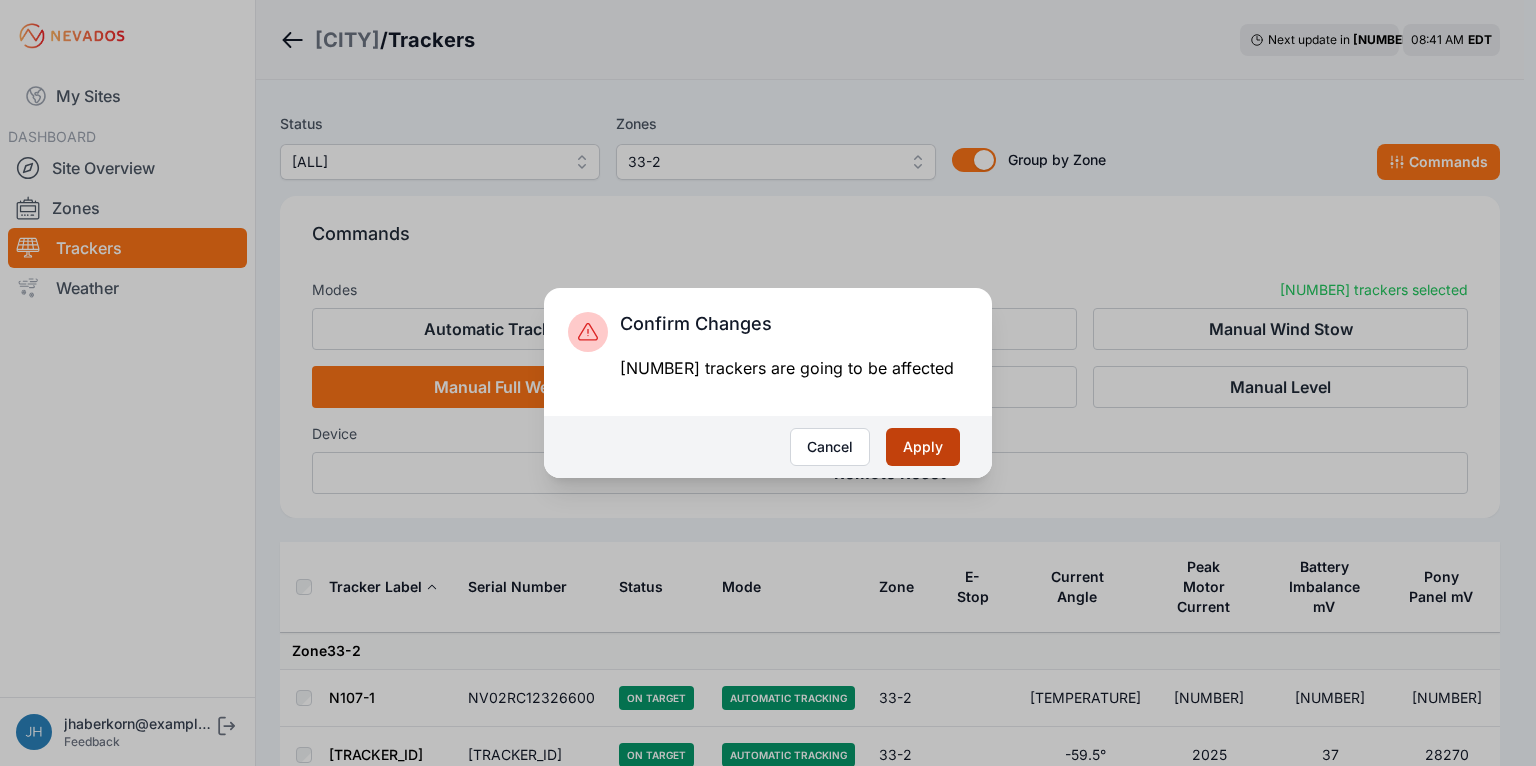 click on "•••••" at bounding box center [923, 447] 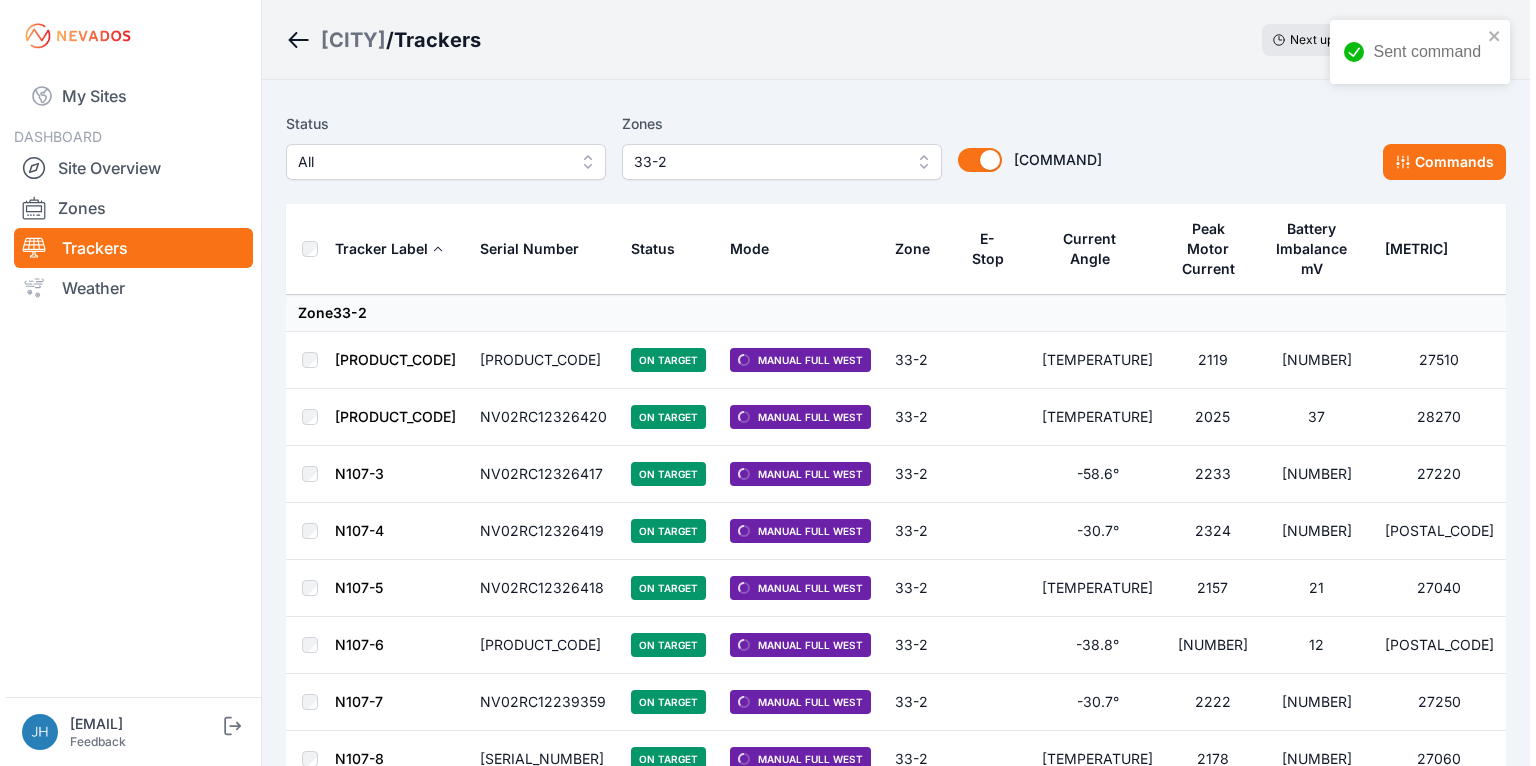 scroll, scrollTop: 0, scrollLeft: 0, axis: both 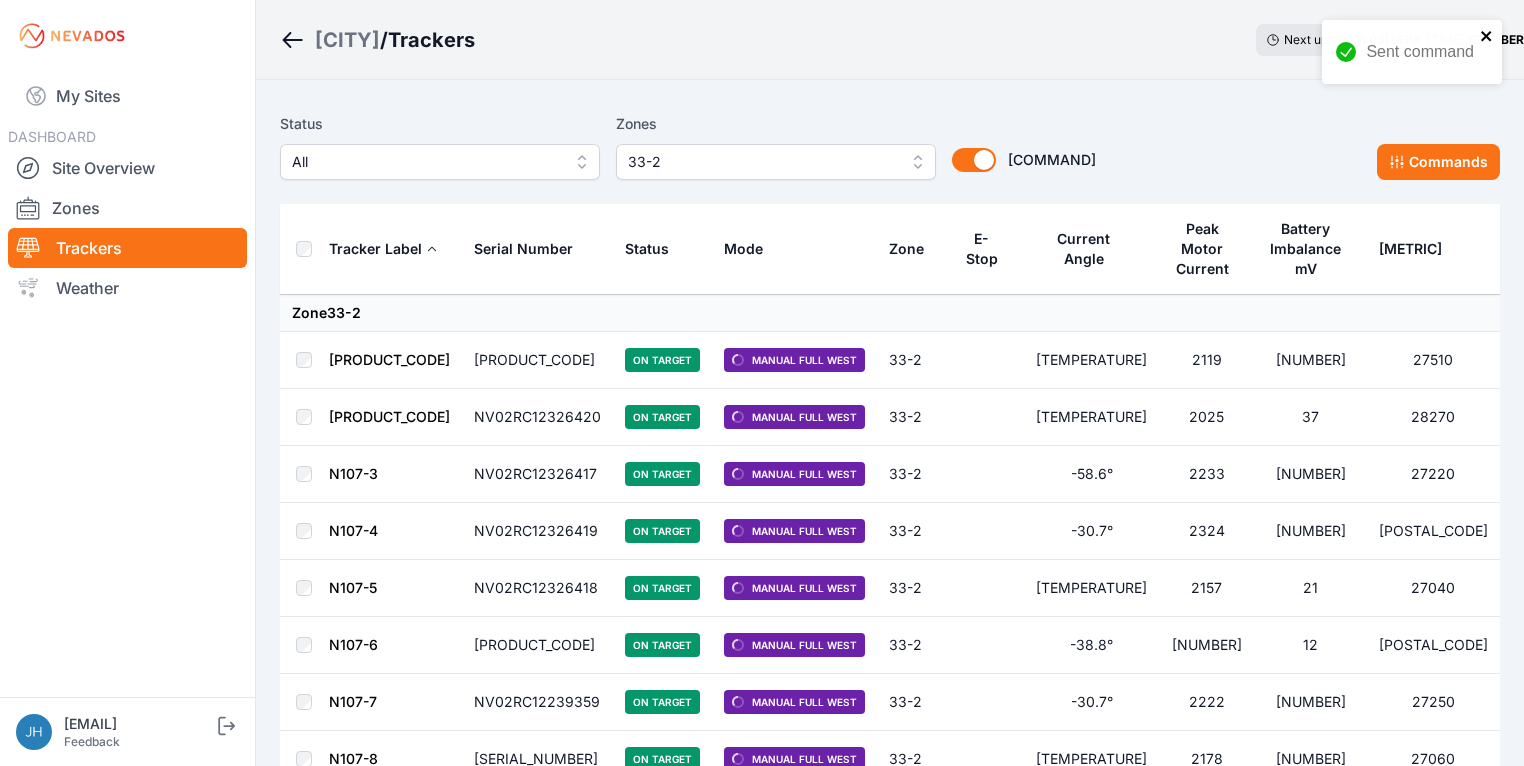 click at bounding box center [1487, 36] 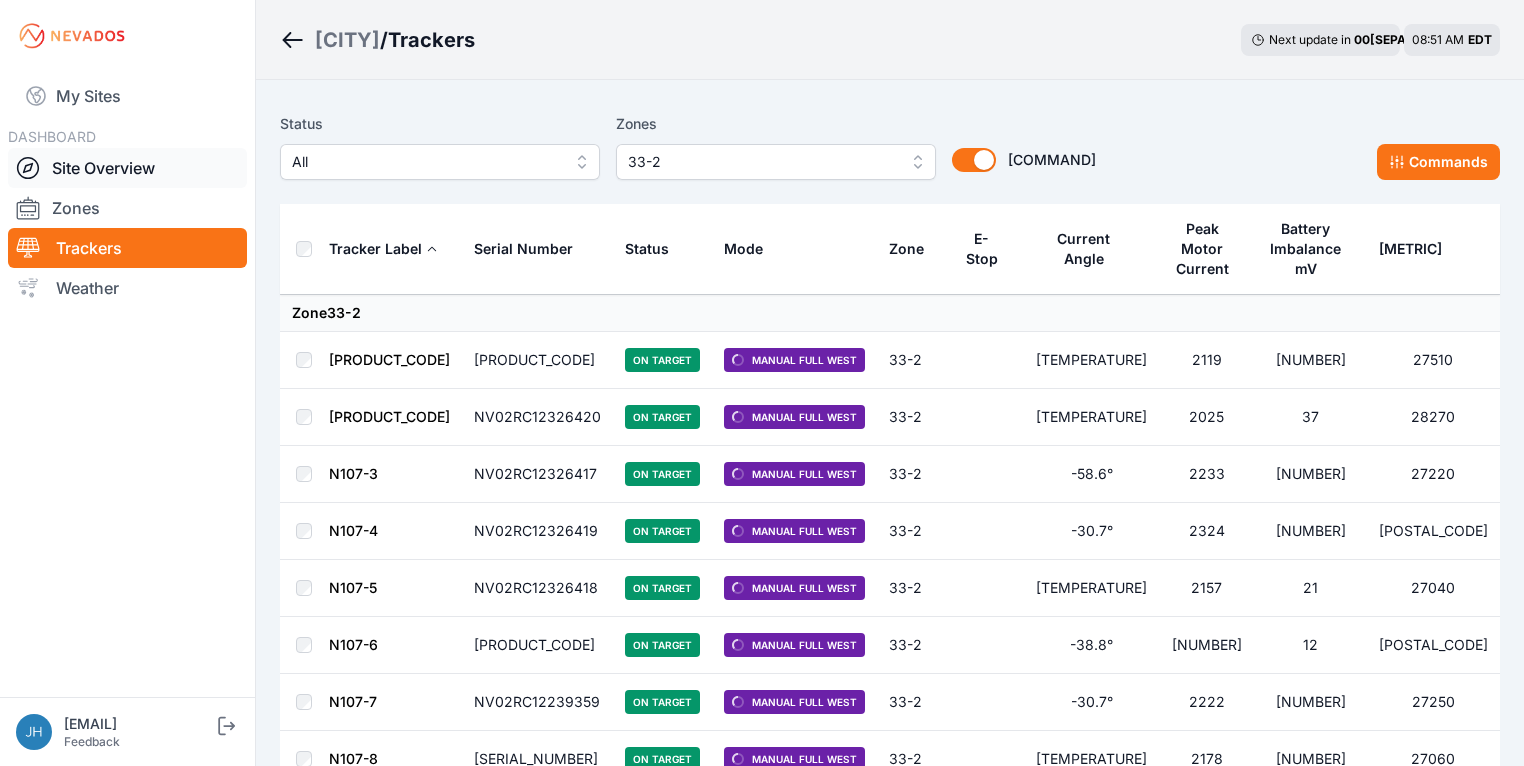 click on "[SITE]" at bounding box center (127, 168) 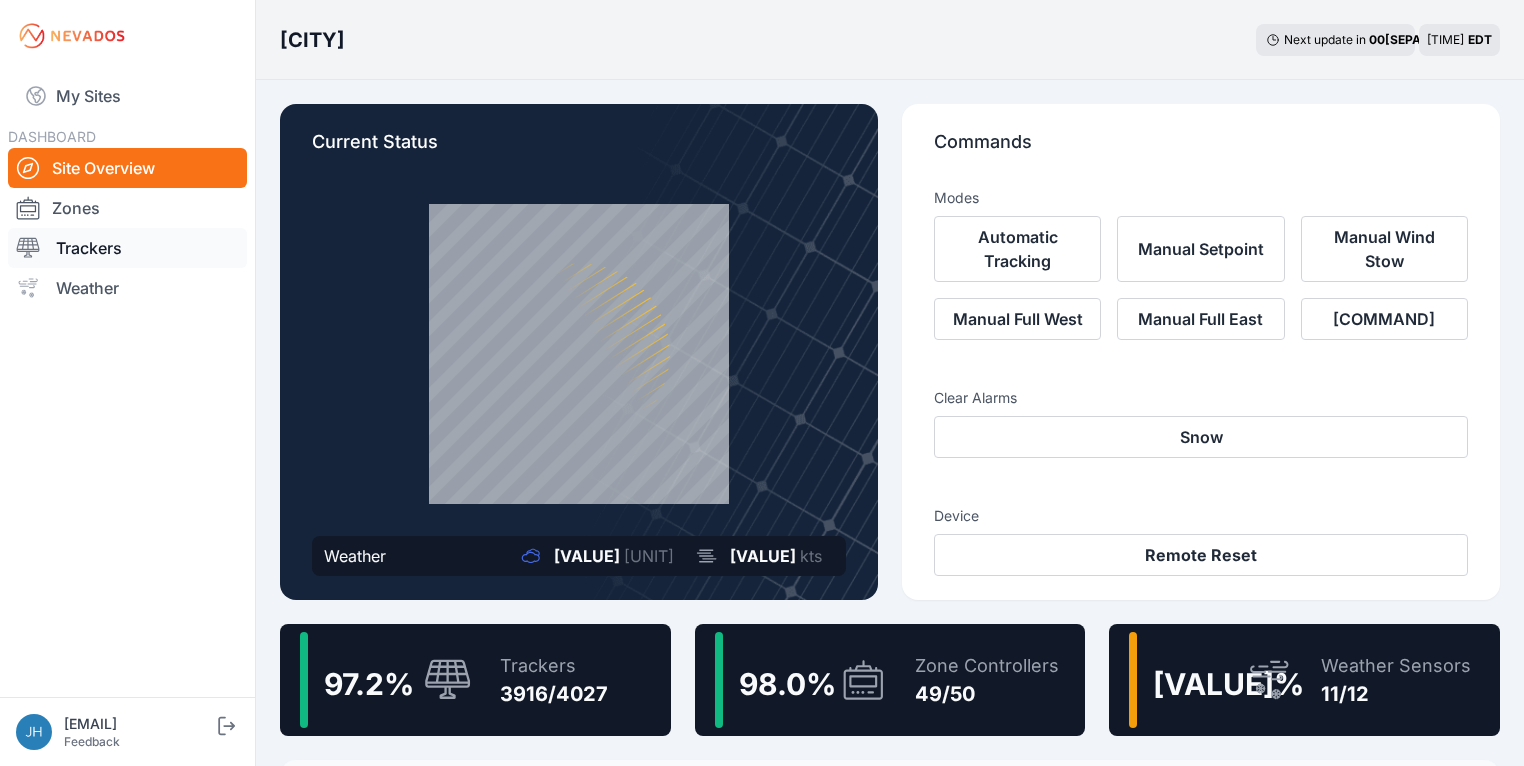 click on "Trackers" at bounding box center [127, 248] 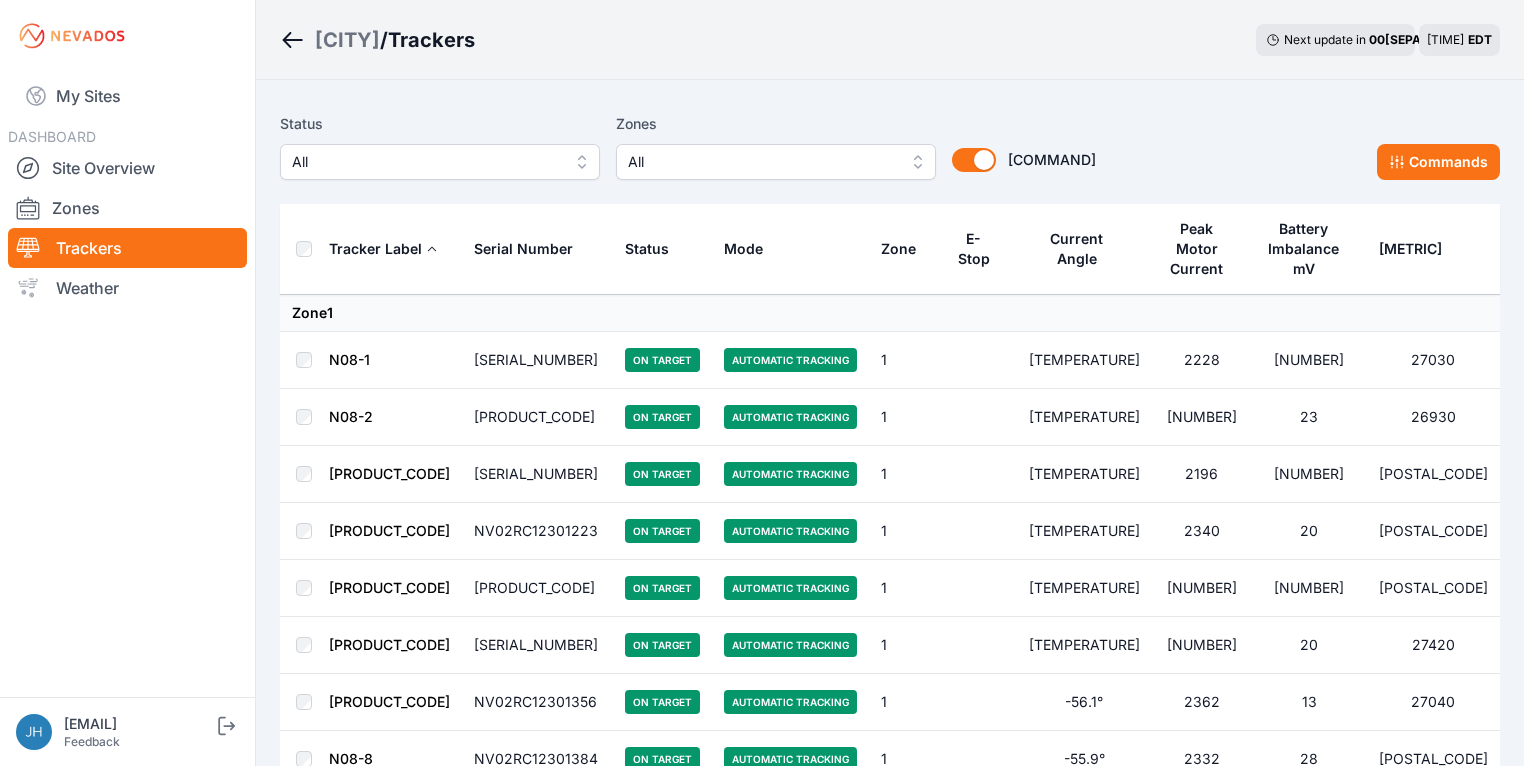 click on "[ALL]" at bounding box center [776, 162] 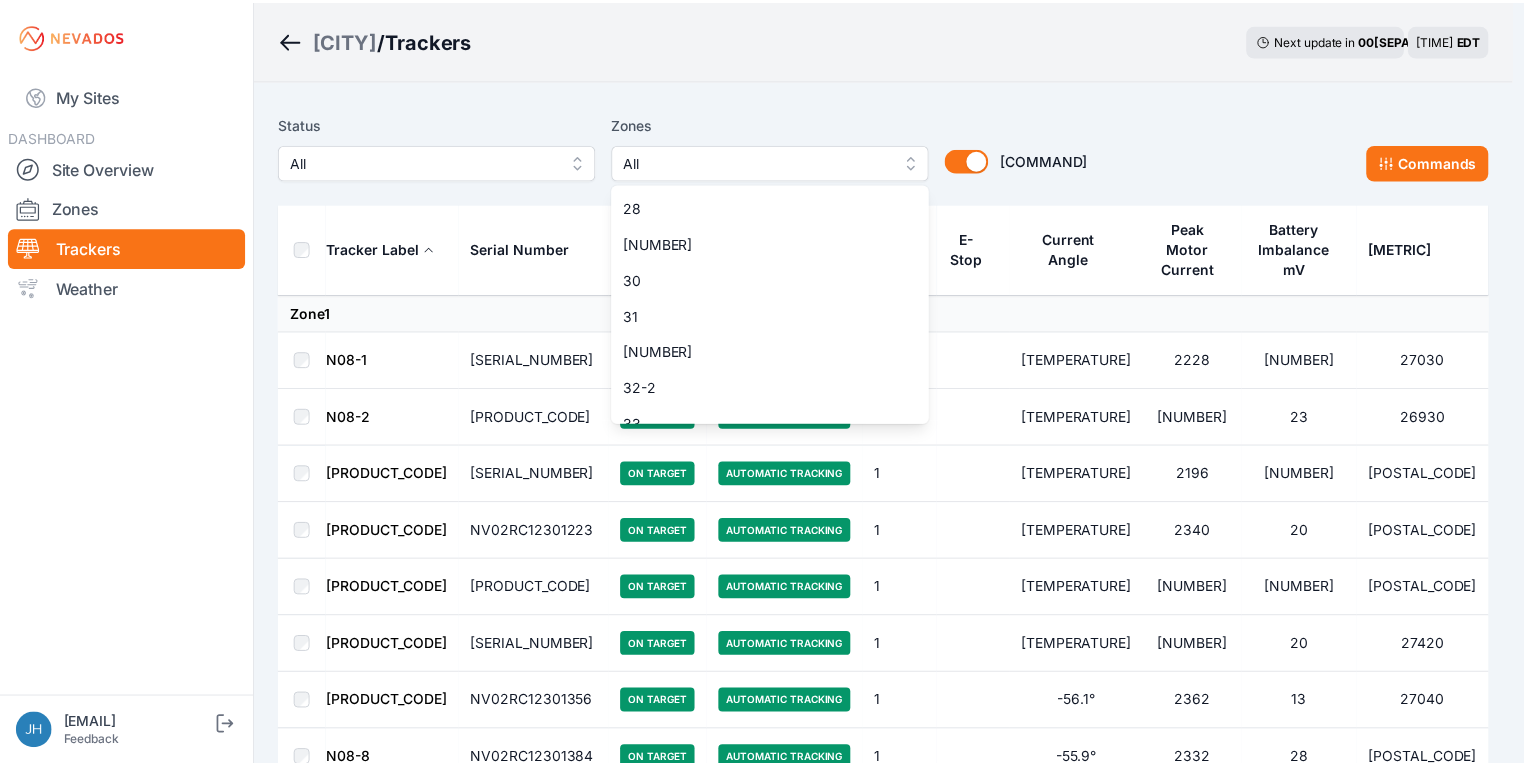 scroll, scrollTop: 1120, scrollLeft: 0, axis: vertical 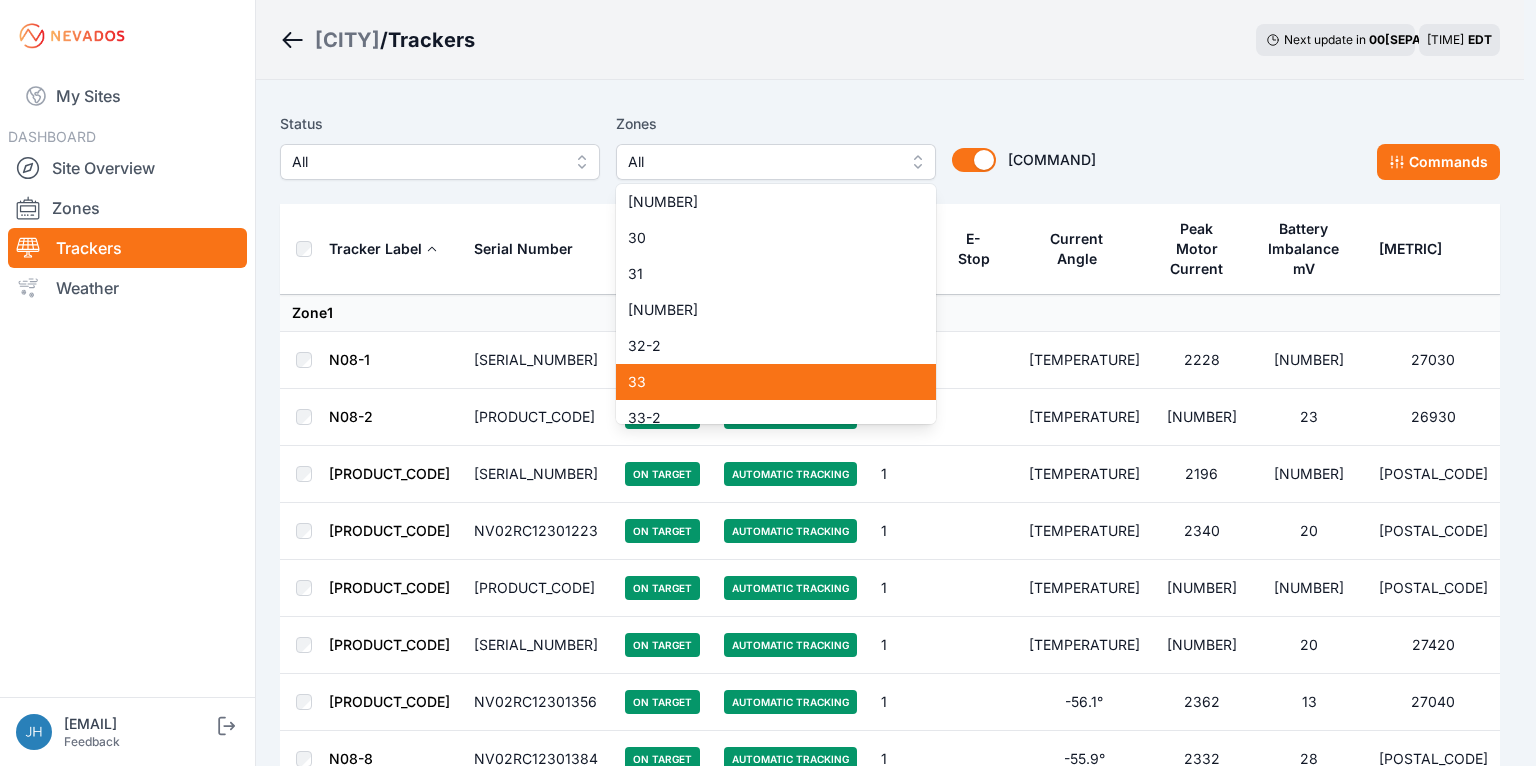 click on "[VALUE]" at bounding box center (764, 382) 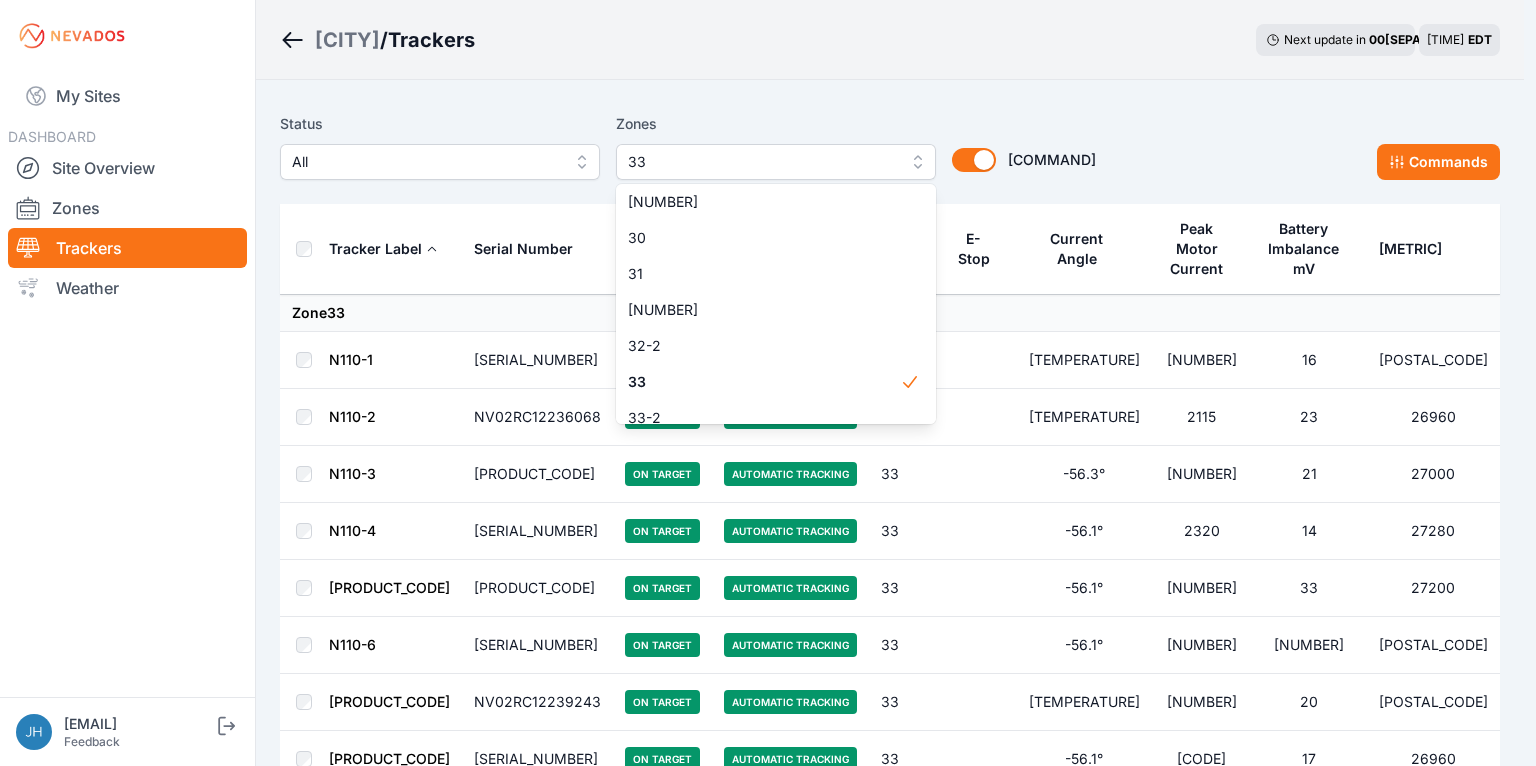 click on "Status All Zones 33 1 2 3 4 5 6 7 8 9 10 11 11-2 12 13 14 15 16 17 18 18-2 19 19-2 20 21 22 23 24 25 26 27 28 29 30 31 32 32-2 33 33-2 34 34-2 35 35-2 36 37 37-2 38 38-2 39 40 41 Group by Zone Group by Zone Commands" at bounding box center [890, 146] 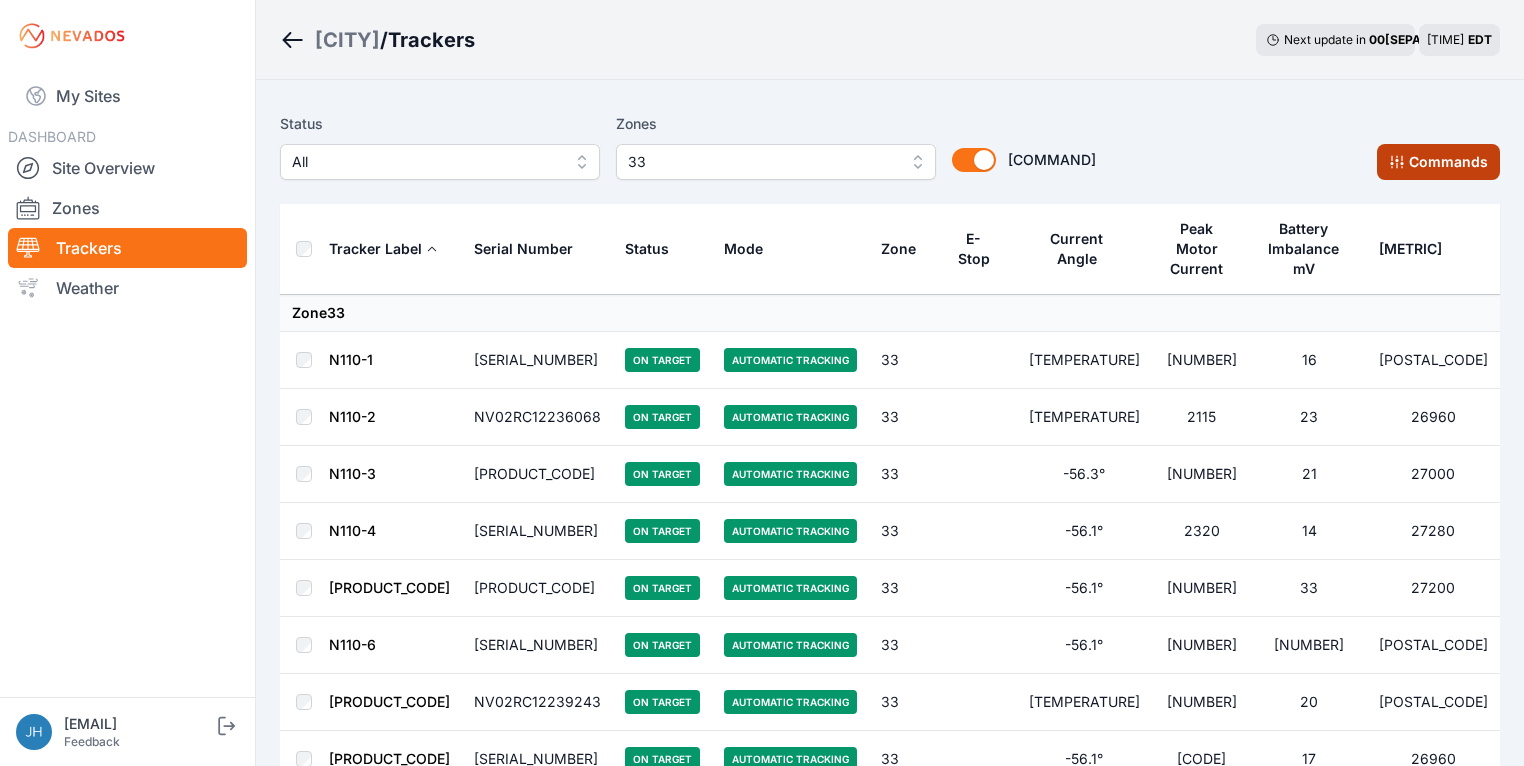 click on "Commands" at bounding box center [1438, 162] 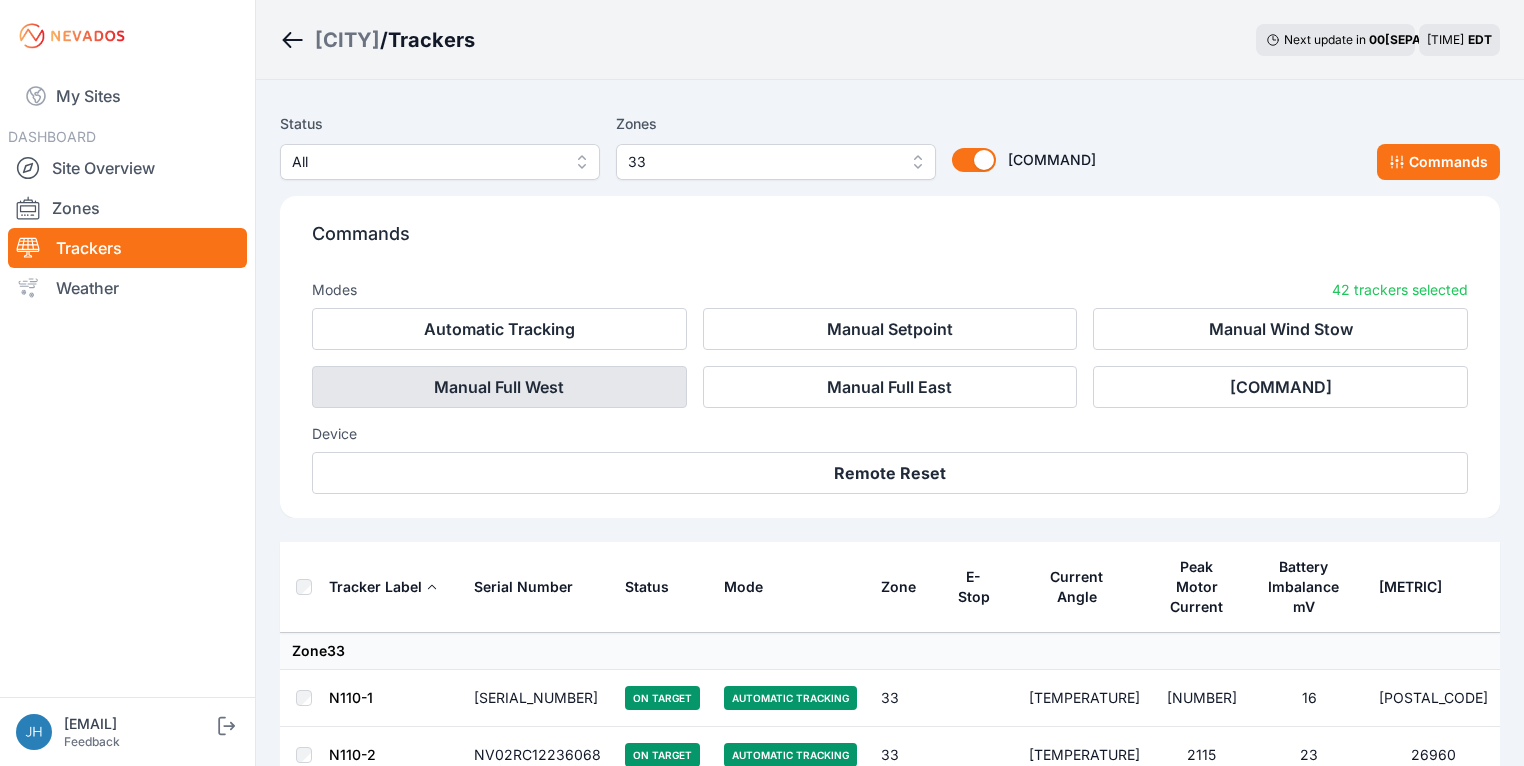 click on "•••••• •••• ••••" at bounding box center (499, 387) 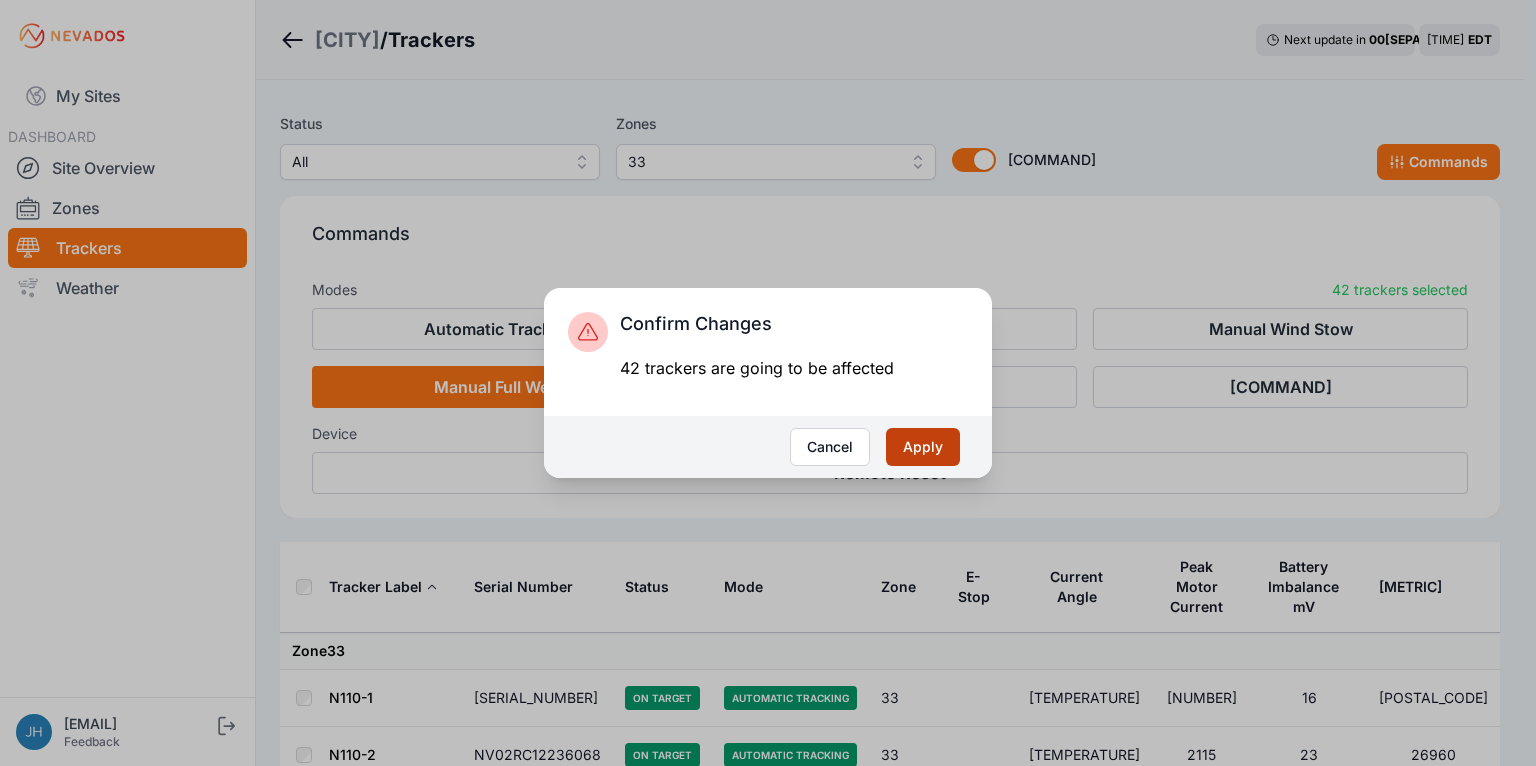 click on "•••••" at bounding box center (923, 447) 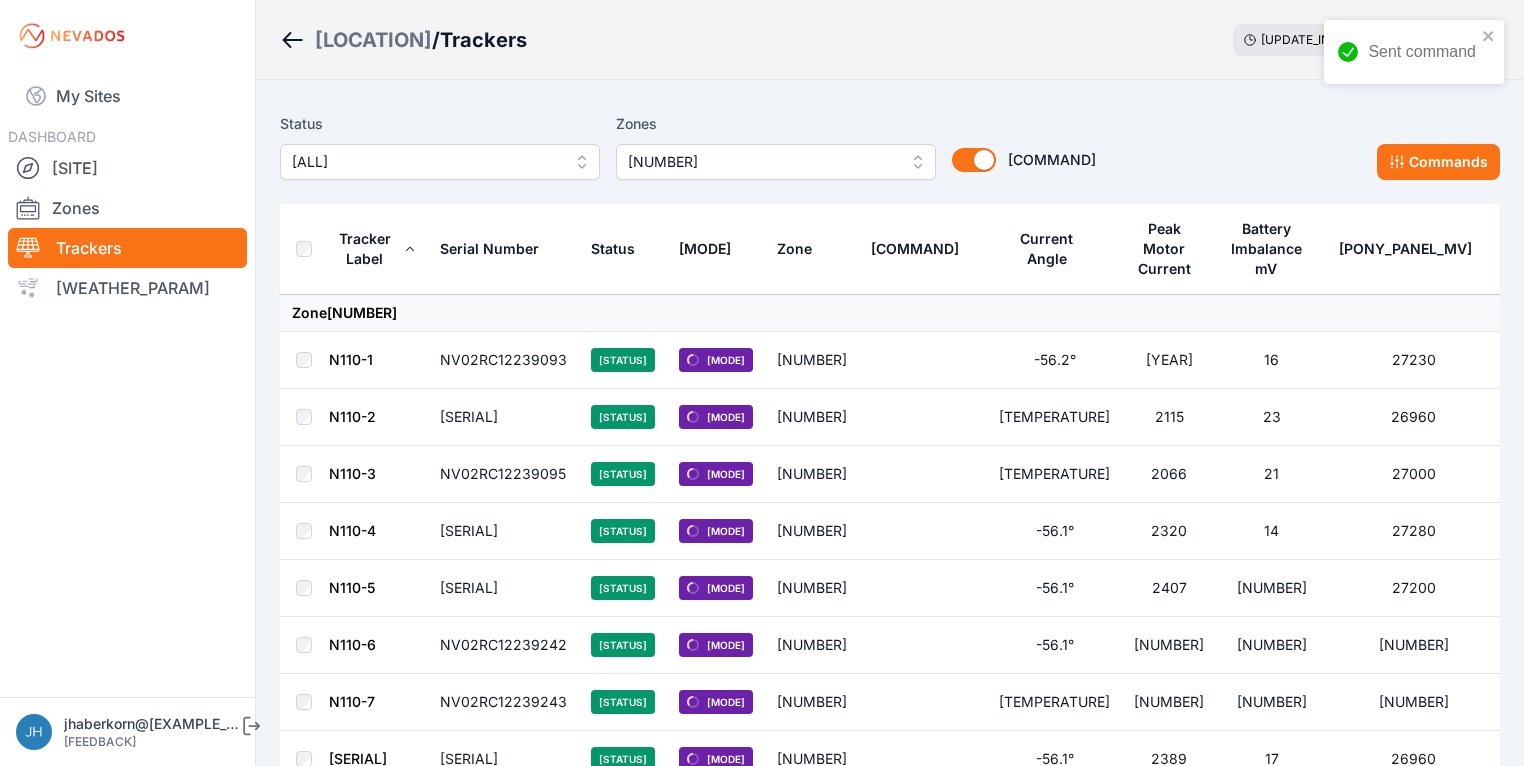 scroll, scrollTop: 0, scrollLeft: 0, axis: both 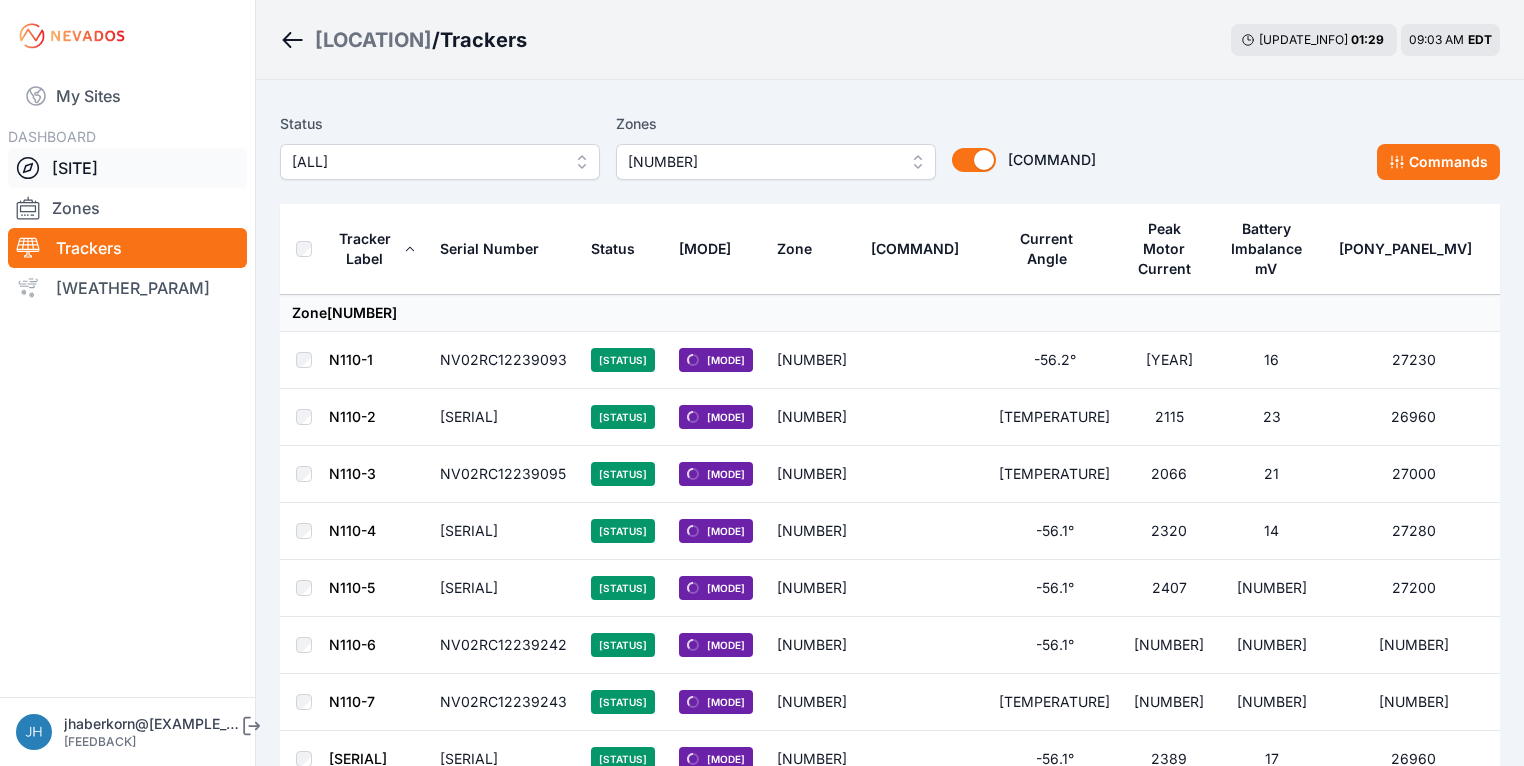 click on "[SITE]" at bounding box center (127, 168) 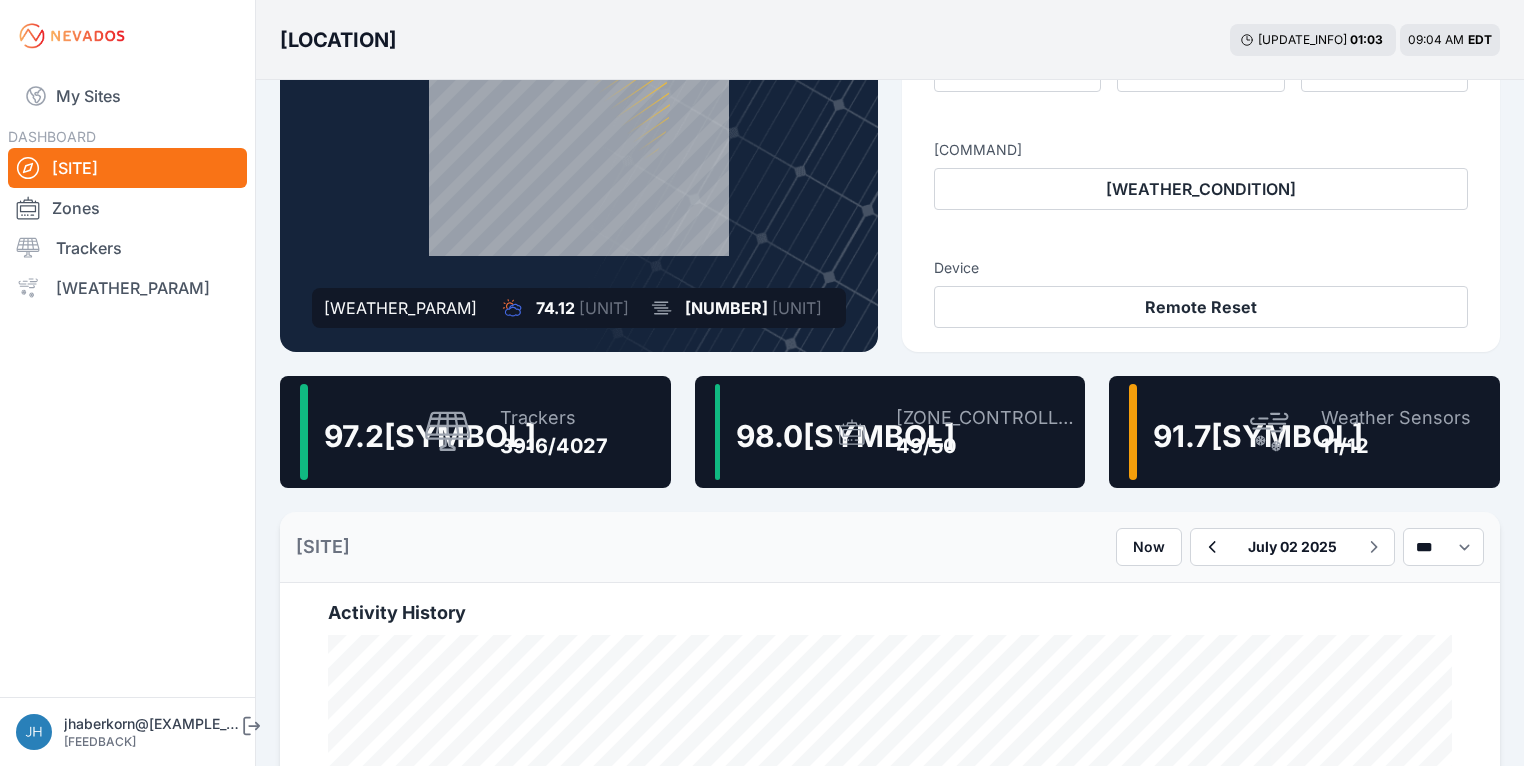 scroll, scrollTop: 240, scrollLeft: 0, axis: vertical 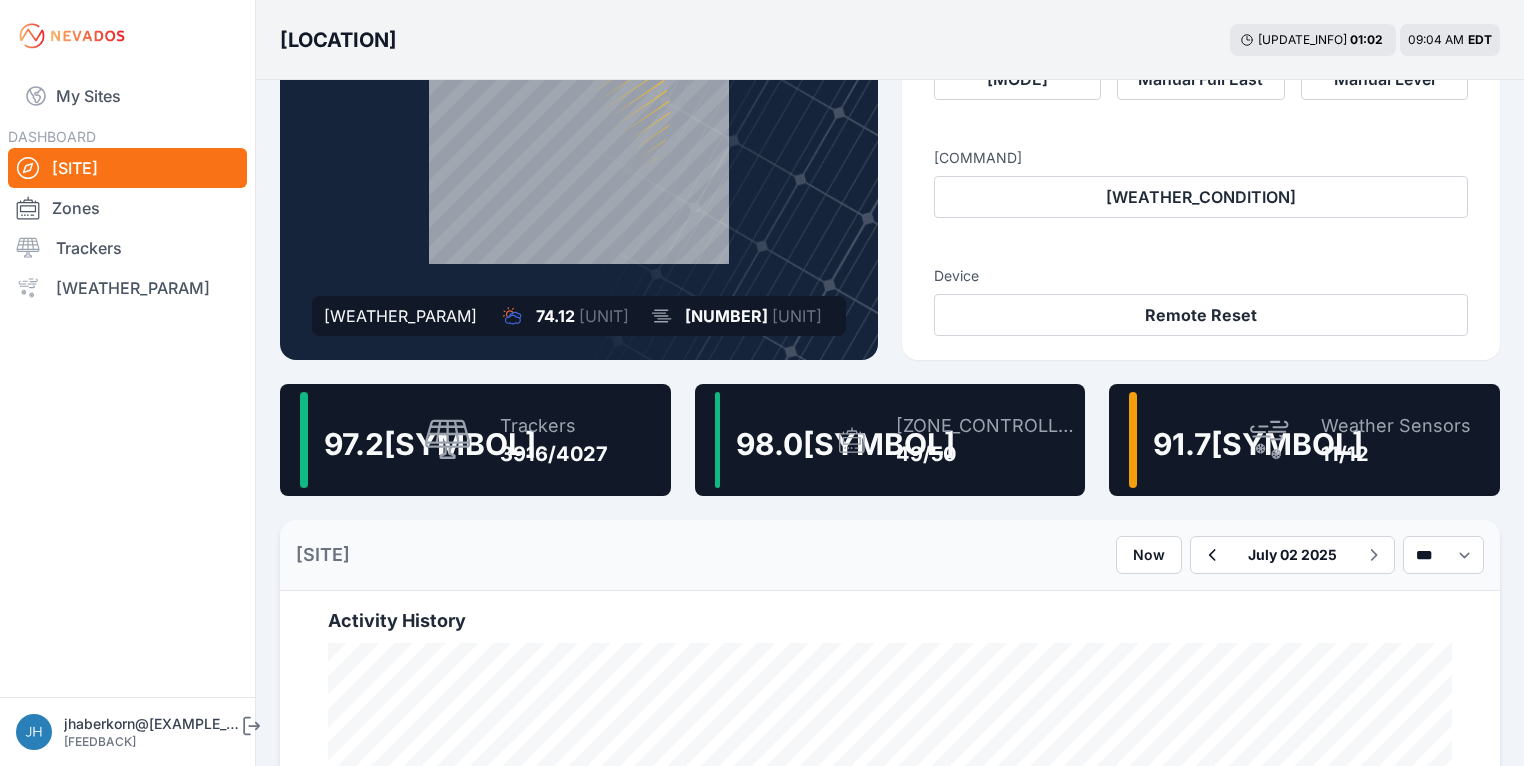click at bounding box center (1269, 440) 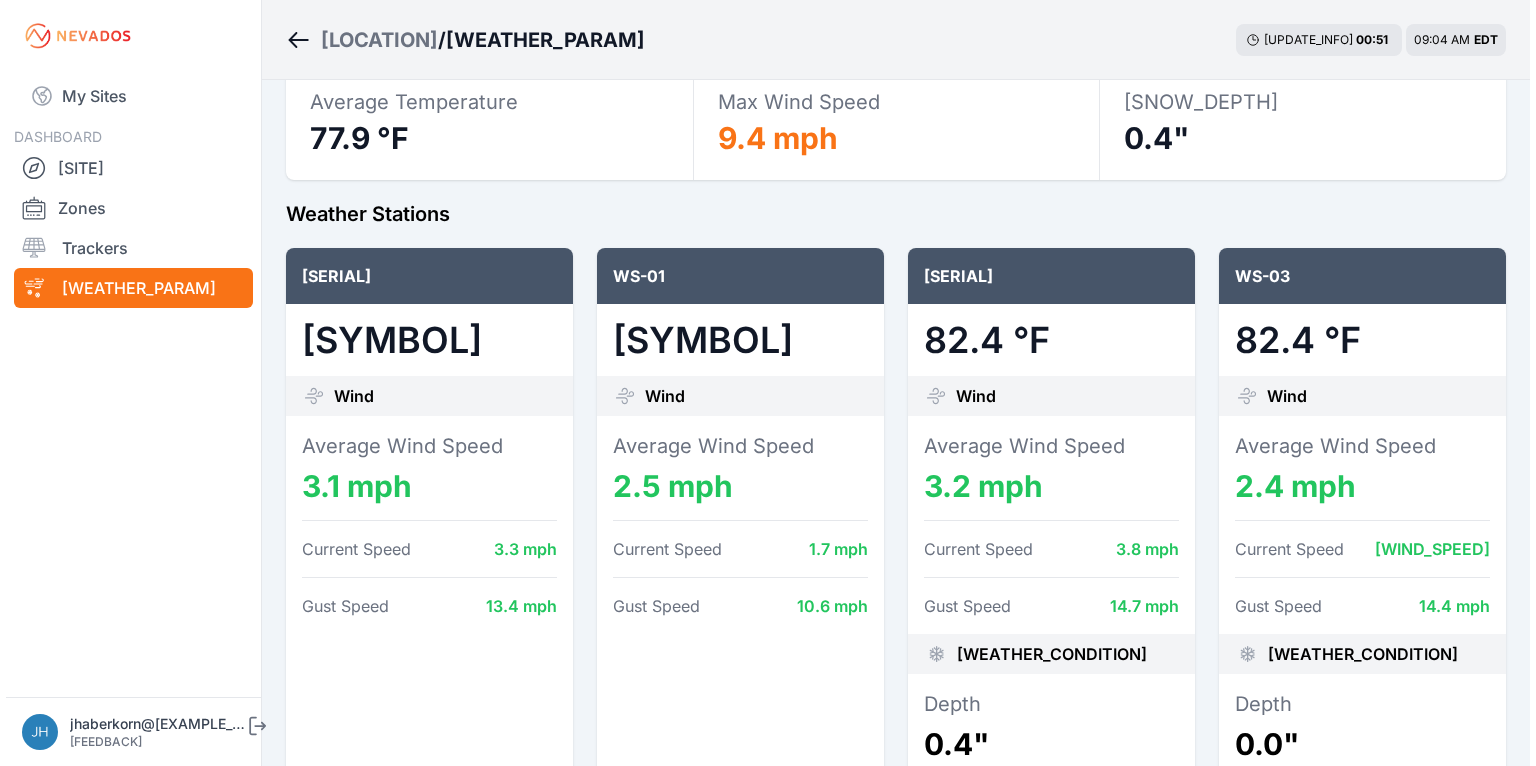 scroll, scrollTop: 0, scrollLeft: 0, axis: both 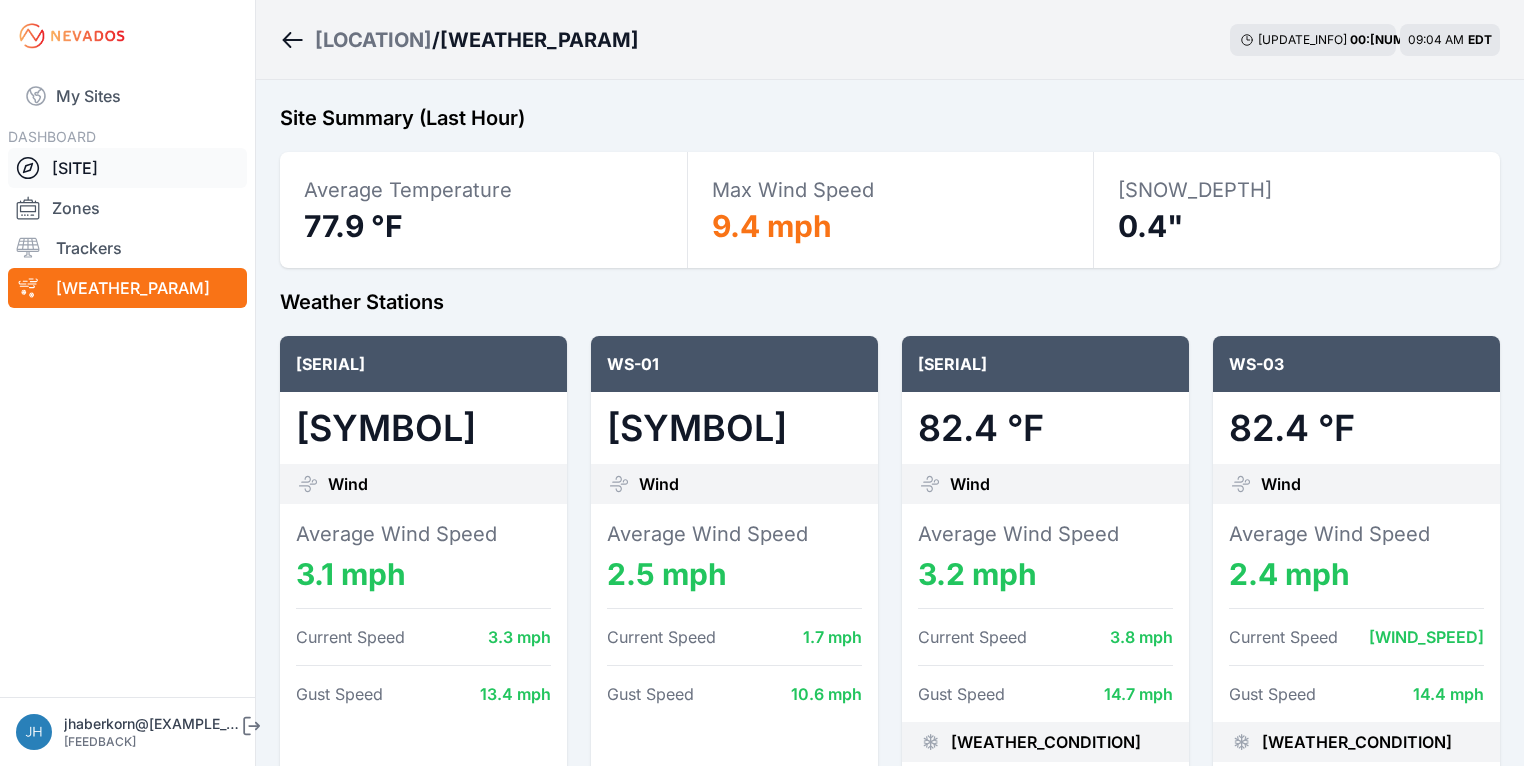 click on "Site Overview" at bounding box center [127, 168] 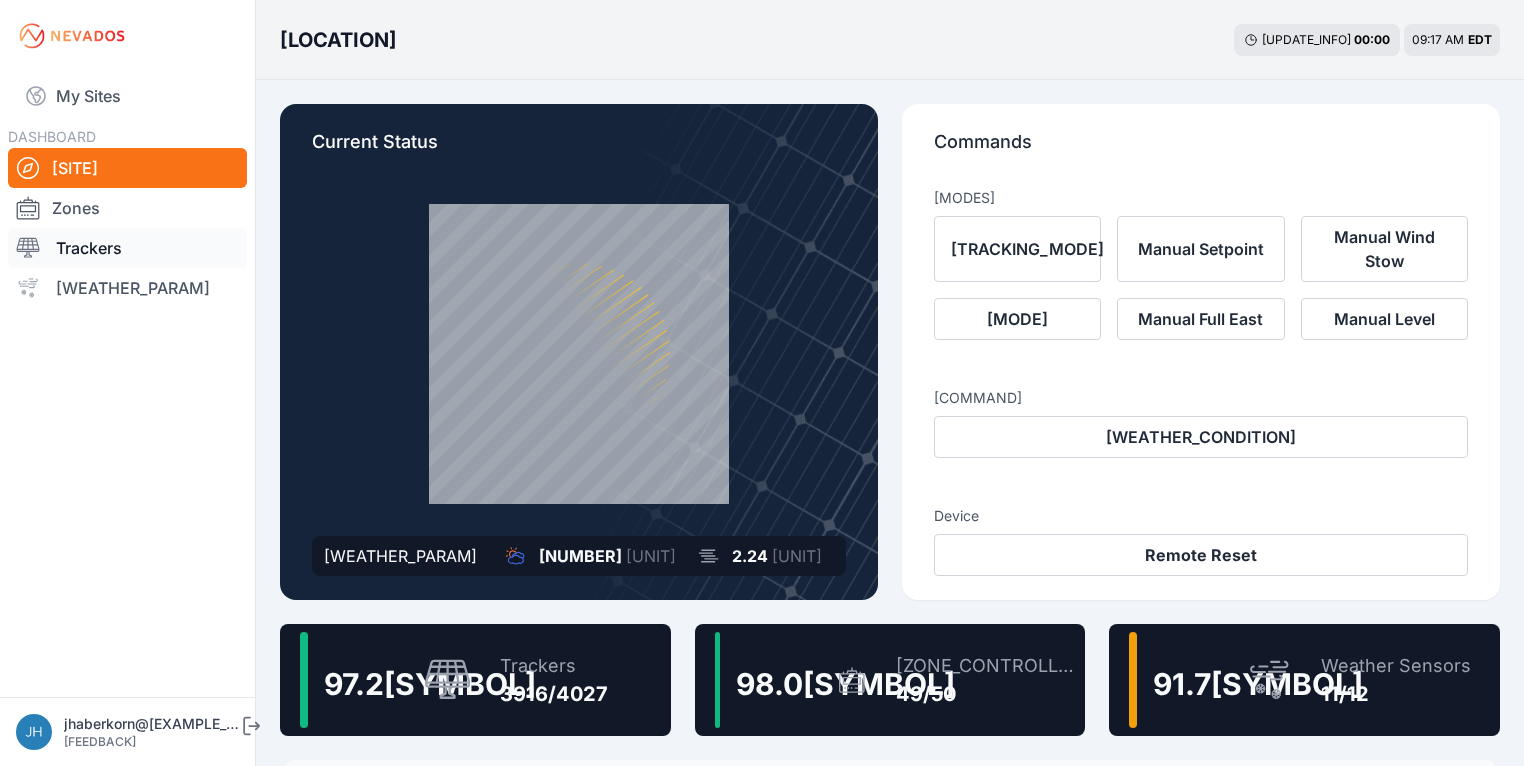 click on "Trackers" at bounding box center [127, 248] 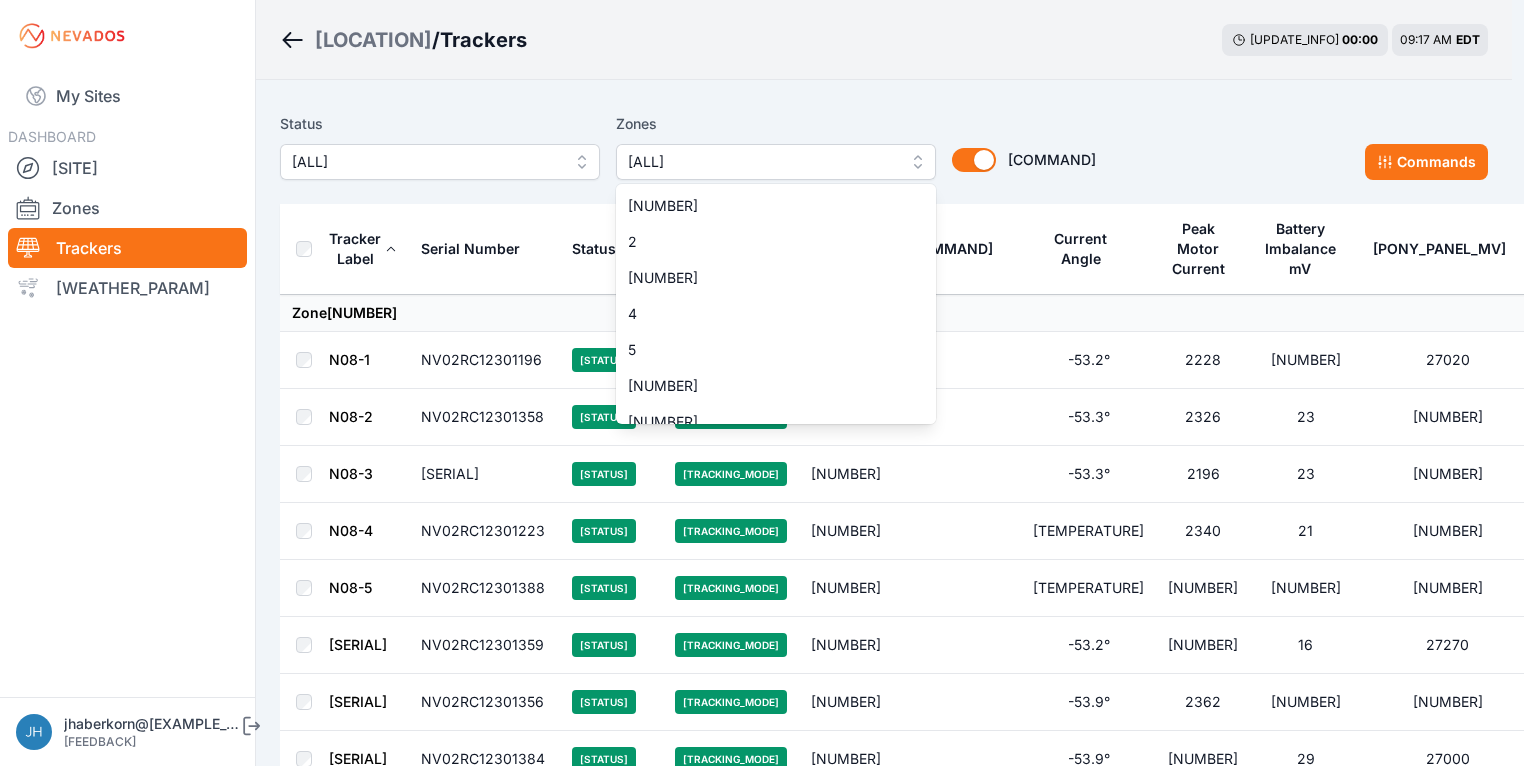 click on "All" at bounding box center (776, 162) 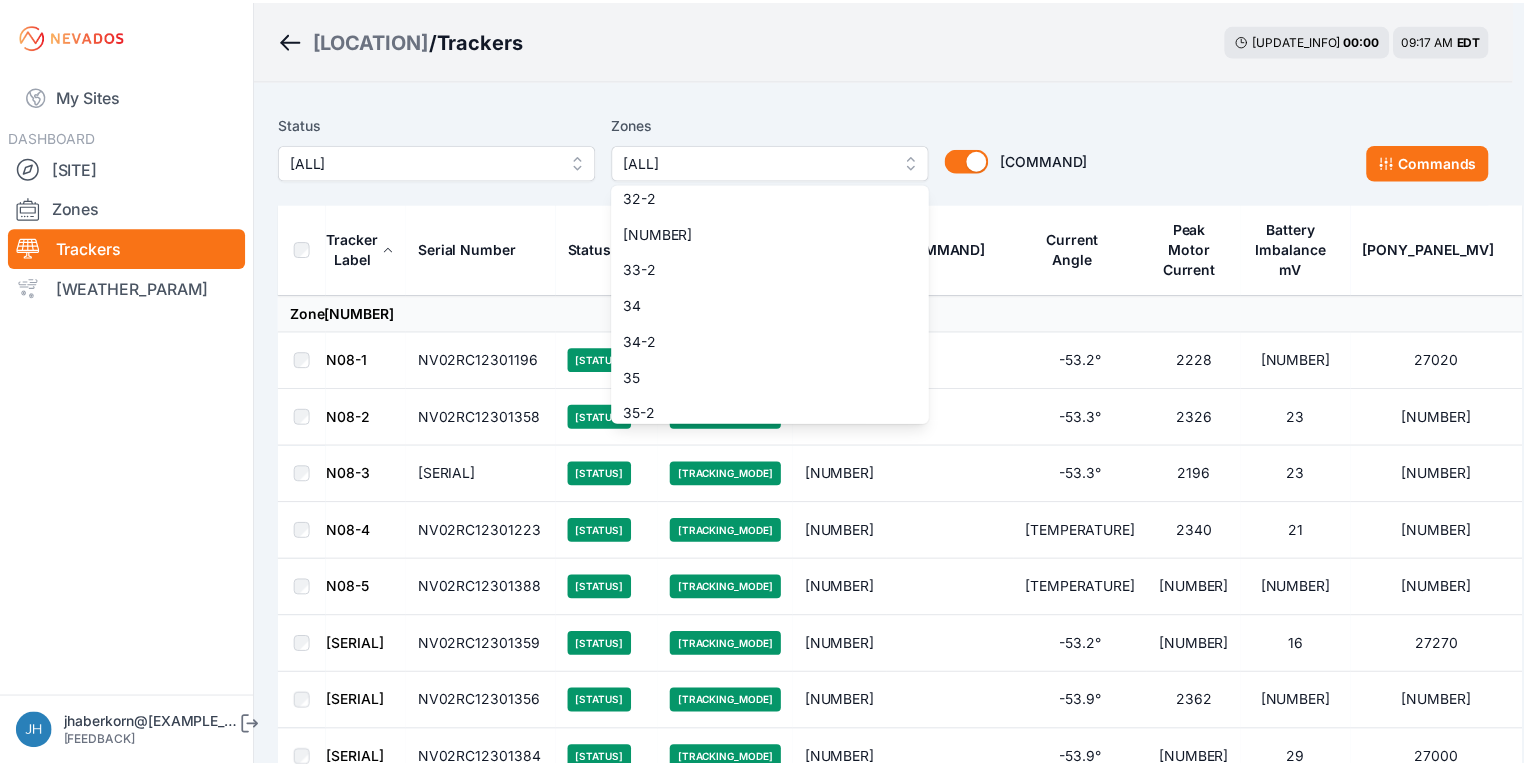 scroll, scrollTop: 1280, scrollLeft: 0, axis: vertical 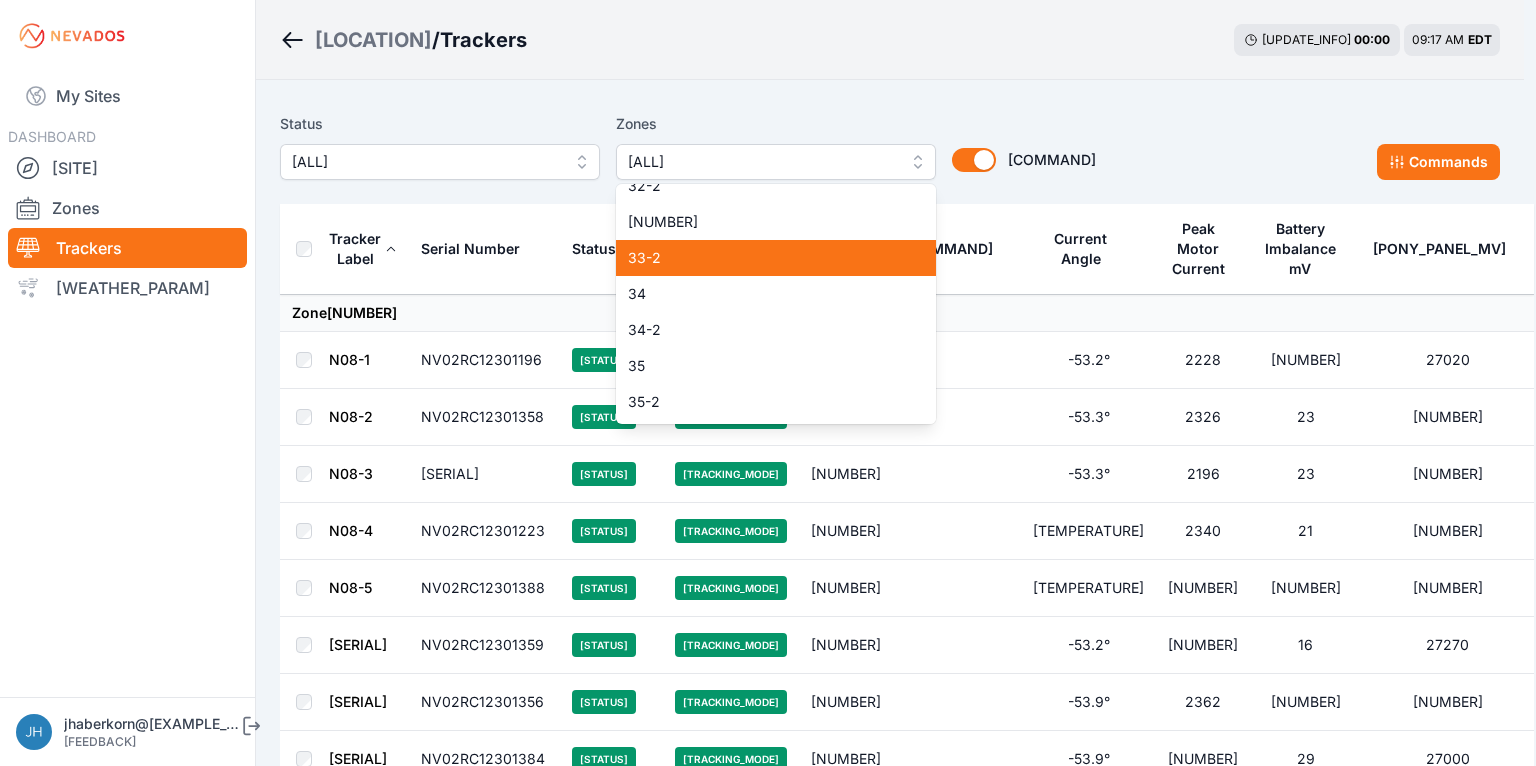 drag, startPoint x: 834, startPoint y: 256, endPoint x: 909, endPoint y: 81, distance: 190.39433 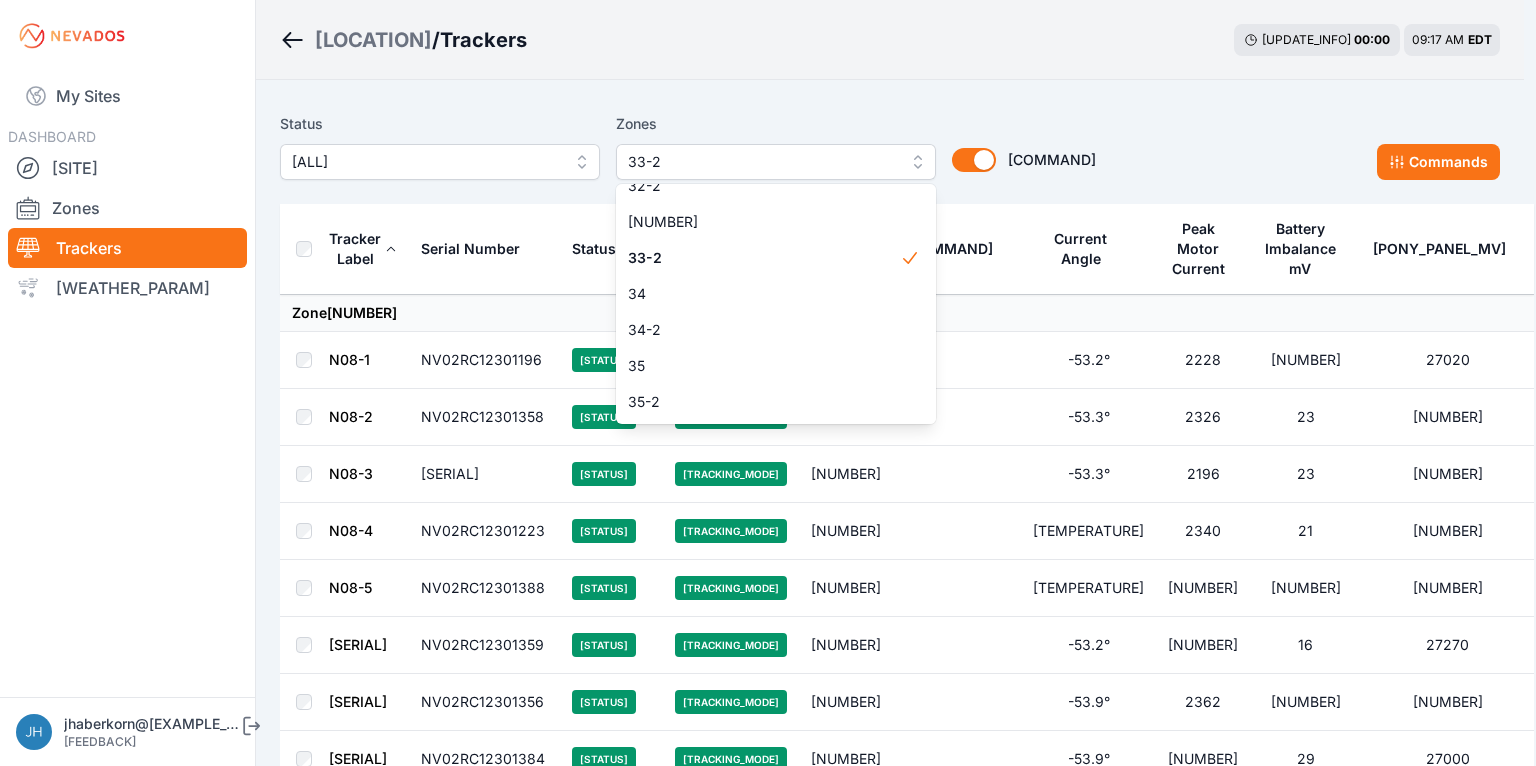 click on "Status All Zones 33-2 1 2 3 4 5 6 7 8 9 10 11 11-2 12 13 14 15 16 17 18 18-2 19 19-2 20 21 22 23 24 25 26 27 28 29 30 31 32 32-2 33 33-2 34 34-2 35 35-2 36 37 37-2 38 38-2 39 40 41 Group by Zone Group by Zone Commands Tracker Label Serial Number Status Mode Zone E-Stop Current Angle Peak Motor Current Battery Imbalance mV Pony Panel mV Zone  1 N08-1 NV02RC12301196 On Target Automatic Tracking 1 -53.2° 2228 33 27020 N08-2 NV02RC12301358 On Target Automatic Tracking 1 -53.3° 2326 23 27290 N08-3 NV02RC12301200 On Target Automatic Tracking 1 -53.3° 2196 23 27290 N08-4 NV02RC12301223 On Target Automatic Tracking 1 -52.9° 2340 21 27310 N08-5 NV02RC12301388 On Target Automatic Tracking 1 -53.1° 2200 20 28910 N08-6 NV02RC12301359 On Target Automatic Tracking 1 -53.2° 2395 16 27270 N08-7 NV02RC12301356 On Target Automatic Tracking 1 -53.9° 2362 13 27260 N08-8 NV02RC12301384 On Target Automatic Tracking 1 -53.9° 2332 29 27000 N08-9 NV02RC12301357 On Target Automatic Tracking 1 -53.2° 2381 26 27510 N08-10 1 20" at bounding box center (890, 6004) 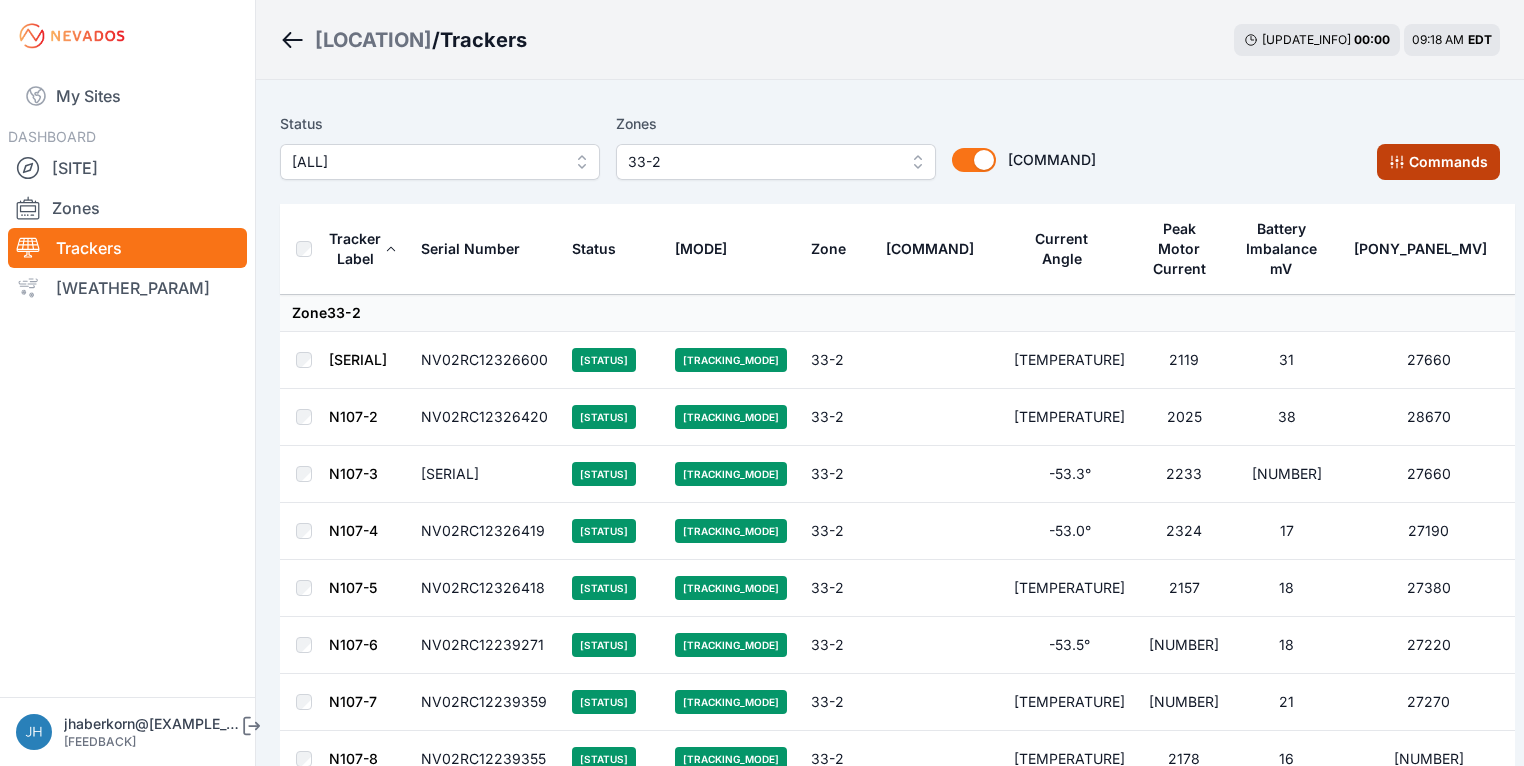 click on "Commands" at bounding box center (1438, 162) 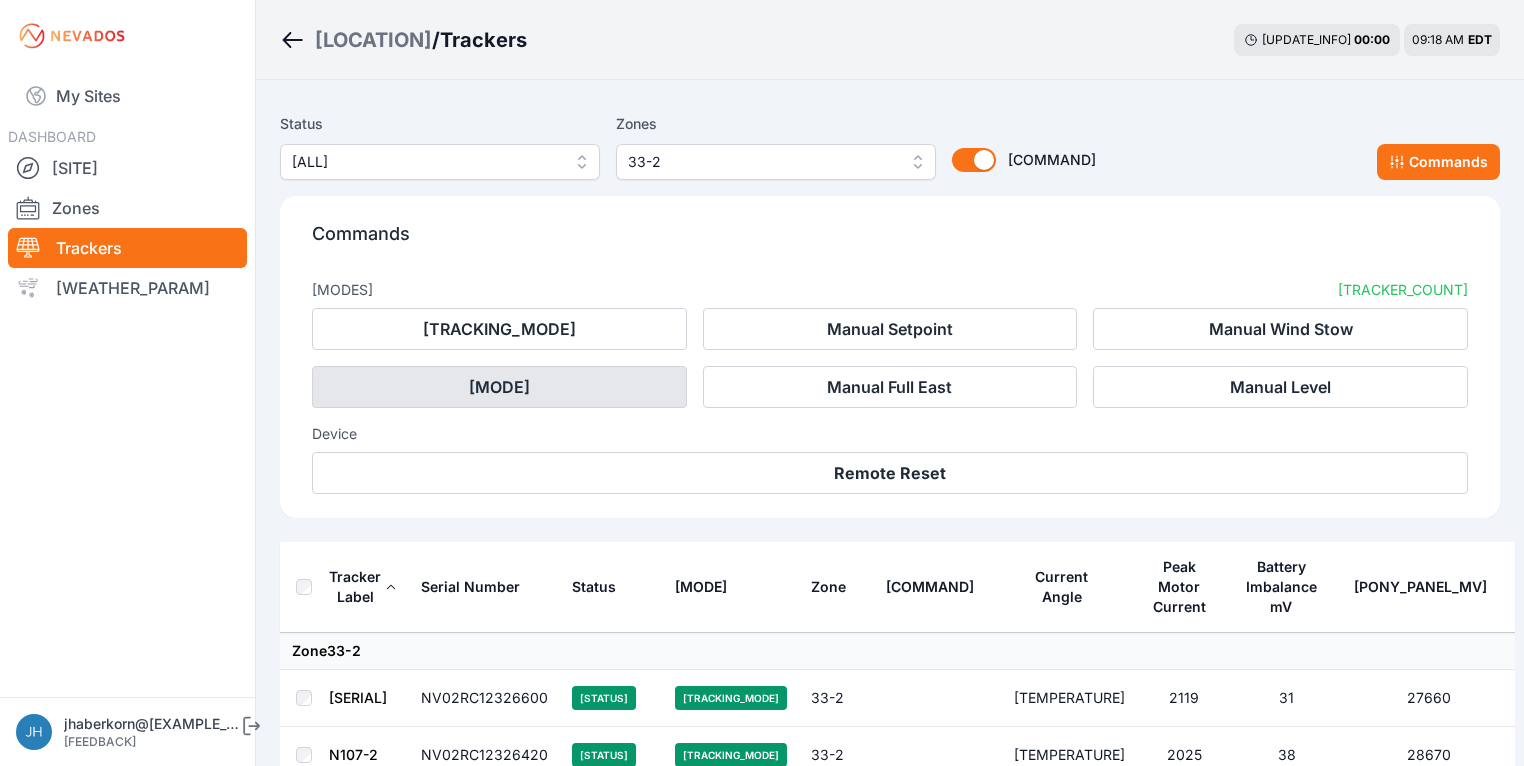 click on "•••••• •••• ••••" at bounding box center [499, 387] 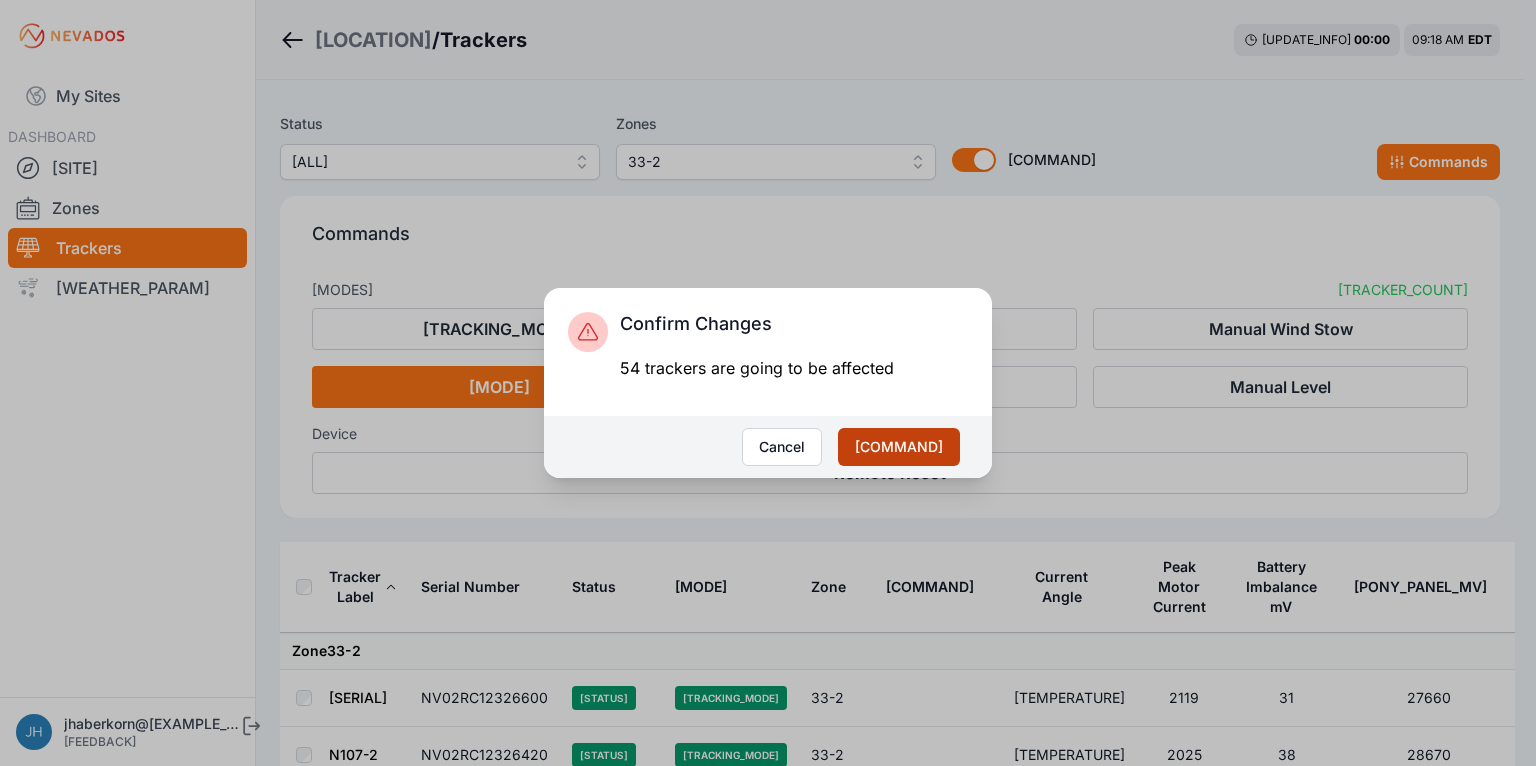 click on "•••••" at bounding box center (899, 447) 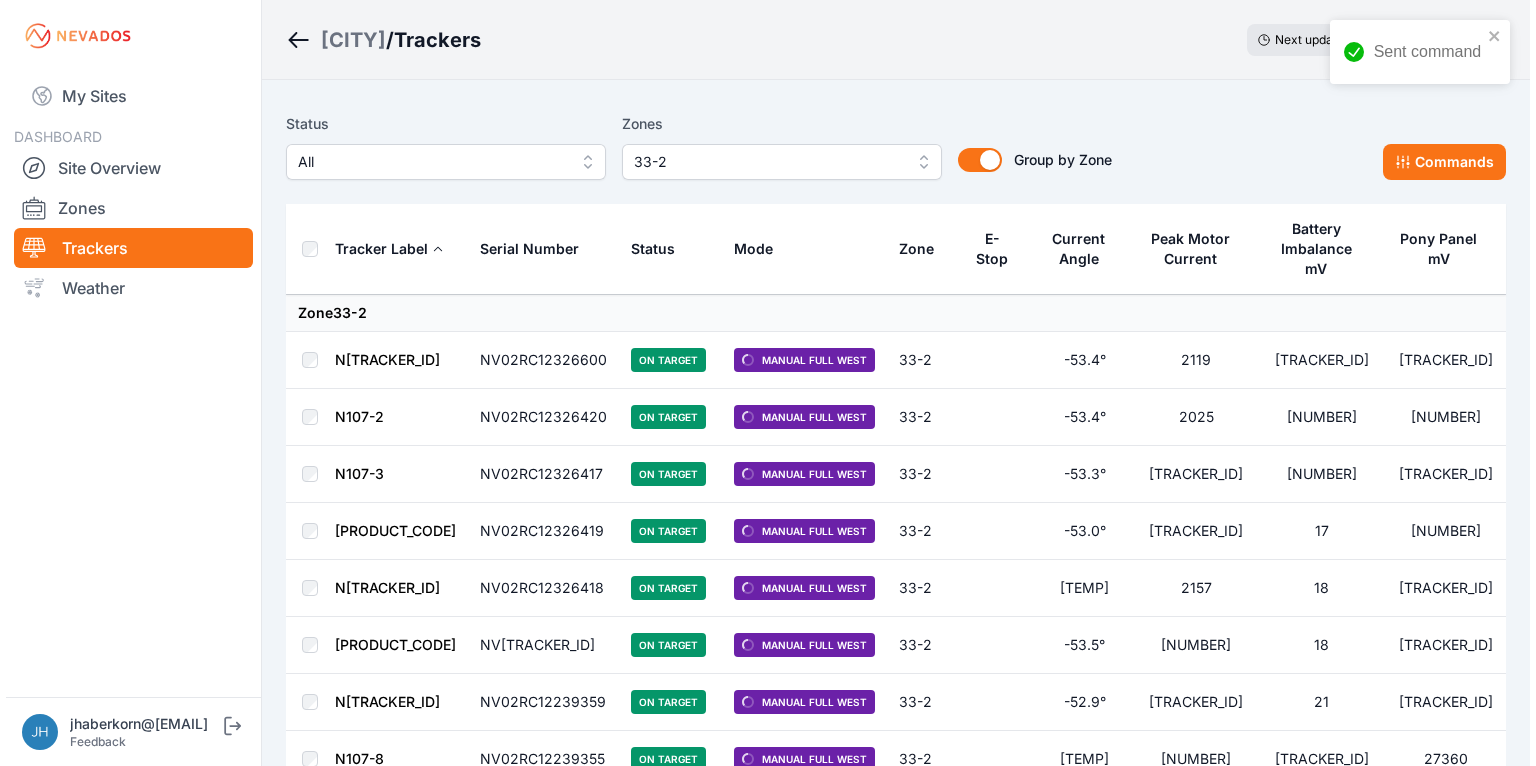 scroll, scrollTop: 0, scrollLeft: 0, axis: both 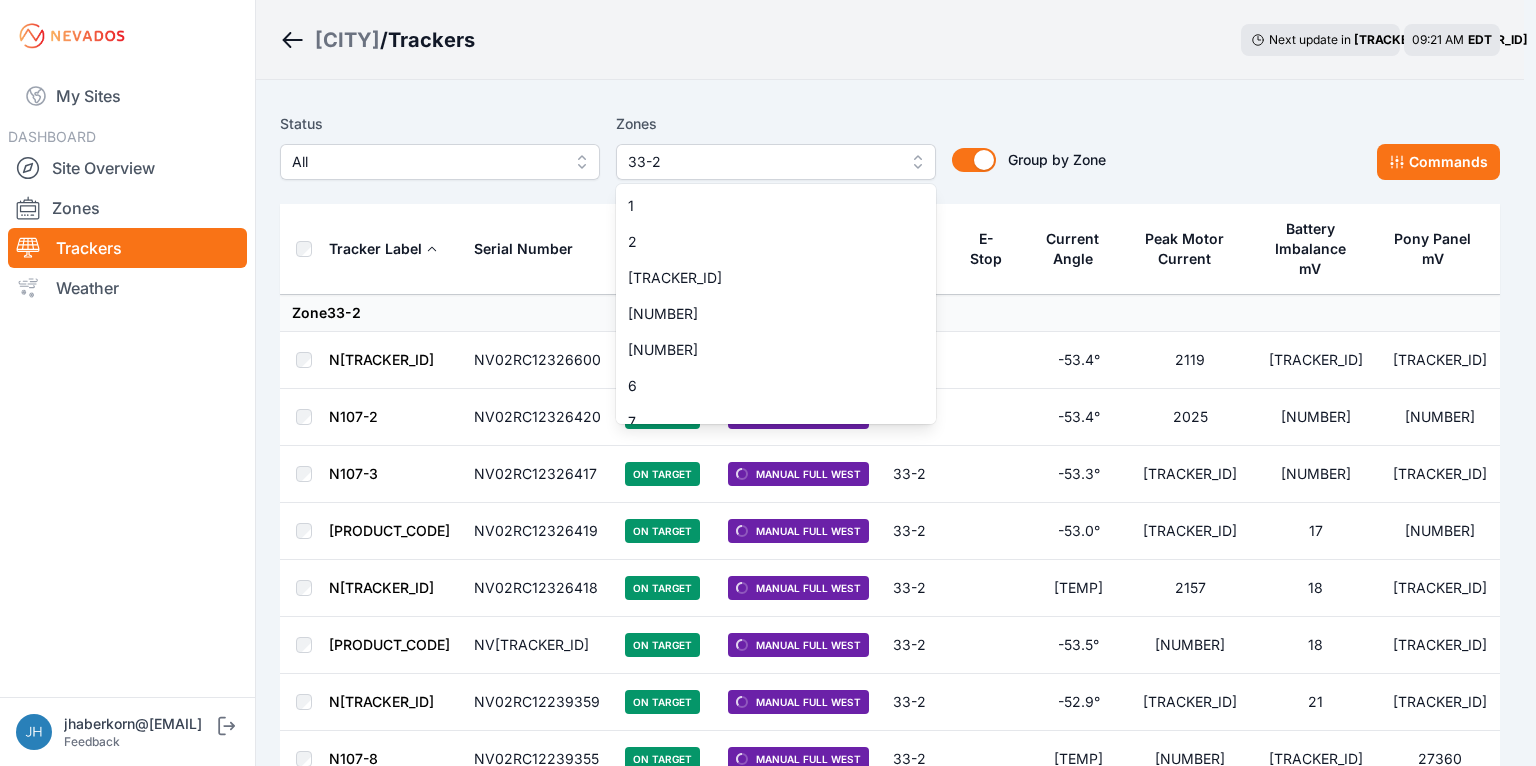 click on "33-2" at bounding box center [776, 162] 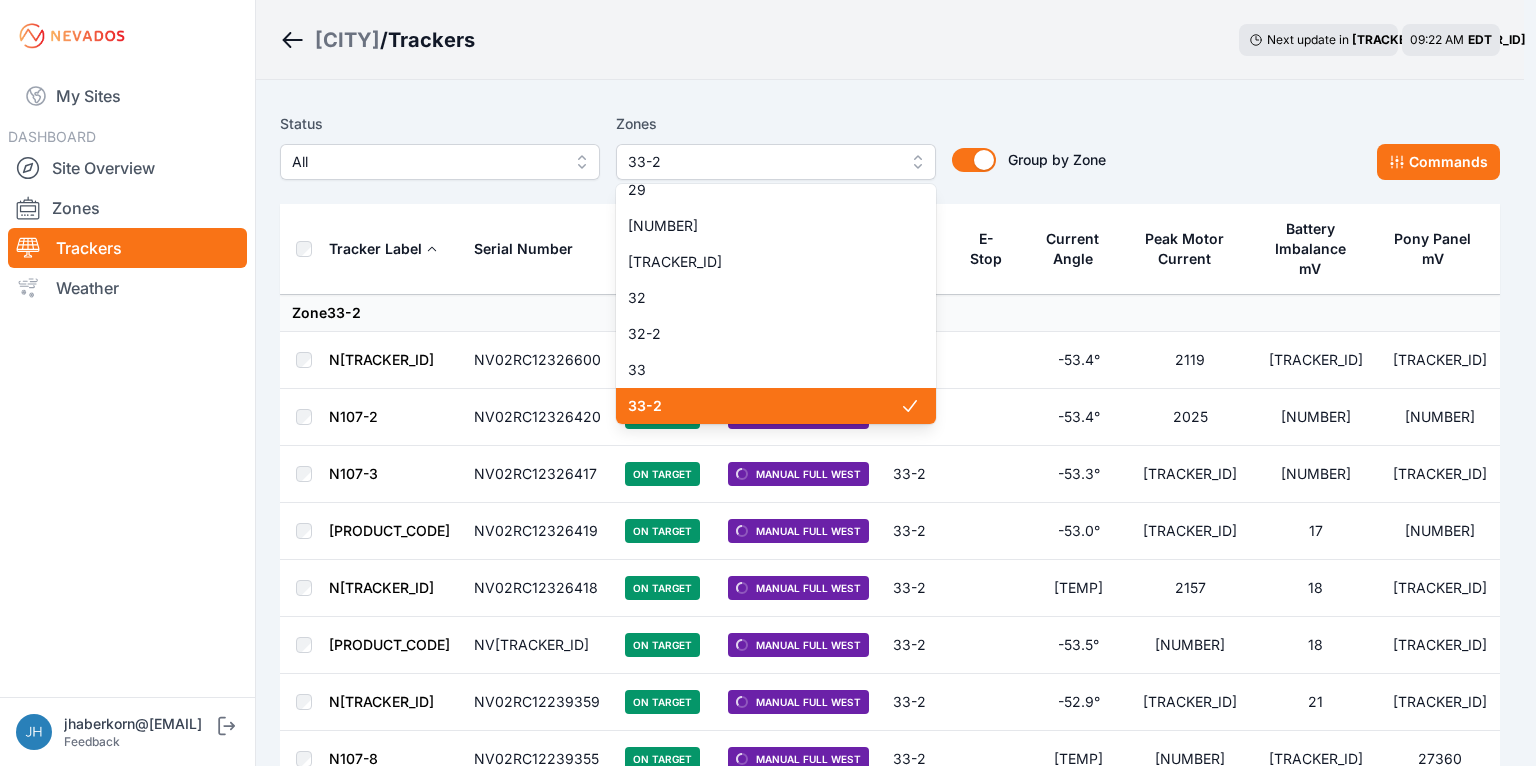 click on "[CODE]" at bounding box center [764, 406] 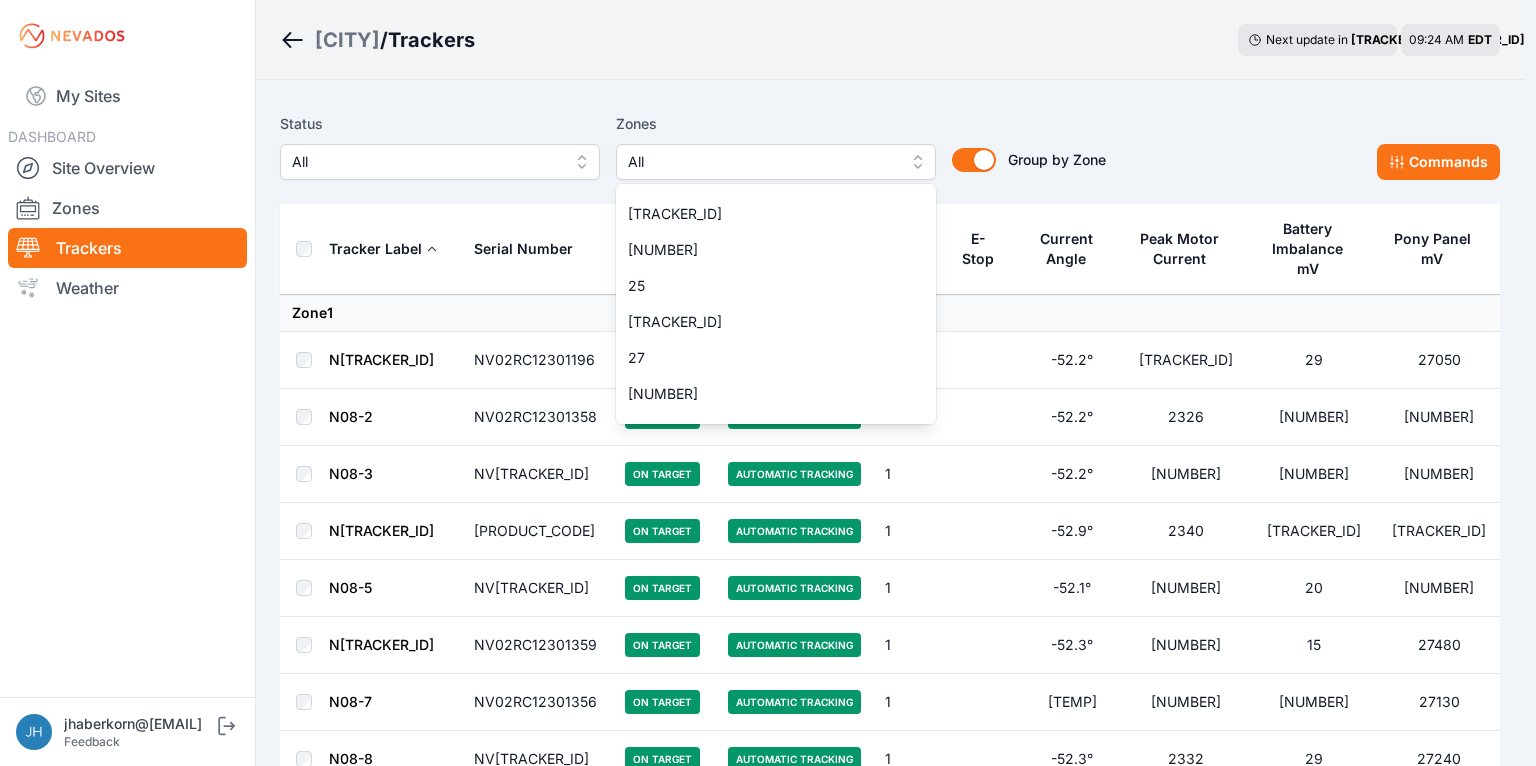 scroll, scrollTop: 892, scrollLeft: 0, axis: vertical 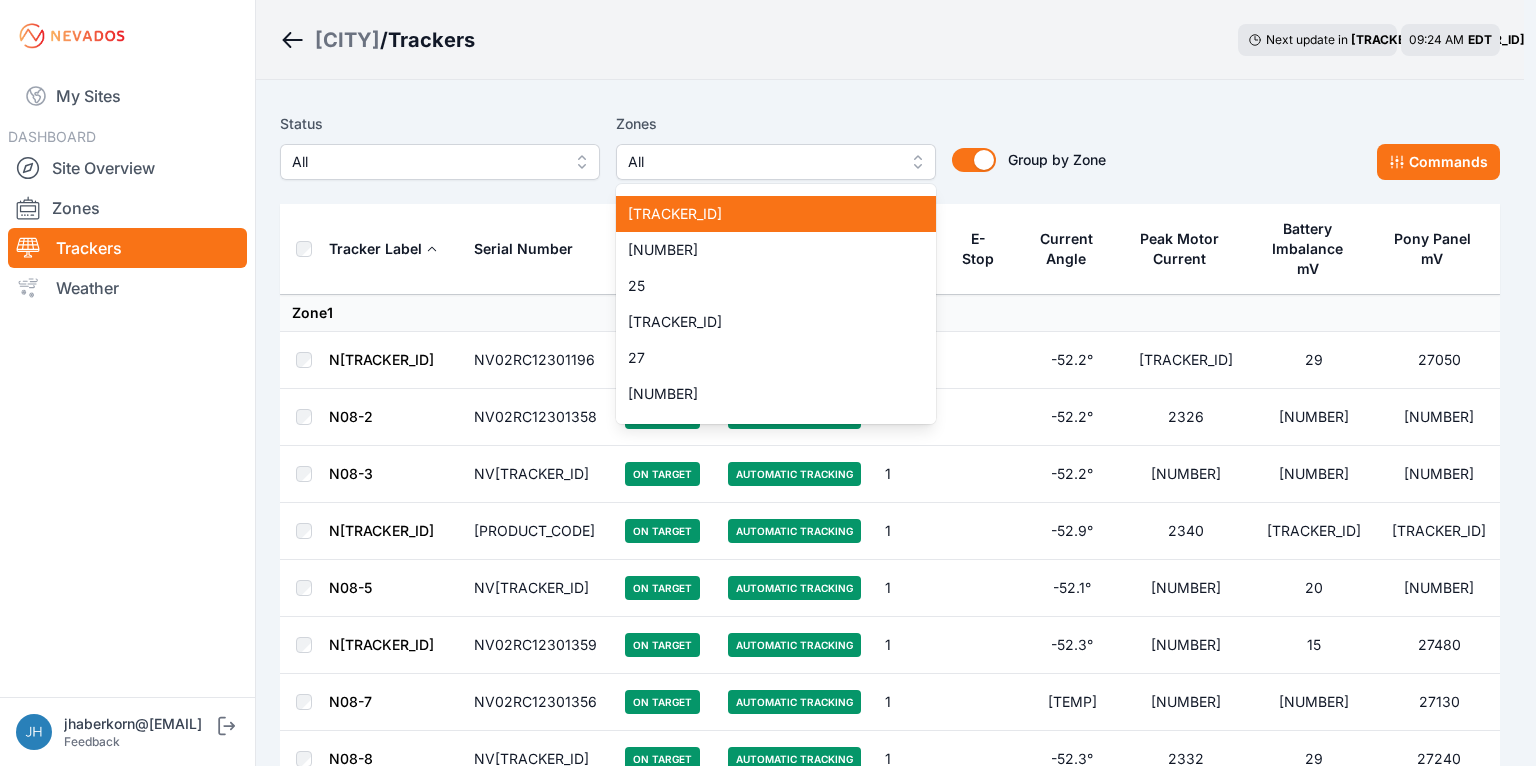 click on "••" at bounding box center [764, 466] 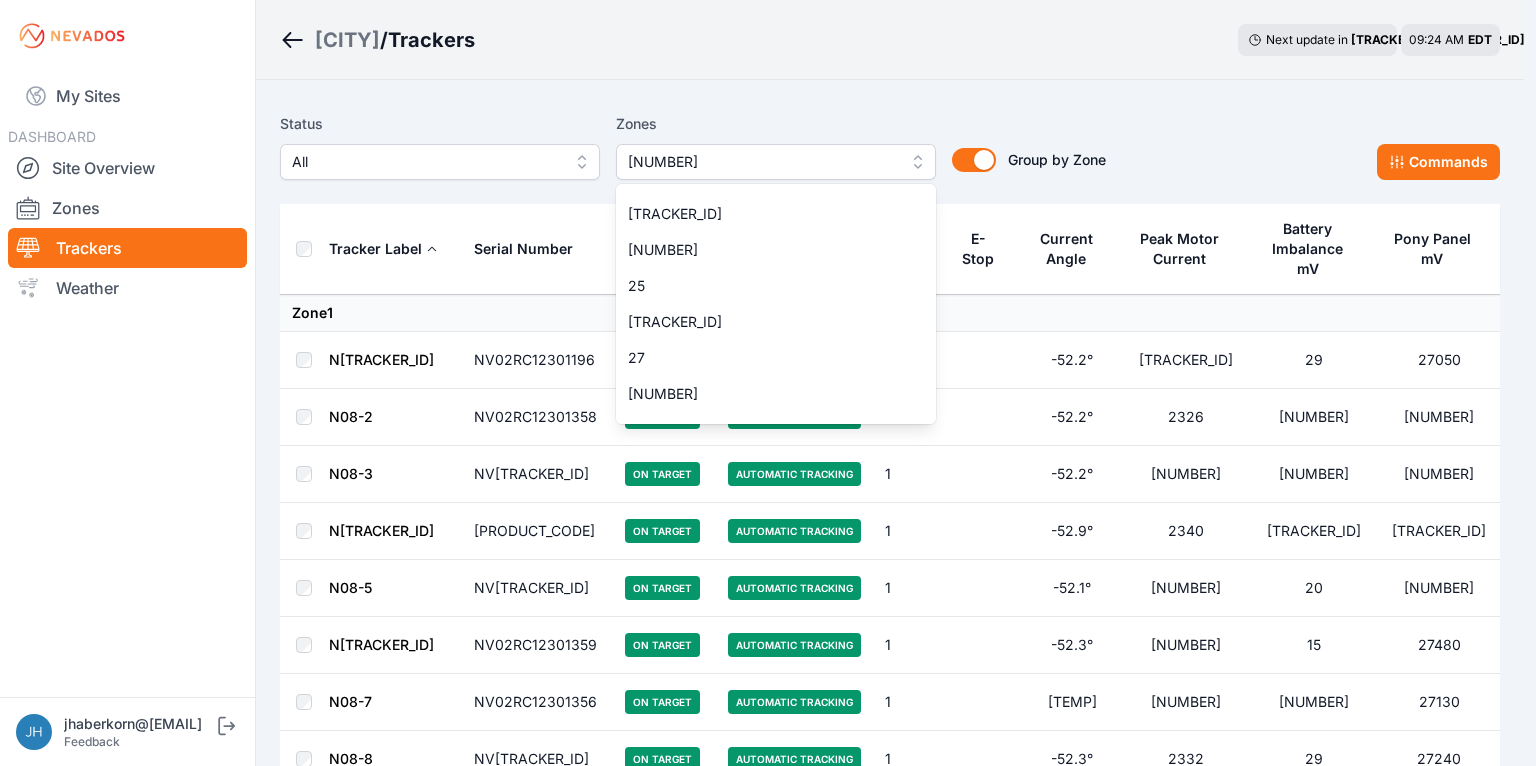 scroll, scrollTop: 1132, scrollLeft: 0, axis: vertical 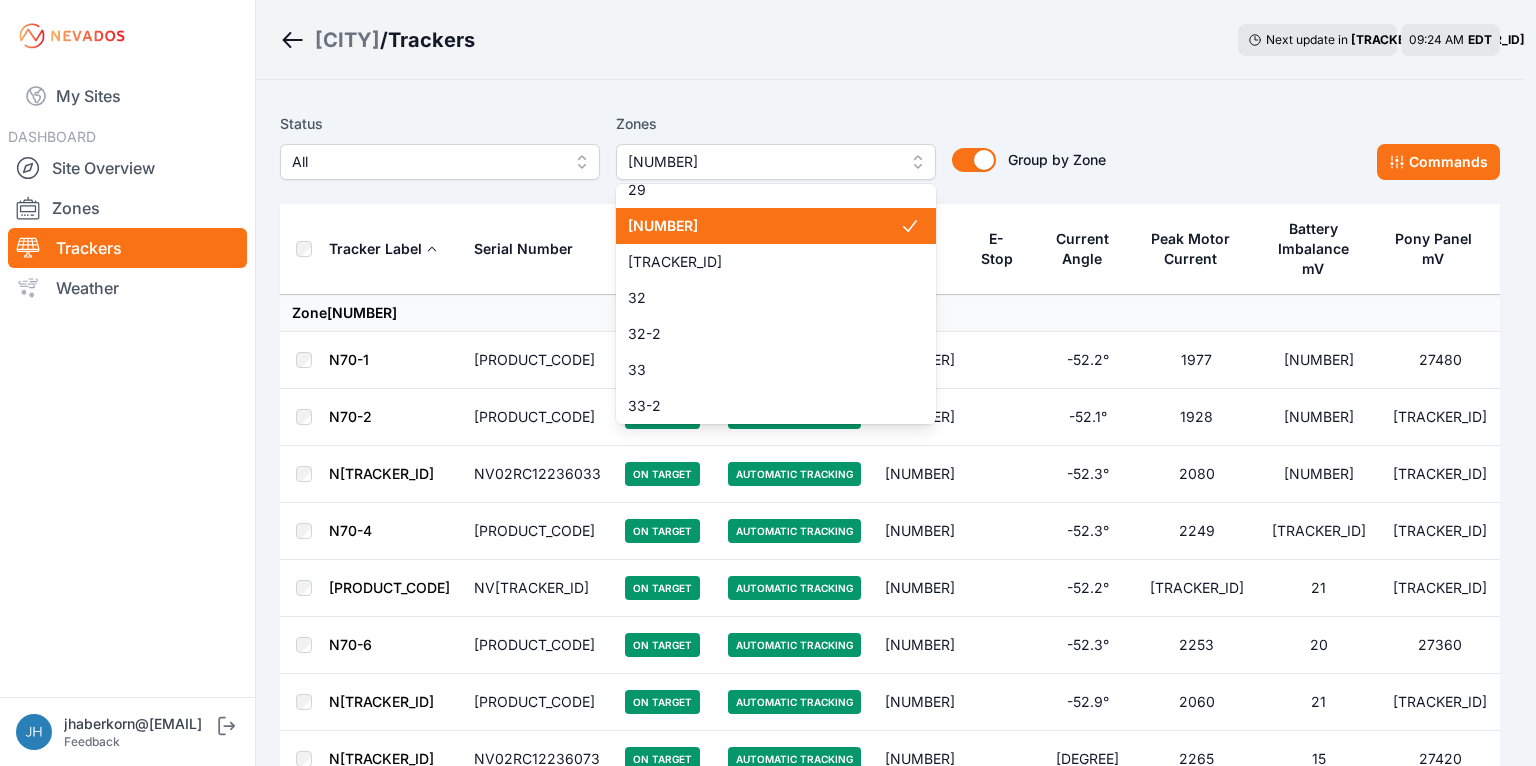 click on "••" at bounding box center (764, 226) 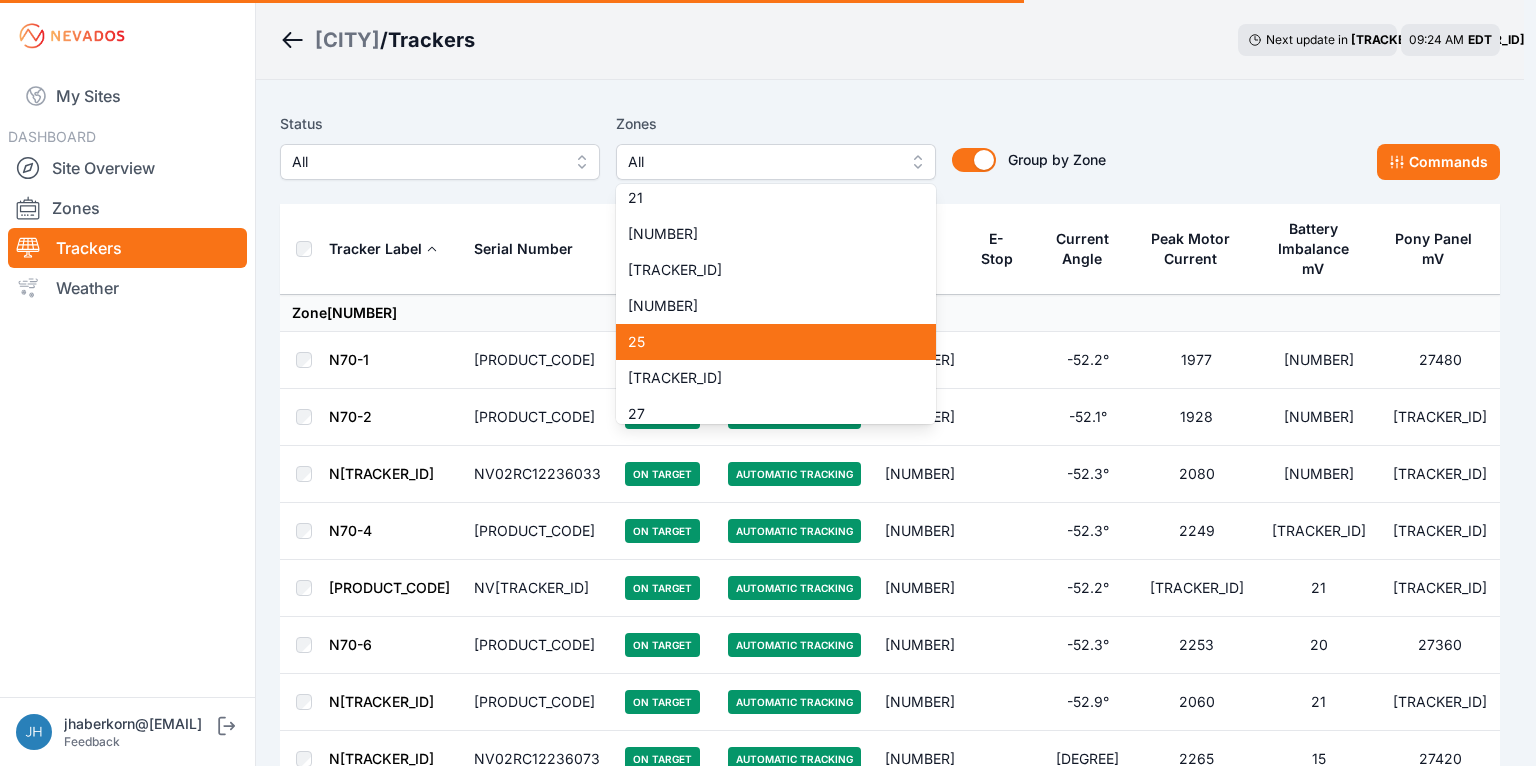 scroll, scrollTop: 719, scrollLeft: 0, axis: vertical 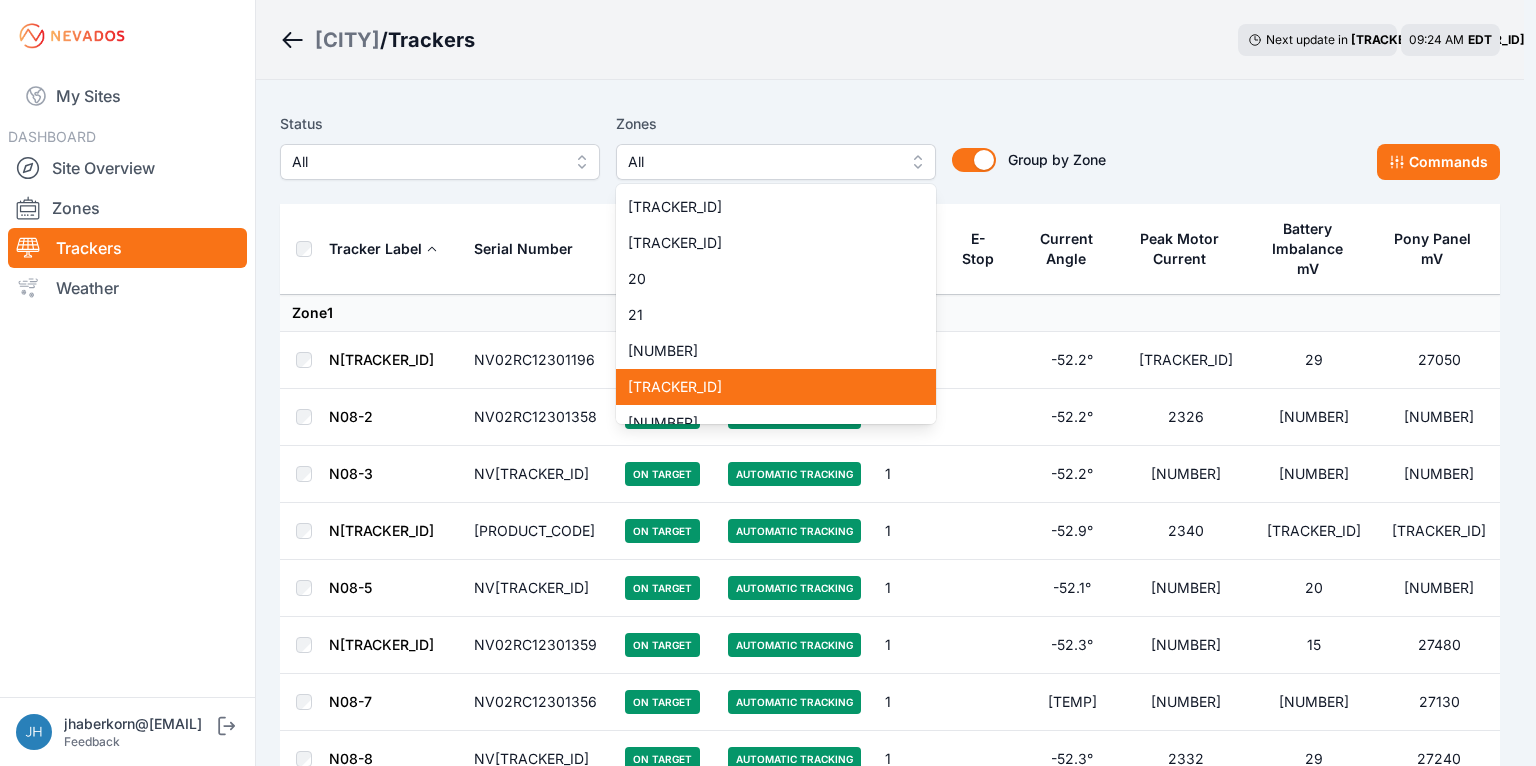 click on "[VALUE]" at bounding box center (764, 387) 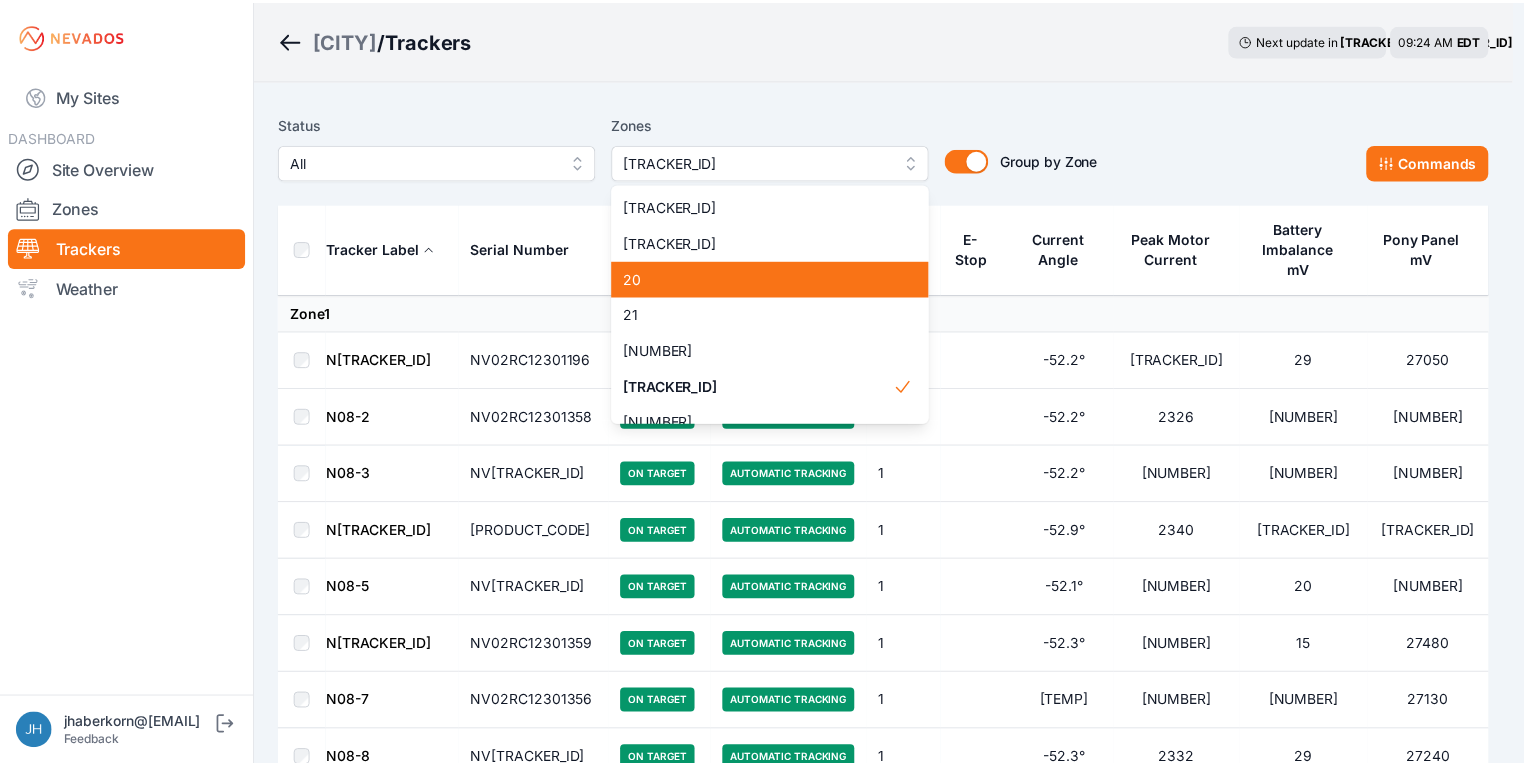scroll, scrollTop: 812, scrollLeft: 0, axis: vertical 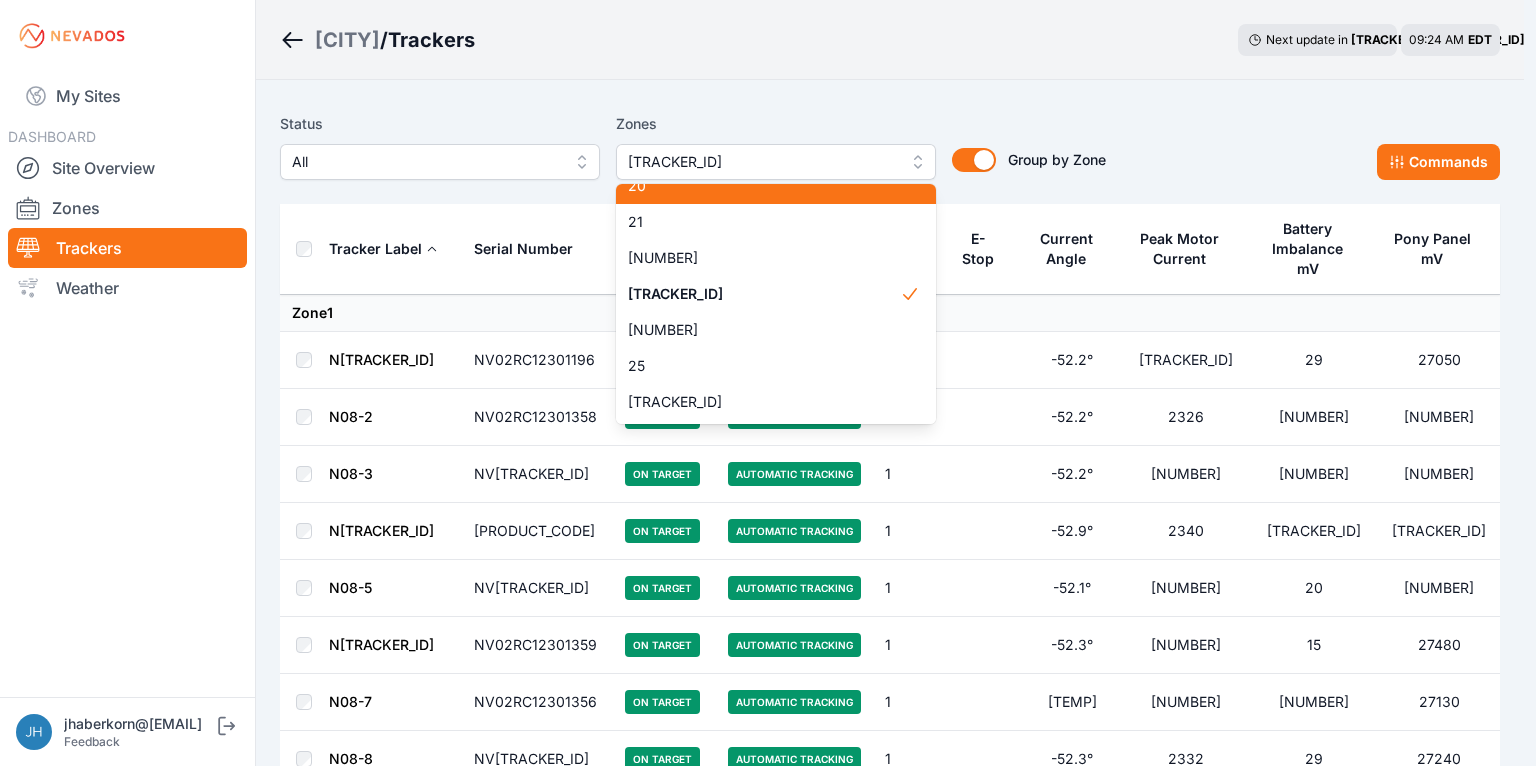 click on "Bartonsville  /  Trackers Next update in   00 : 00 09:24 AM EDT Status All Zones 23 1 2 3 4 5 6 7 8 9 10 11 11-2 12 13 14 15 16 17 18 18-2 19 19-2 20 21 22 23 24 25 26 27 28 29 30 31 32 32-2 33 33-2 34 34-2 35 35-2 36 37 37-2 38 38-2 39 40 41 Group by Zone Group by Zone Commands Tracker Label Serial Number Status Mode Zone E-Stop Current Angle Peak Motor Current Battery Imbalance mV Pony Panel mV Zone  1 N08-1 NV02RC12301196 On Target Automatic Tracking 1 -52.2° 2228 29 27050 N08-2 NV02RC12301358 On Target Automatic Tracking 1 -52.2° 2326 22 26750 N08-3 NV02RC12301200 On Target Automatic Tracking 1 -52.2° 2196 22 27160 N08-4 NV02RC12301223 On Target Automatic Tracking 1 -52.9° 2340 16 27470 N08-5 NV02RC12301388 On Target Automatic Tracking 1 -52.1° 2200 20 28610 N08-6 NV02RC12301359 On Target Automatic Tracking 1 -52.3° 2395 15 27480 N08-7 NV02RC12301356 On Target Automatic Tracking 1 -52.0° 2362 12 27130 N08-8 NV02RC12301384 On Target Automatic Tracking 1 -52.3° 2332 29 27240 N08-9 NV02RC12301357 1" at bounding box center [762, 0] 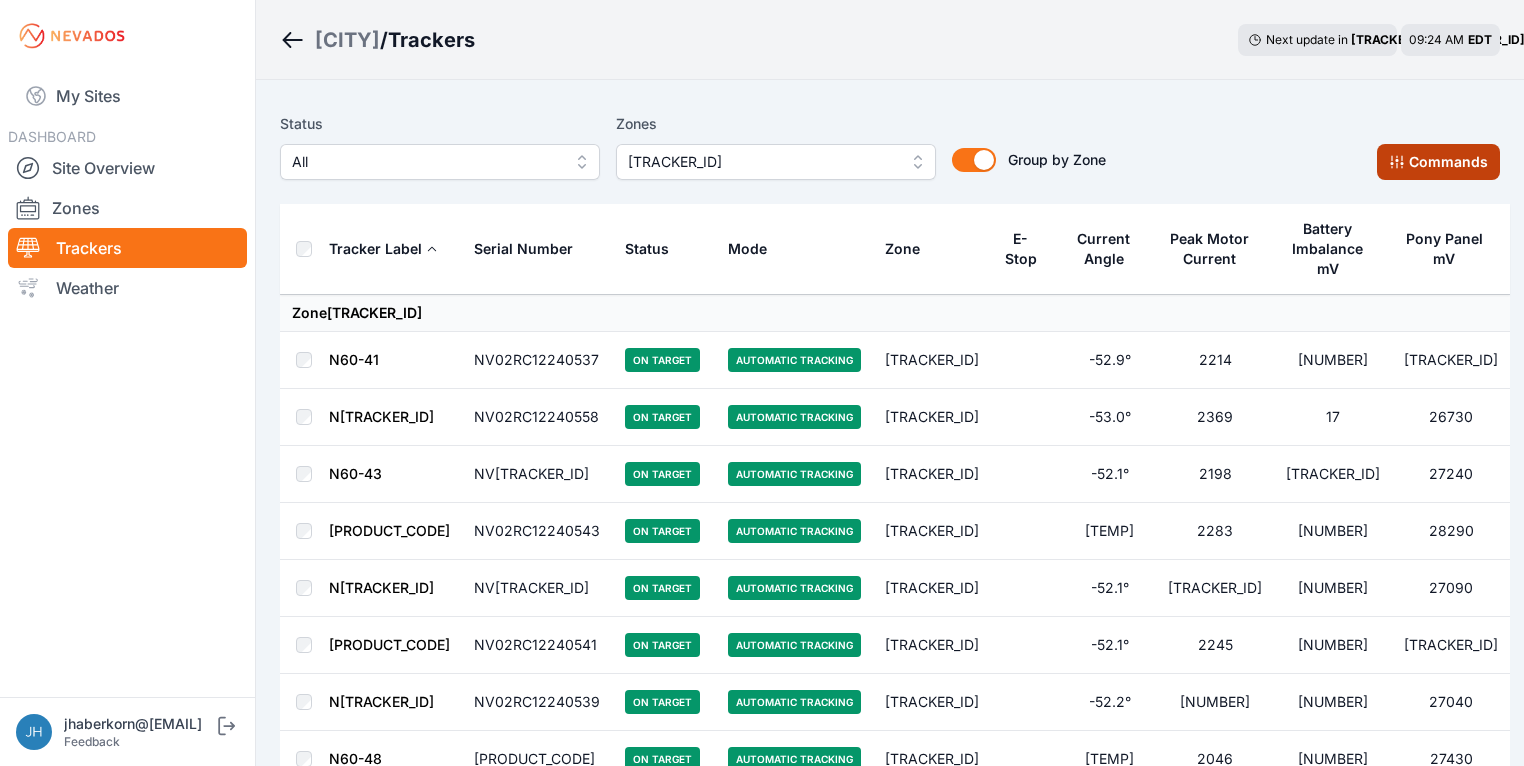 click on "Commands" at bounding box center [1438, 162] 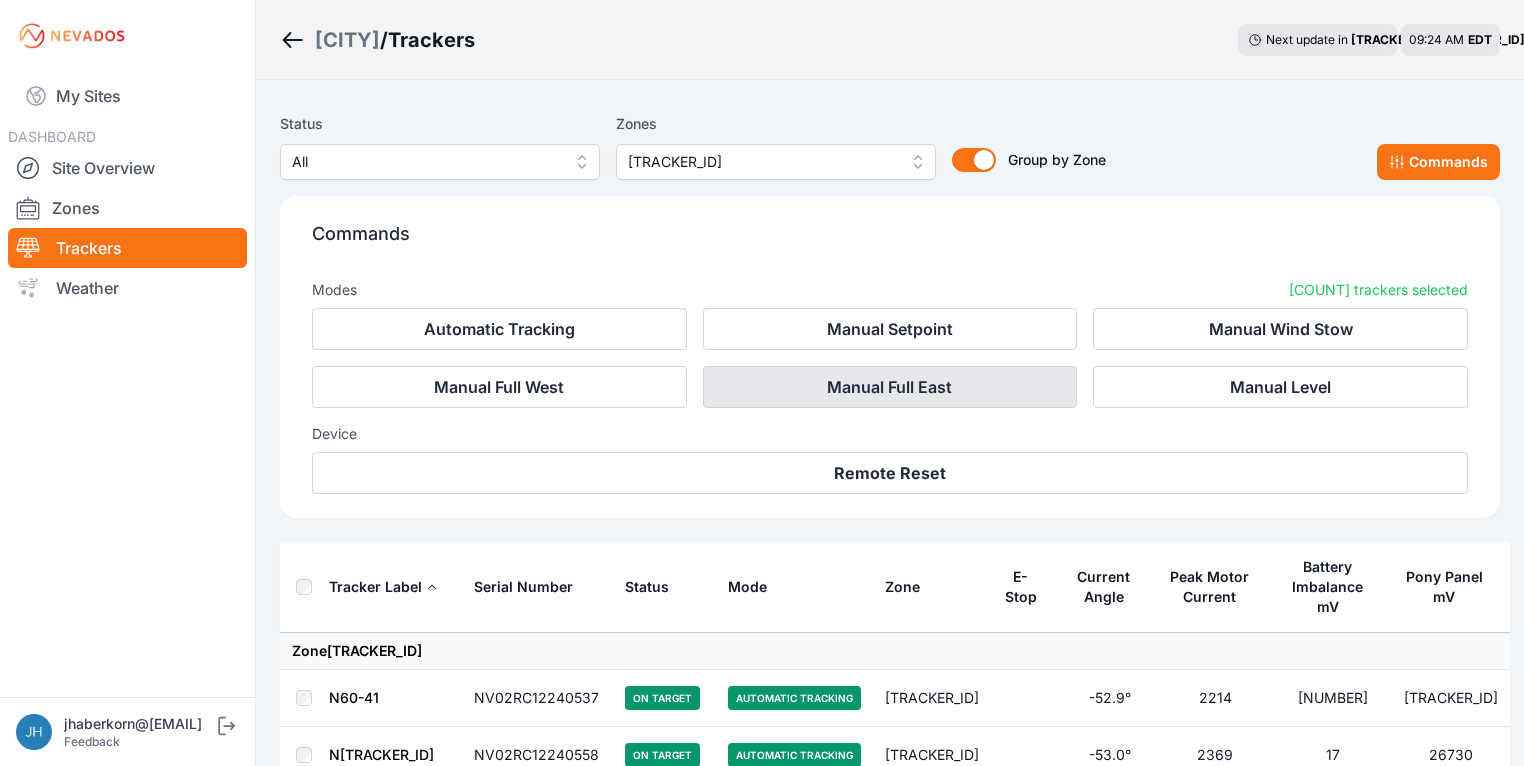 click on "•••••• •••• ••••" at bounding box center (890, 387) 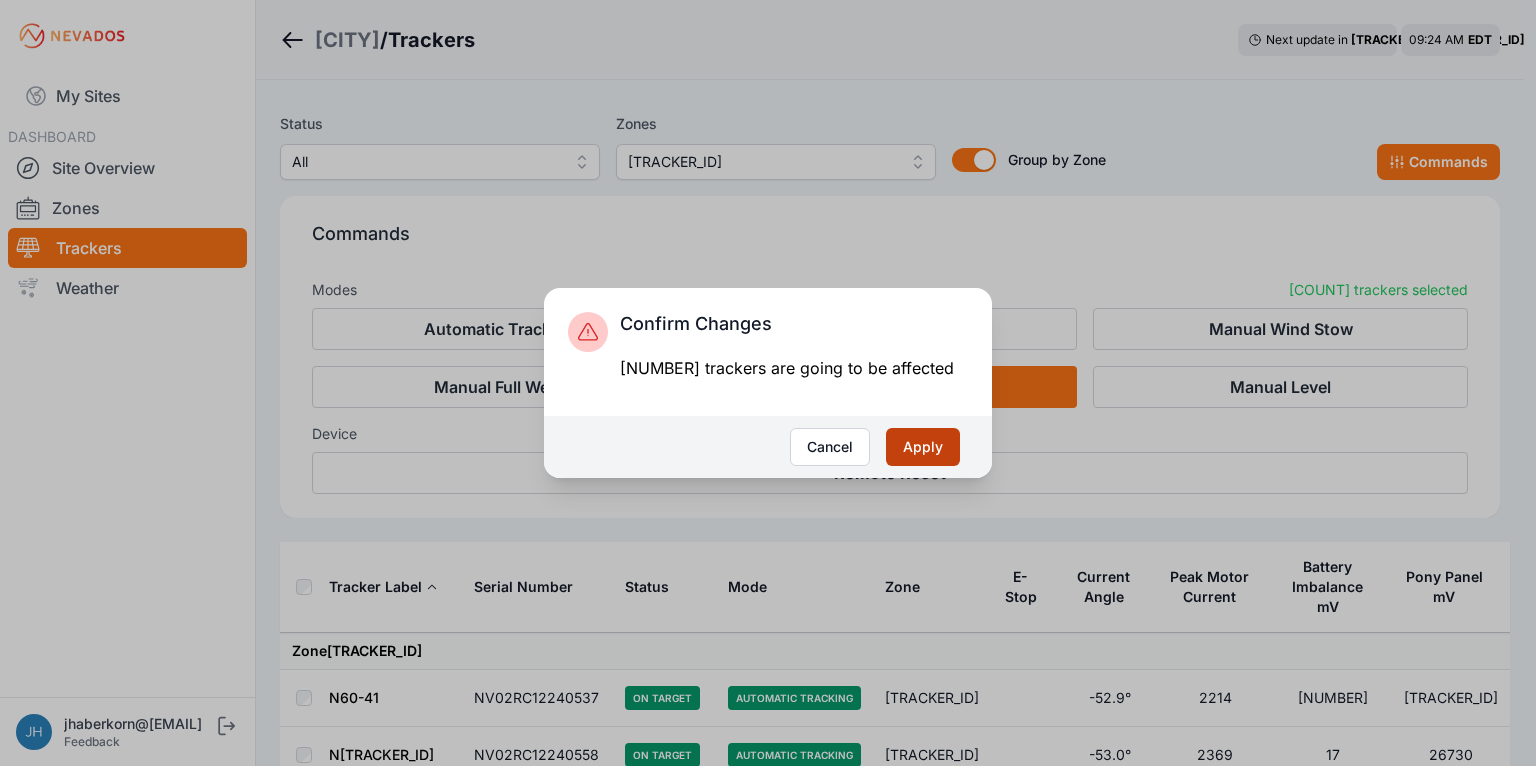 click on "•••••" at bounding box center [923, 447] 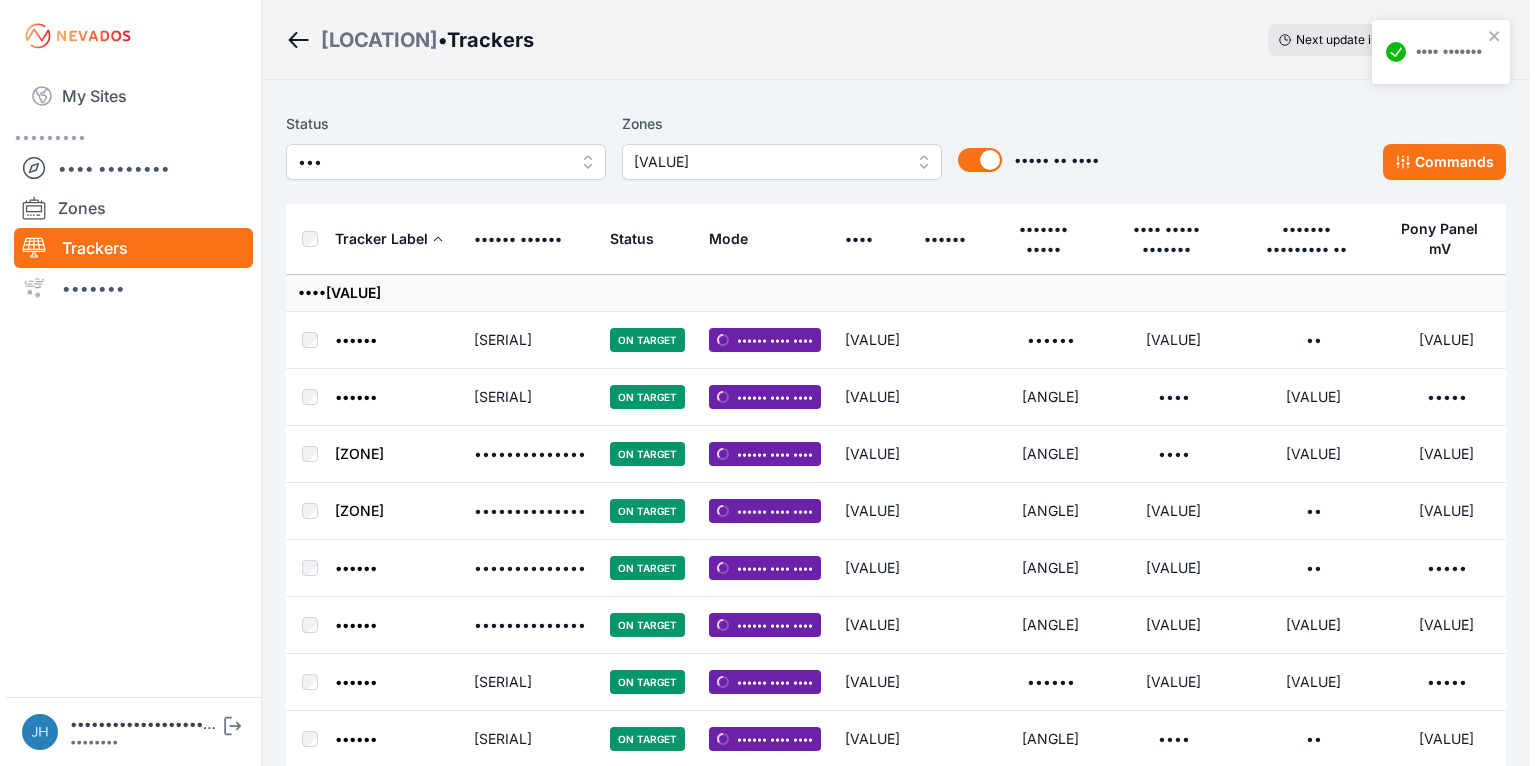 scroll, scrollTop: 0, scrollLeft: 0, axis: both 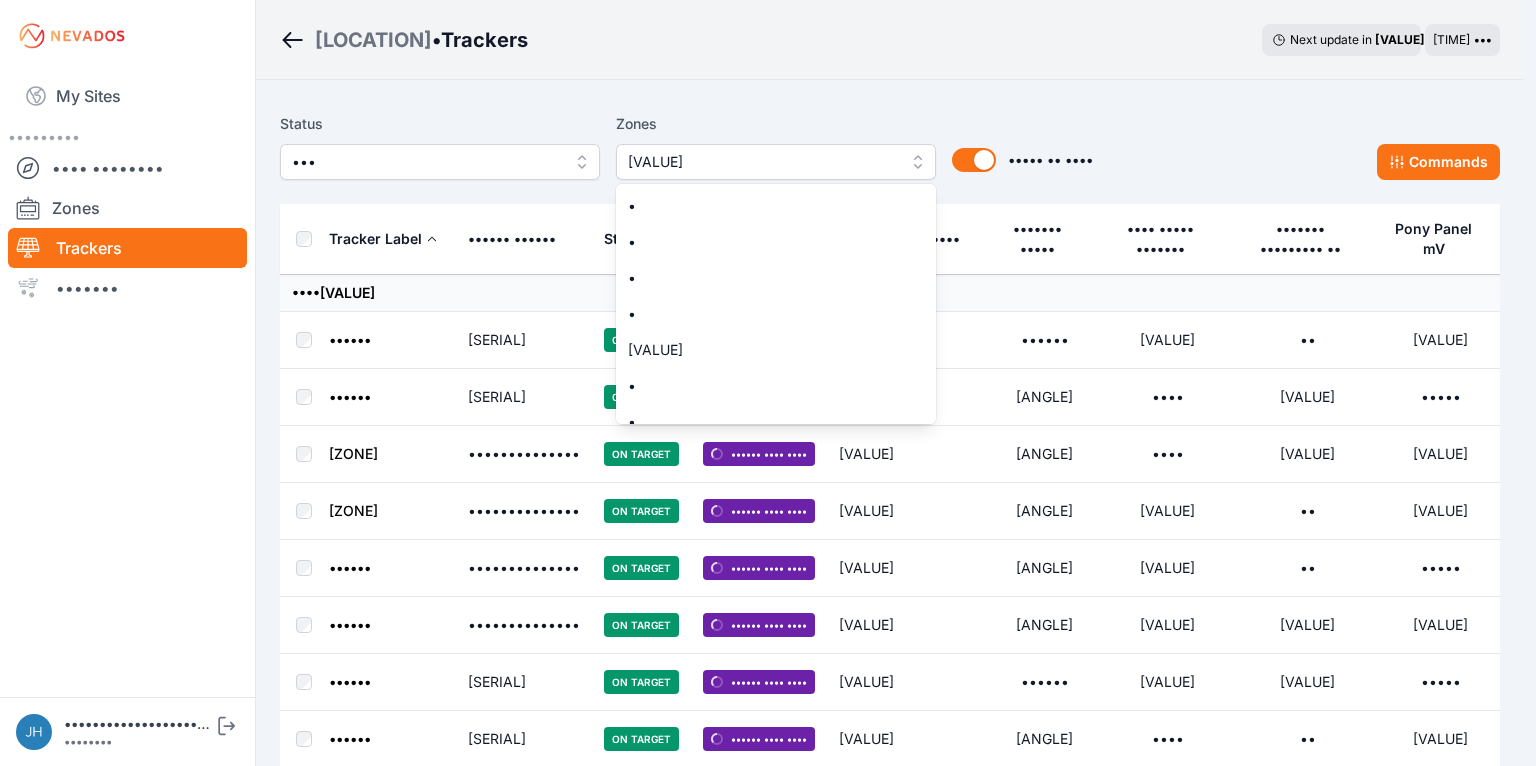 click on "[VALUE]" at bounding box center [776, 162] 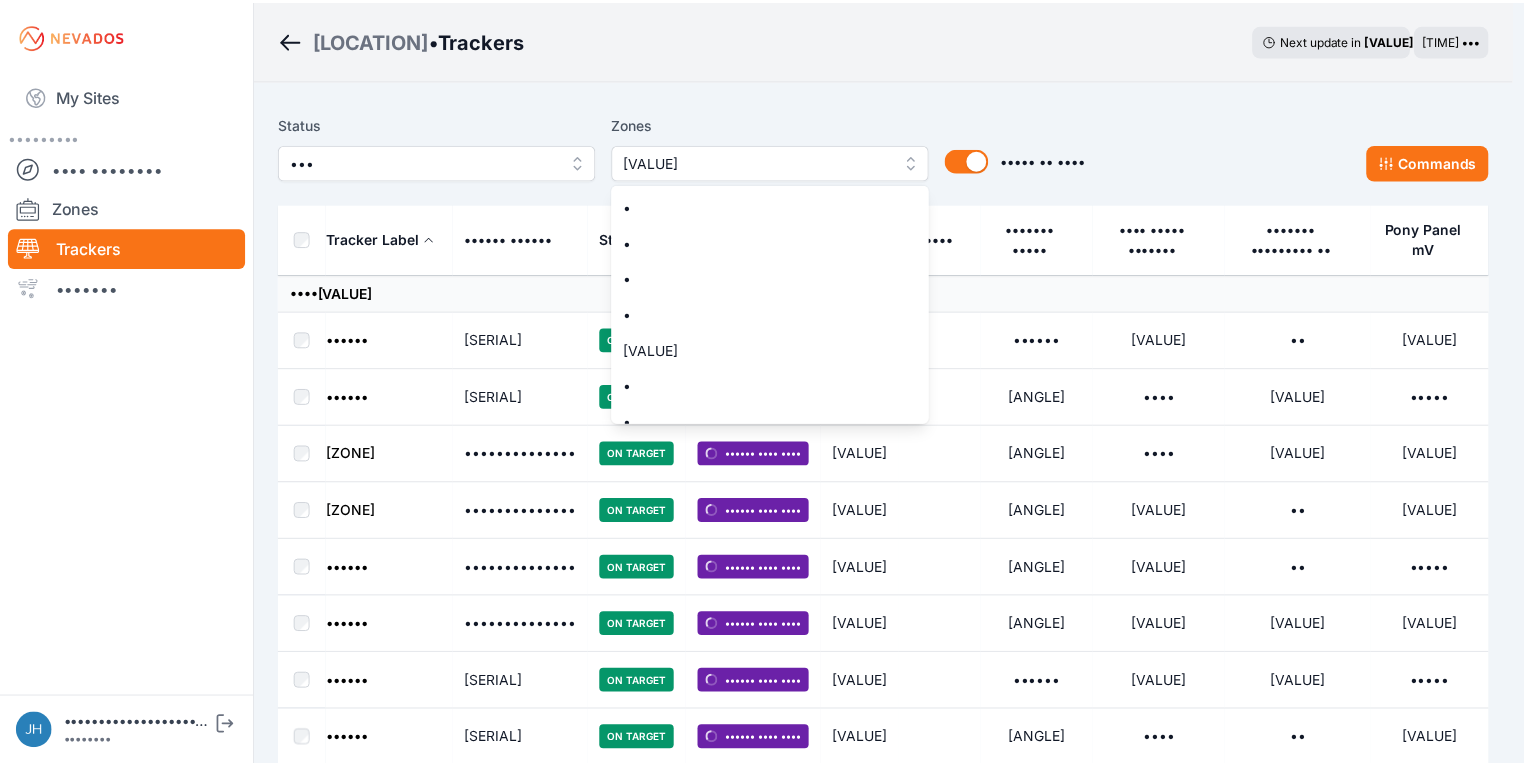 scroll, scrollTop: 700, scrollLeft: 0, axis: vertical 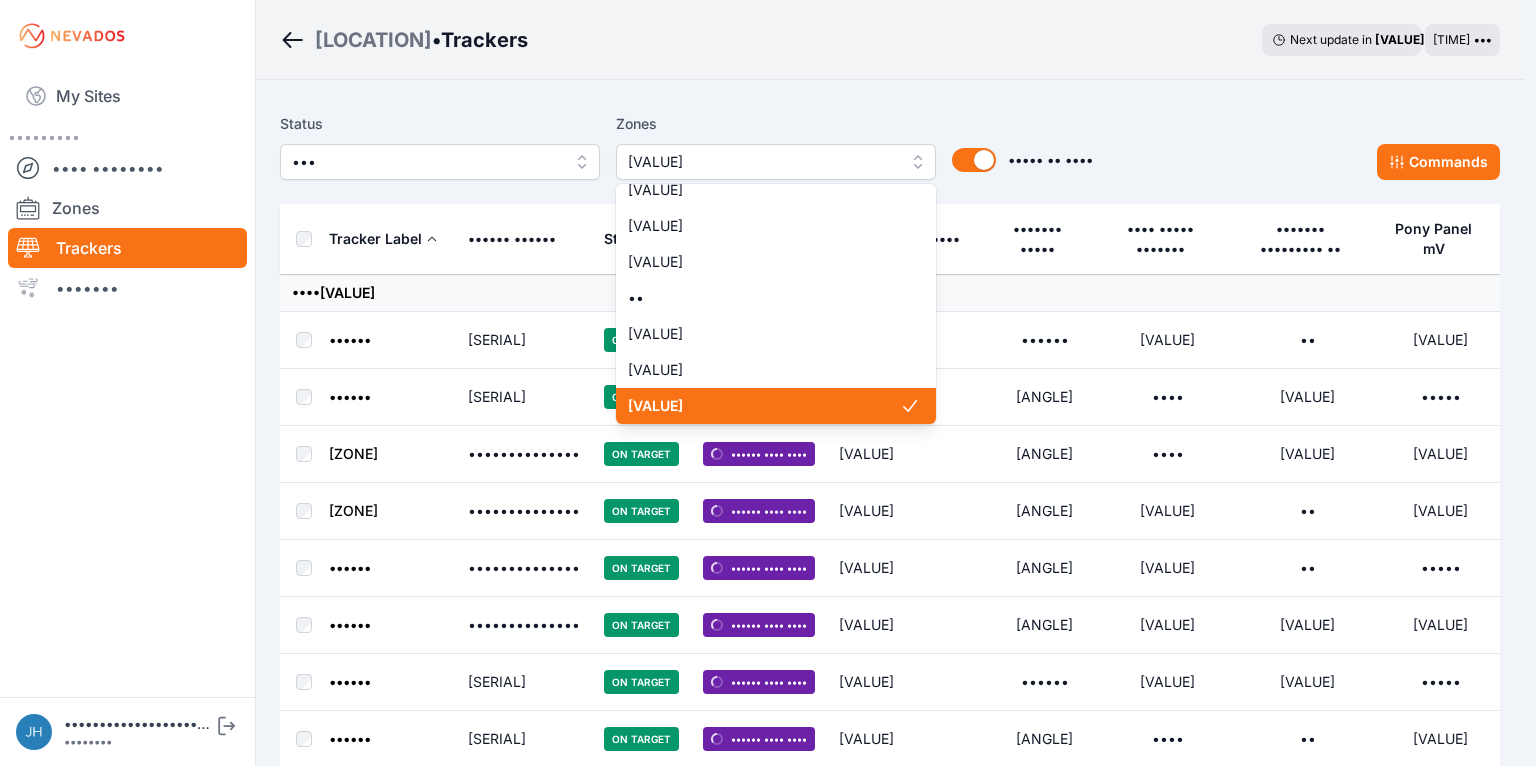 click on "[VALUE]" at bounding box center [764, 406] 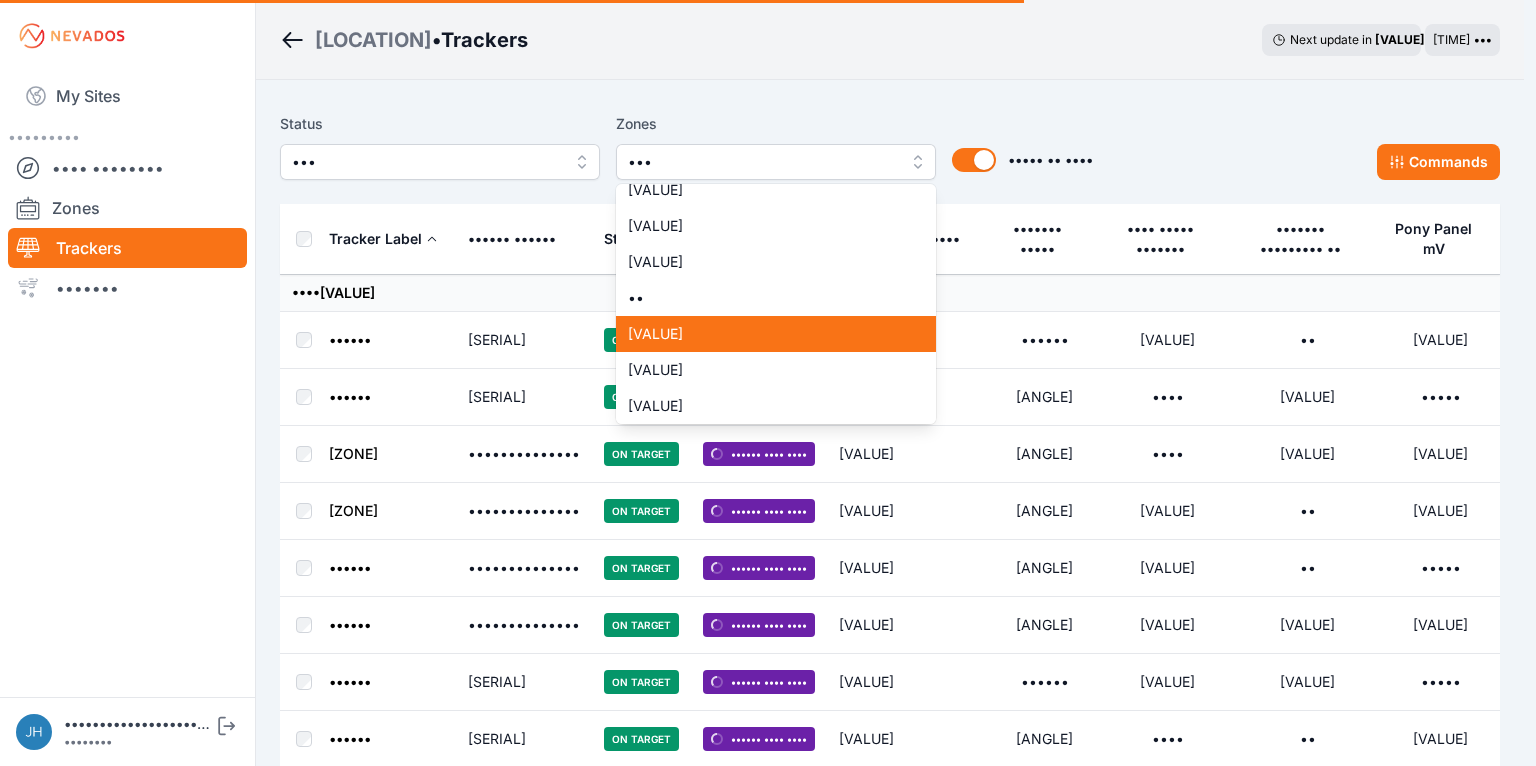 drag, startPoint x: 798, startPoint y: 328, endPoint x: 818, endPoint y: 304, distance: 31.241 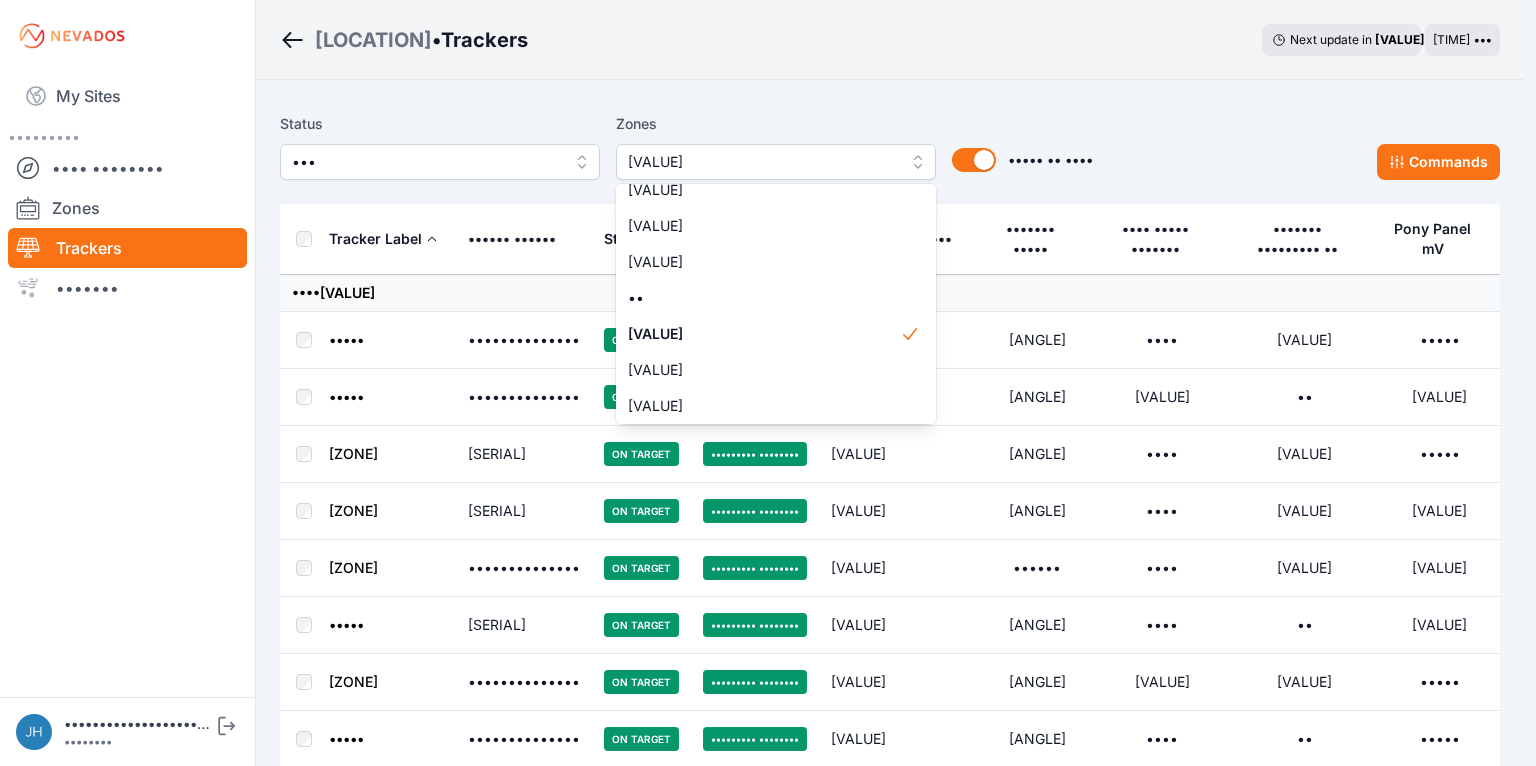 click on "Status All Zones 21 1 2 3 4 5 6 7 8 9 10 11 11-2 12 13 14 15 16 17 18 18-2 19 19-2 20 21 22 23 24 25 26 27 28 29 30 31 32 32-2 33 33-2 34 34-2 35 35-2 36 37 37-2 38 38-2 39 40 41 Group by Zone Group by Zone Commands Tracker Label Serial Number Status Mode Zone E-Stop Current Angle Peak Motor Current Battery Imbalance mV Pony Panel mV Zone 21 [ZONE] [SERIAL] On Target Automatic Tracking 21 [ANGLE] [VALUE] [VALUE] [VALUE] [ZONE] [SERIAL] On Target Automatic Tracking 21 [ANGLE] [VALUE] [VALUE] [VALUE] [ZONE] [SERIAL] On Target Automatic Tracking 21 [ANGLE] [VALUE] [VALUE] [VALUE] [ZONE] [SERIAL] On Target Automatic Tracking 21 [ANGLE] [VALUE] [VALUE] [VALUE] [ZONE] [SERIAL] On Target Automatic Tracking 21 [ANGLE] [VALUE] [VALUE] [VALUE] [ZONE] [SERIAL] On Target Automatic Tracking 21 [ANGLE] [VALUE] [VALUE] [VALUE] [ZONE] [SERIAL] On Target Automatic Tracking 21 [ANGLE] [VALUE] [VALUE] [VALUE] [ZONE] [SERIAL] On Target Automatic Tracking 21 [ANGLE] [VALUE] [VALUE] [VALUE] [ZONE] [SERIAL] On Target Automatic Tracking 21 [ANGLE] [VALUE] [VALUE] [VALUE] 21 [VALUE]" at bounding box center [890, 2684] 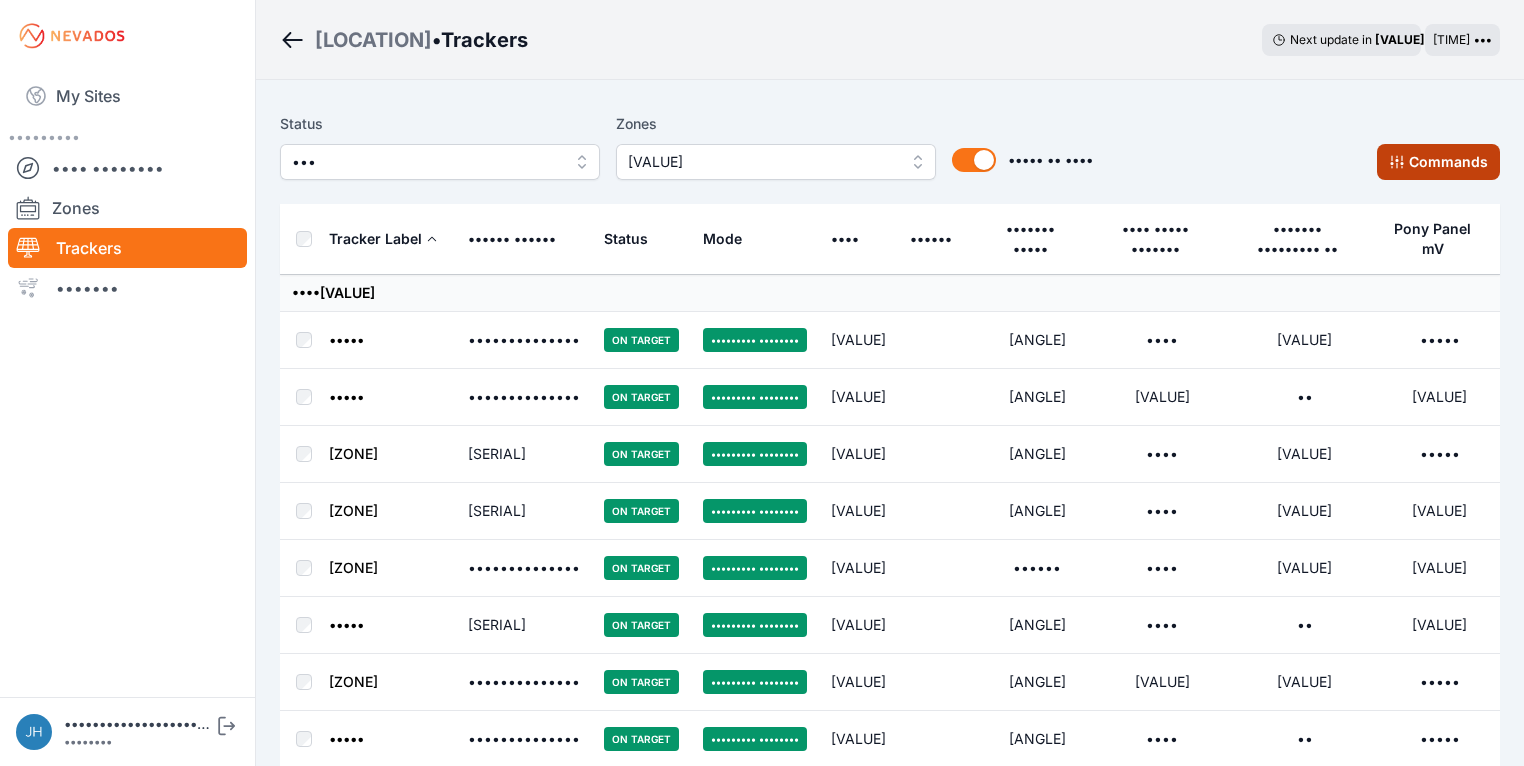 click on "Commands" at bounding box center (1438, 162) 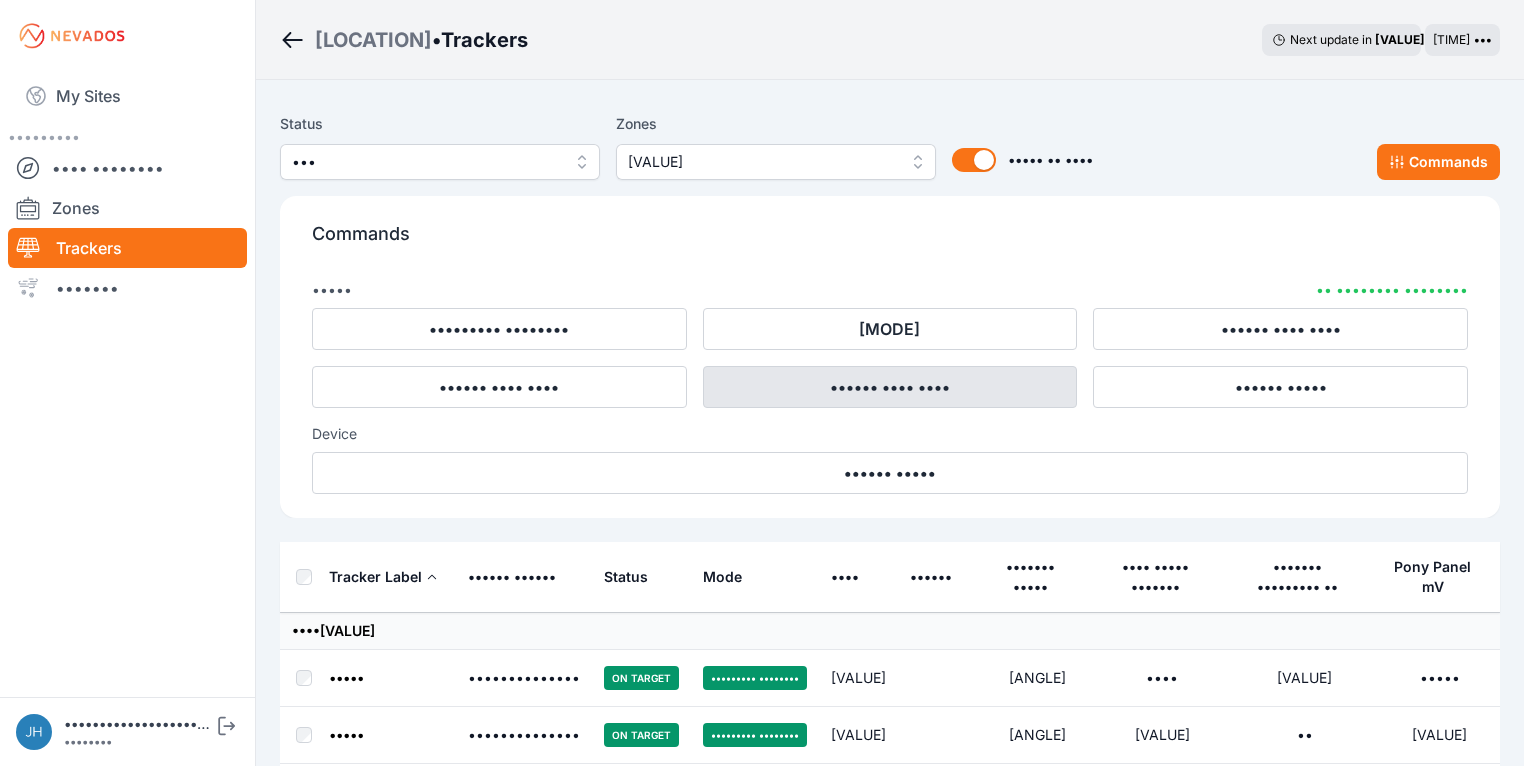 click on "•••••• •••• ••••" at bounding box center (890, 387) 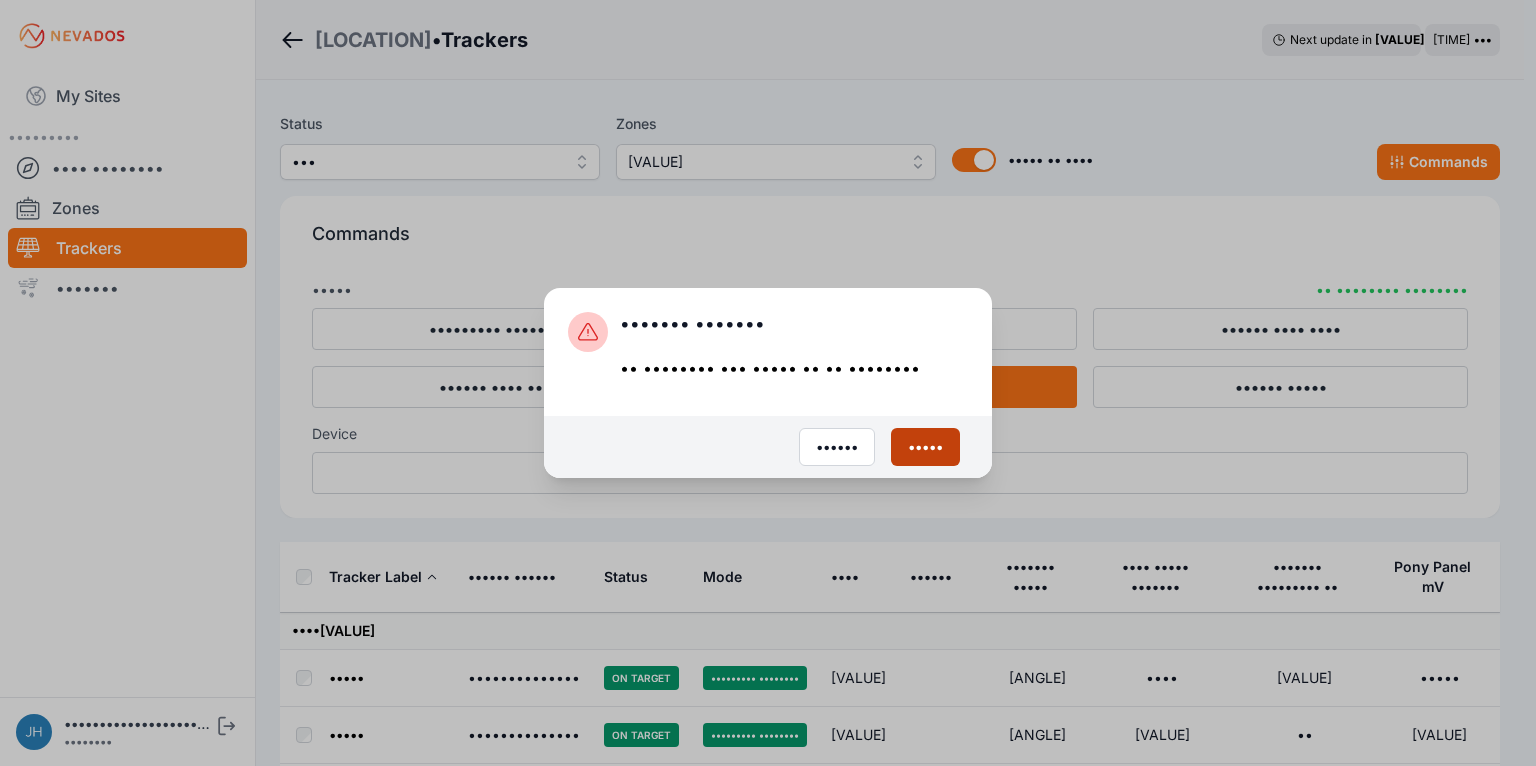 click on "•••••" at bounding box center (925, 447) 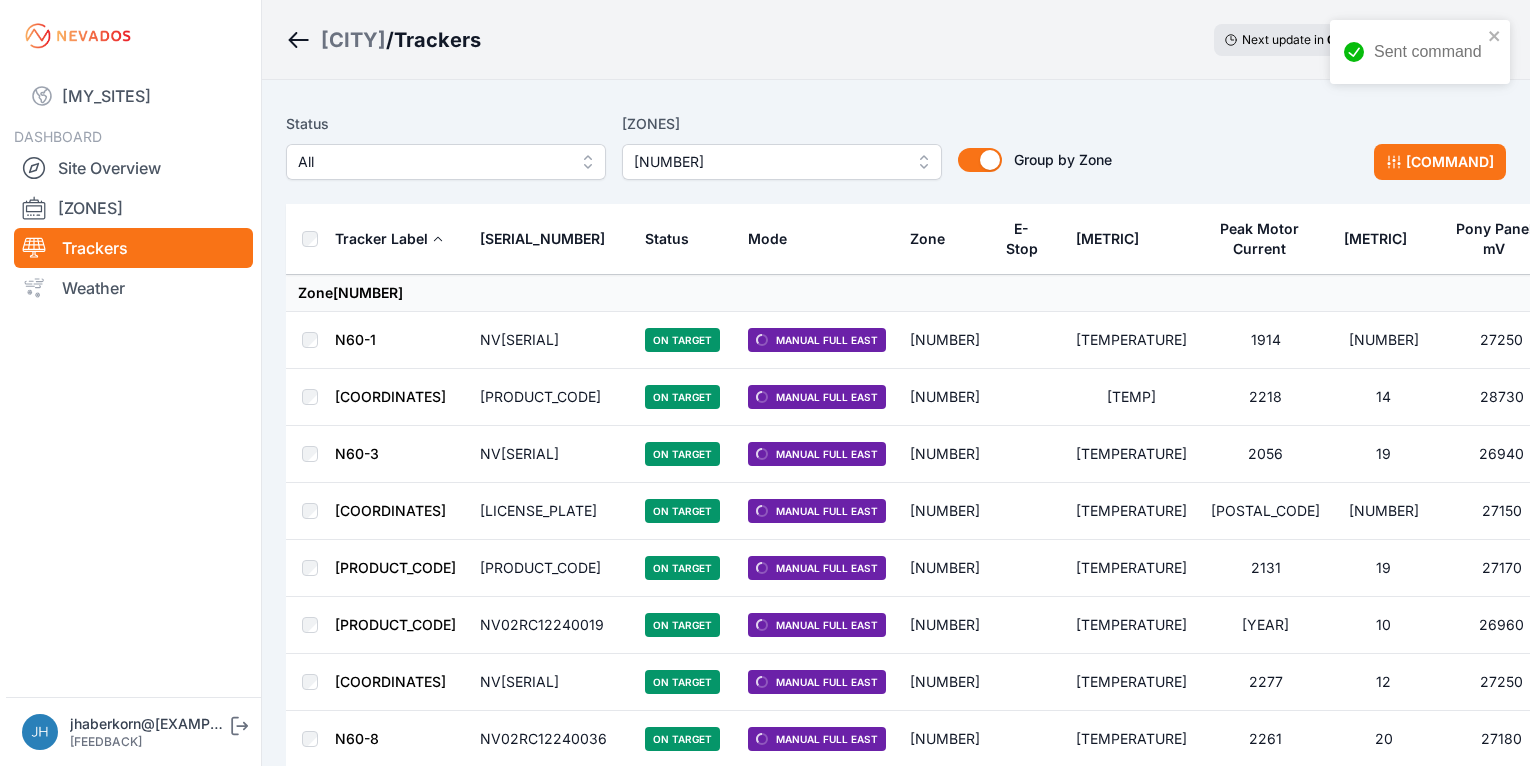 scroll, scrollTop: 0, scrollLeft: 0, axis: both 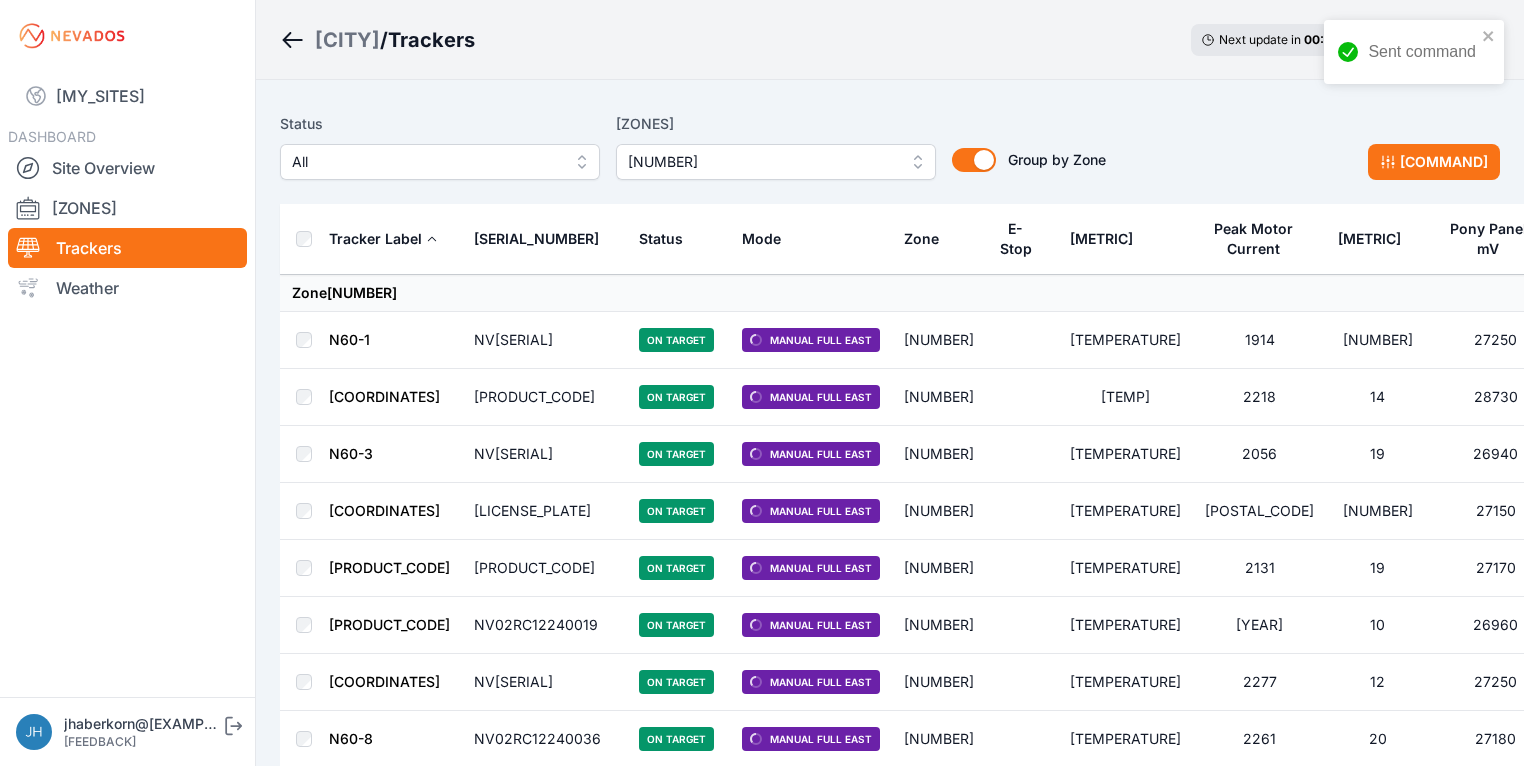 click on "[NUMBER]" at bounding box center [776, 162] 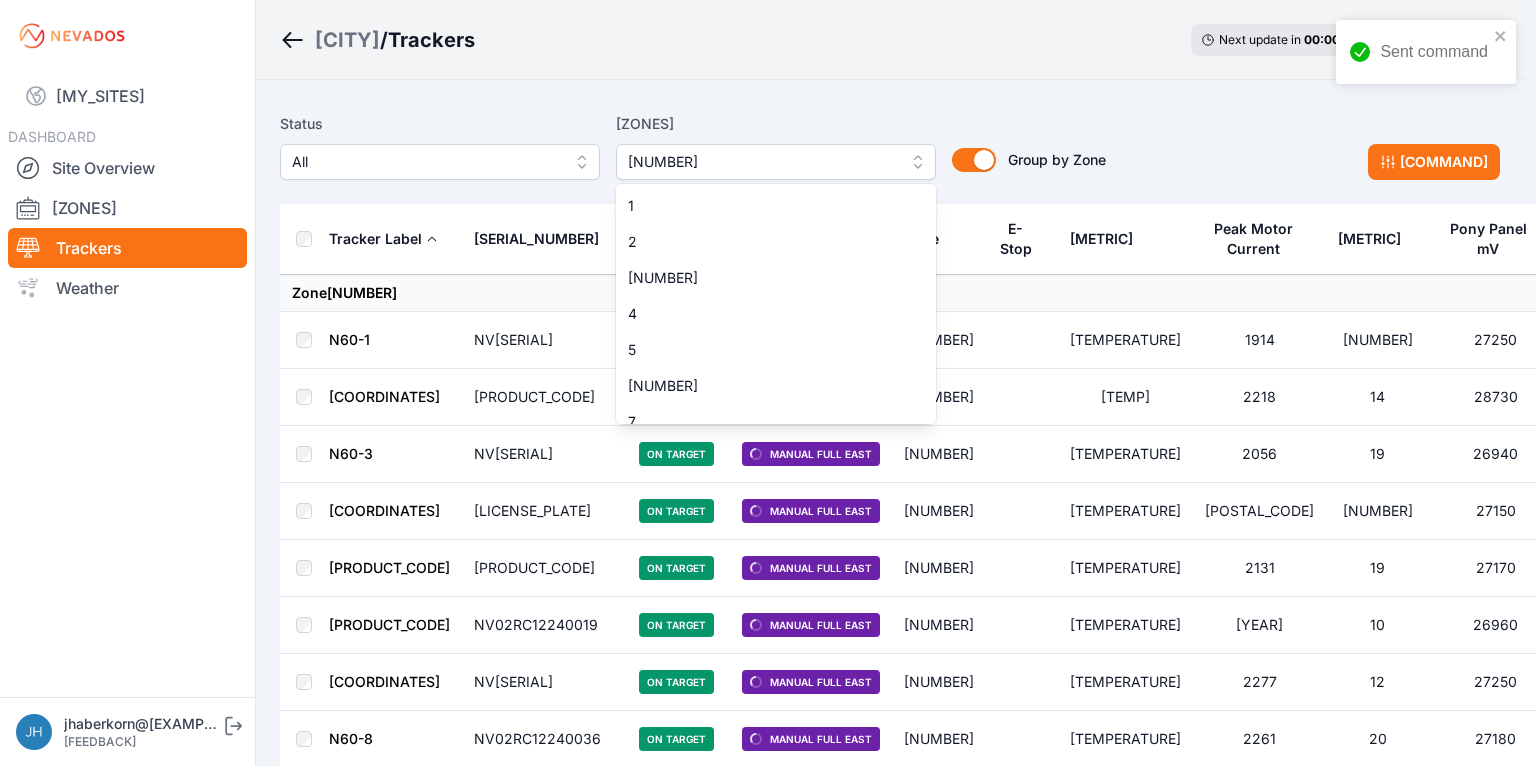 scroll, scrollTop: 628, scrollLeft: 0, axis: vertical 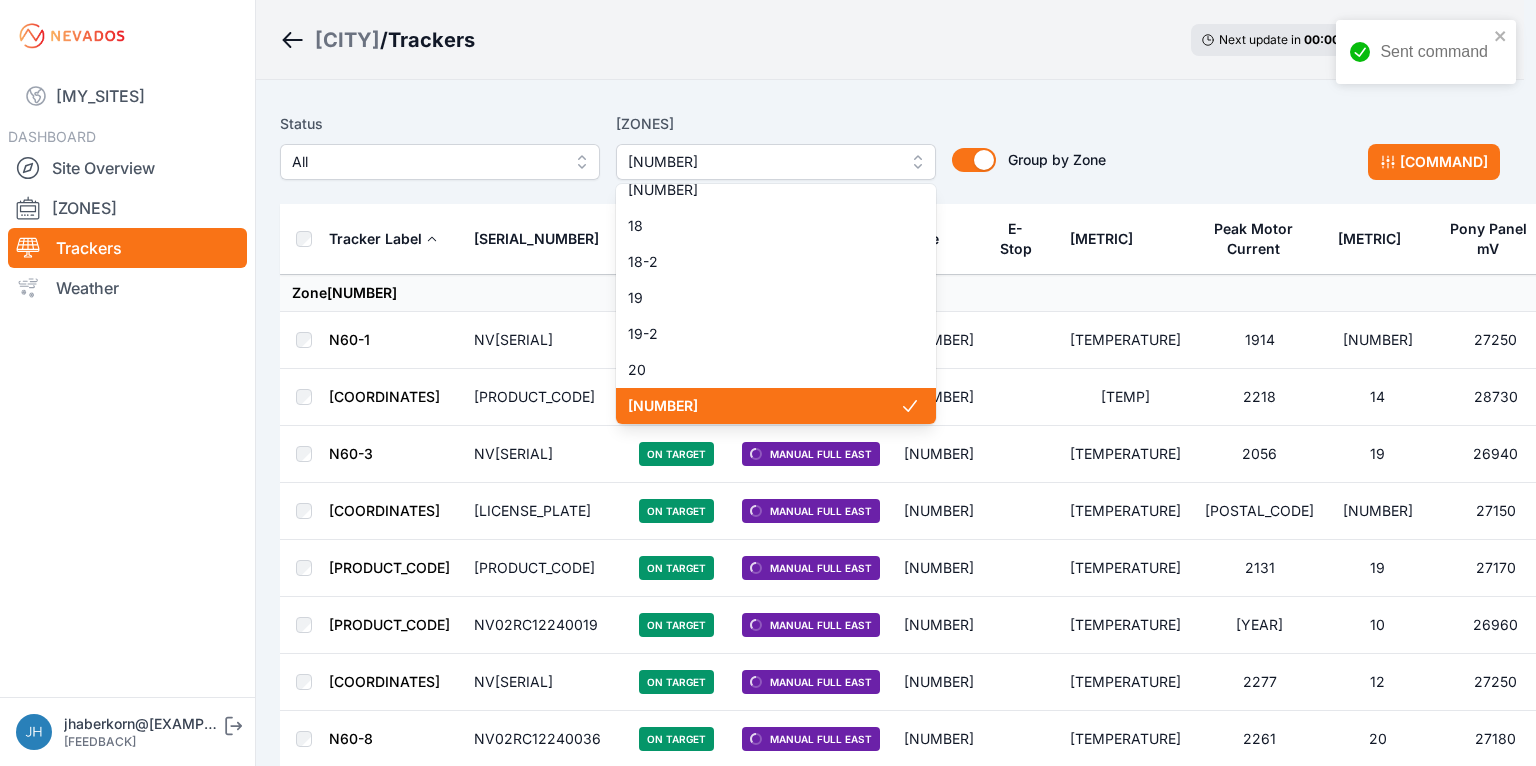 click on "[VALUE]" at bounding box center (764, 406) 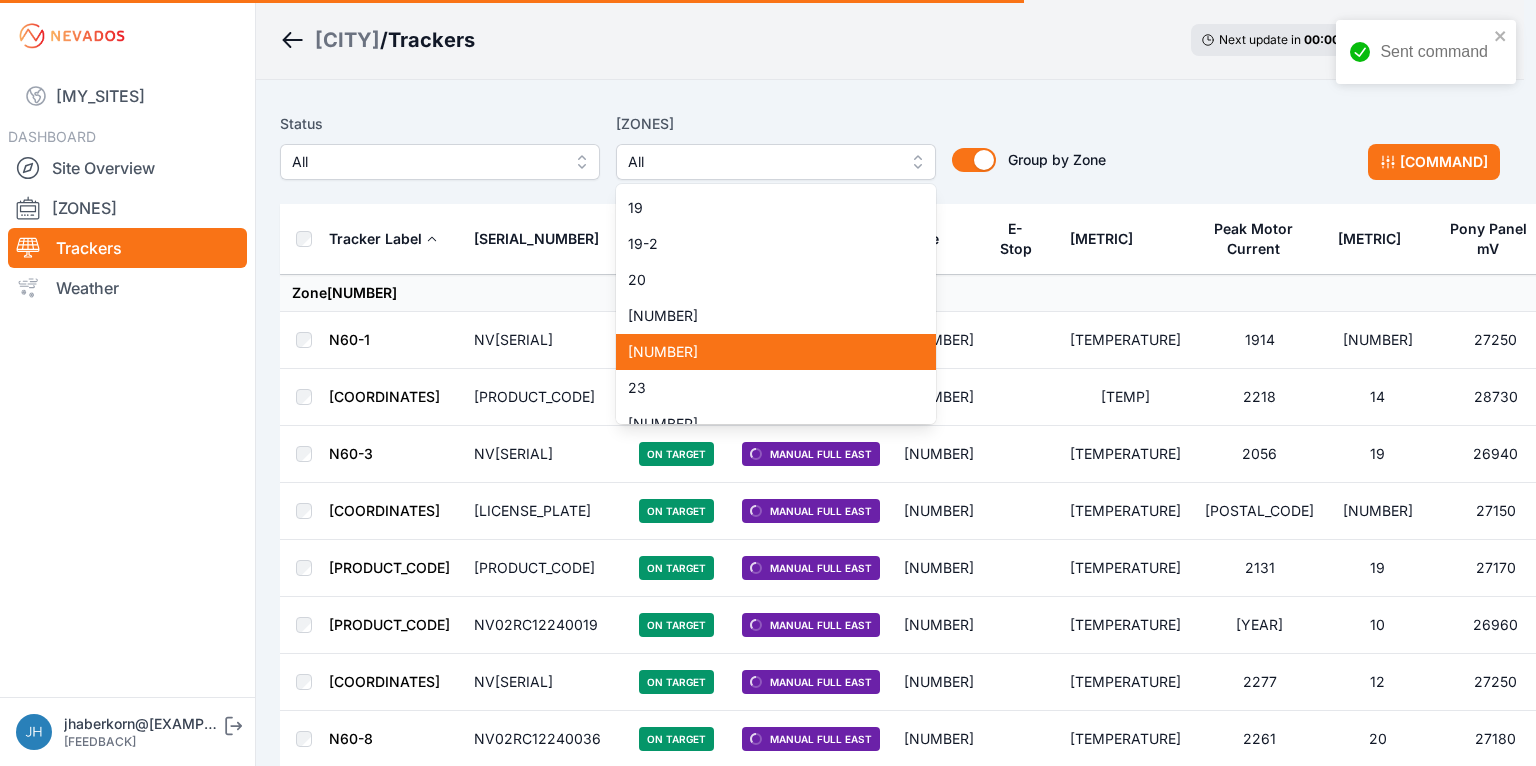 scroll, scrollTop: 788, scrollLeft: 0, axis: vertical 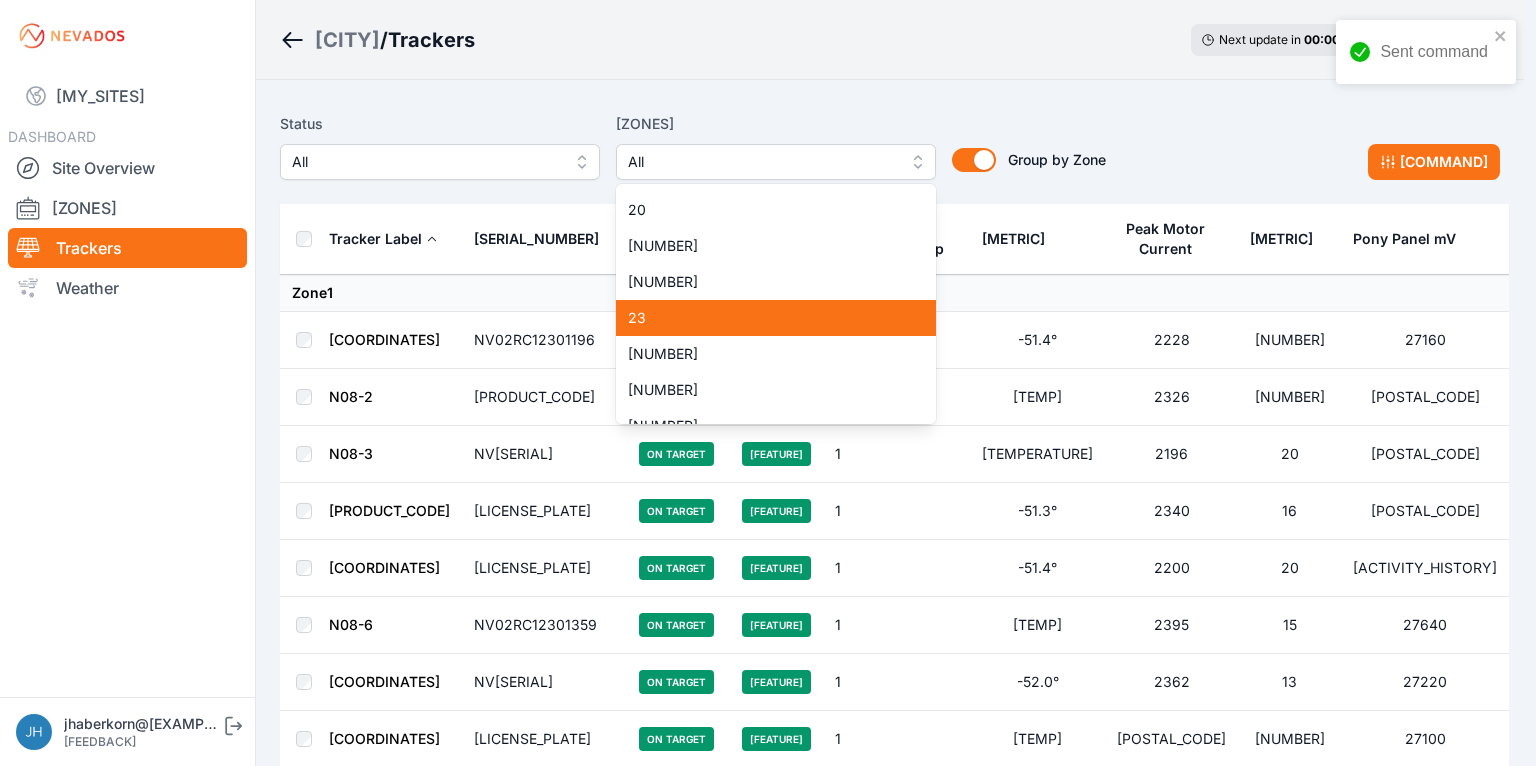 click on "[VALUE]" at bounding box center (764, 318) 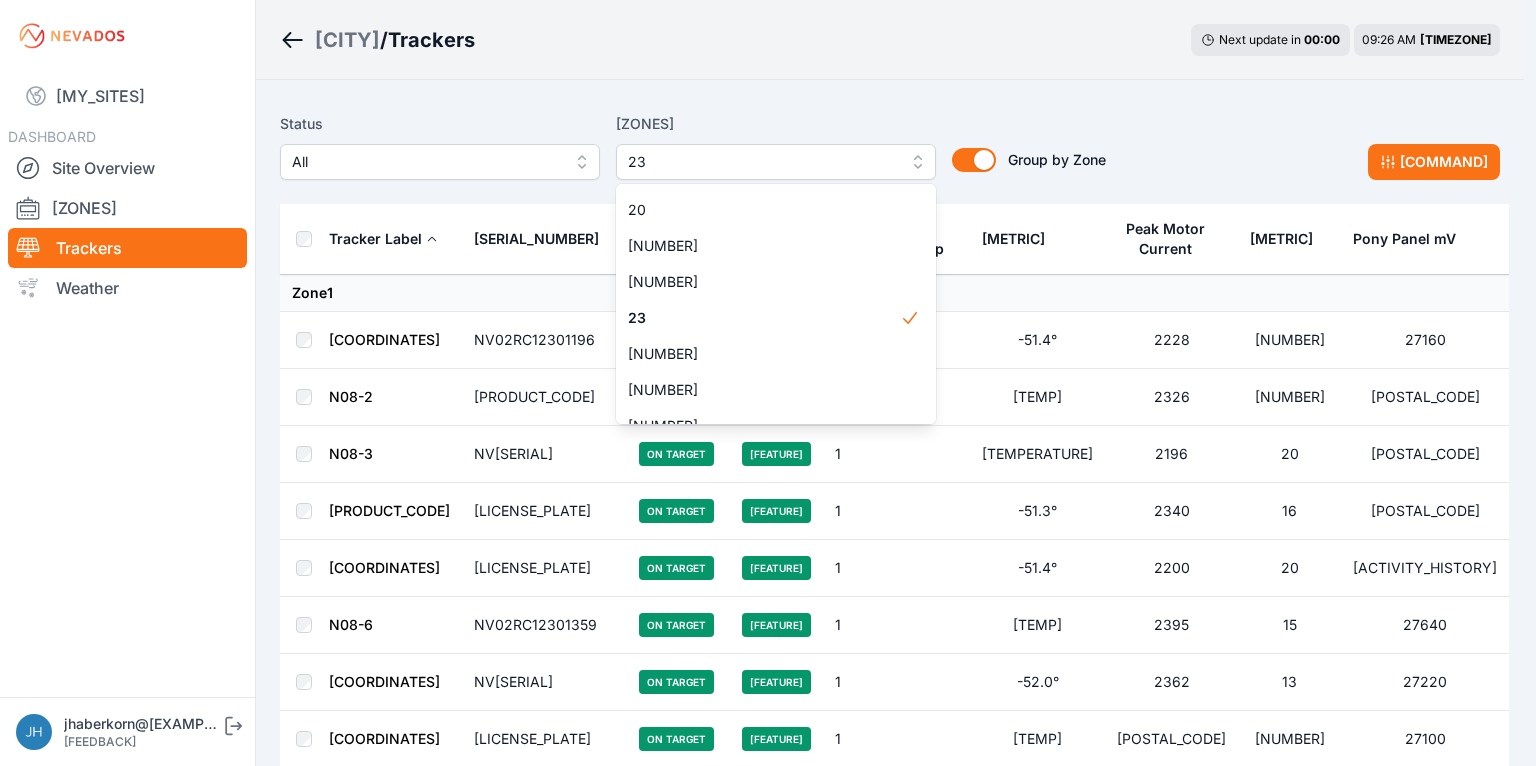 click on "Bartonsville  /  Trackers Next update in   00 : 00 09:26 AM EDT Status All Zones 23 1 2 3 4 5 6 7 8 9 10 11 11-2 12 13 14 15 16 17 18 18-2 19 19-2 20 21 22 23 24 25 26 27 28 29 30 31 32 32-2 33 33-2 34 34-2 35 35-2 36 37 37-2 38 38-2 39 40 41 Group by Zone Group by Zone Commands Tracker Label Serial Number Status Mode Zone E-Stop Current Angle Peak Motor Current Battery Imbalance mV Pony Panel mV Zone  1 N08-1 NV02RC12301196 On Target Automatic Tracking 1 -51.4° 2228 26 27160 N08-2 NV02RC12301358 On Target Automatic Tracking 1 -51.2° 2326 21 27200 N08-3 NV02RC12301200 On Target Automatic Tracking 1 -51.1° 2196 20 27200 N08-4 NV02RC12301223 On Target Automatic Tracking 1 -51.3° 2340 16 27140 N08-5 NV02RC12301388 On Target Automatic Tracking 1 -51.4° 2200 20 28750 N08-6 NV02RC12301359 On Target Automatic Tracking 1 -51.2° 2395 15 27640 N08-7 NV02RC12301356 On Target Automatic Tracking 1 -52.0° 2362 13 27220 N08-8 NV02RC12301384 On Target Automatic Tracking 1 -51.2° 2332 26 27100 N08-9 NV02RC12301357 1" at bounding box center (762, 0) 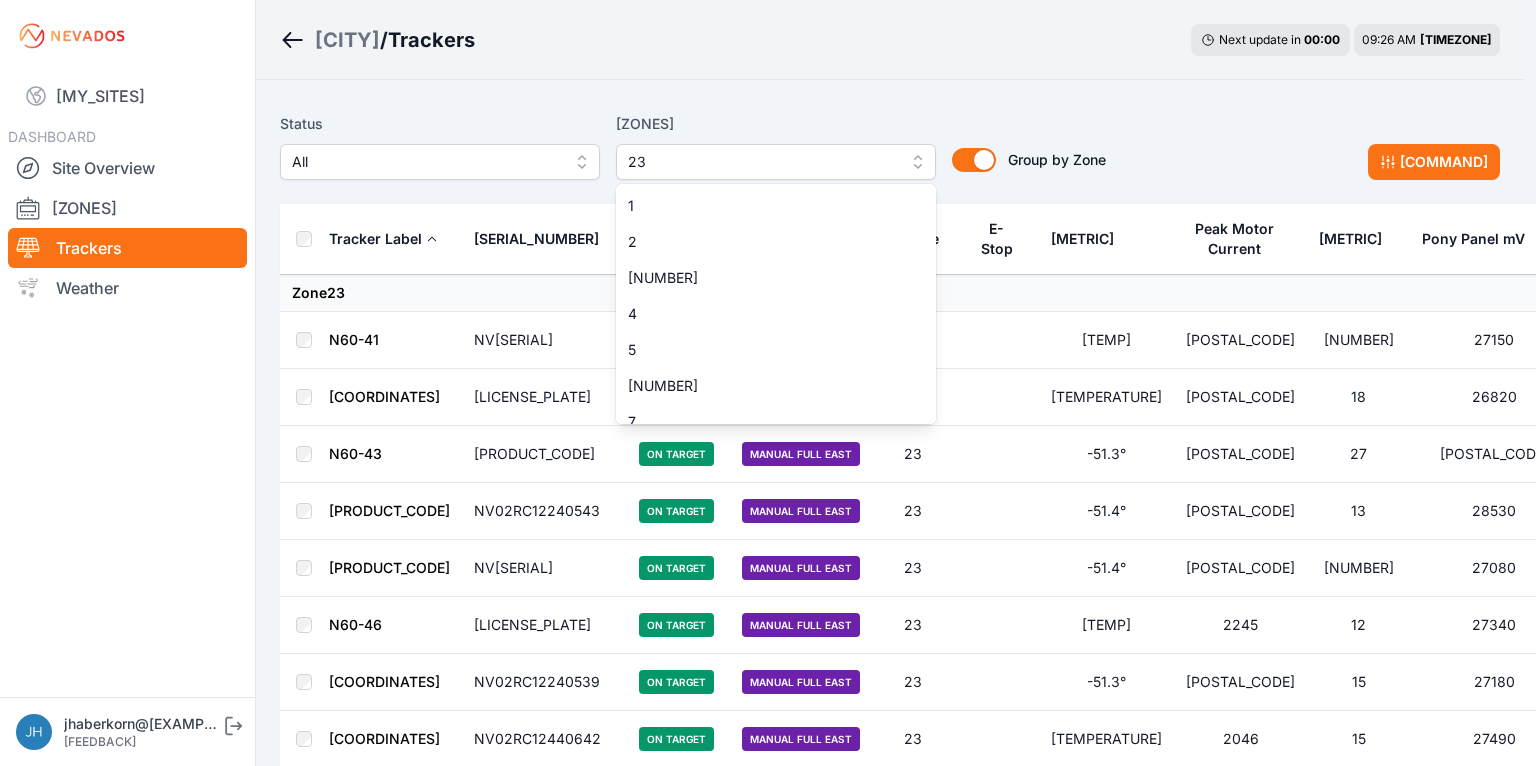 scroll, scrollTop: 700, scrollLeft: 0, axis: vertical 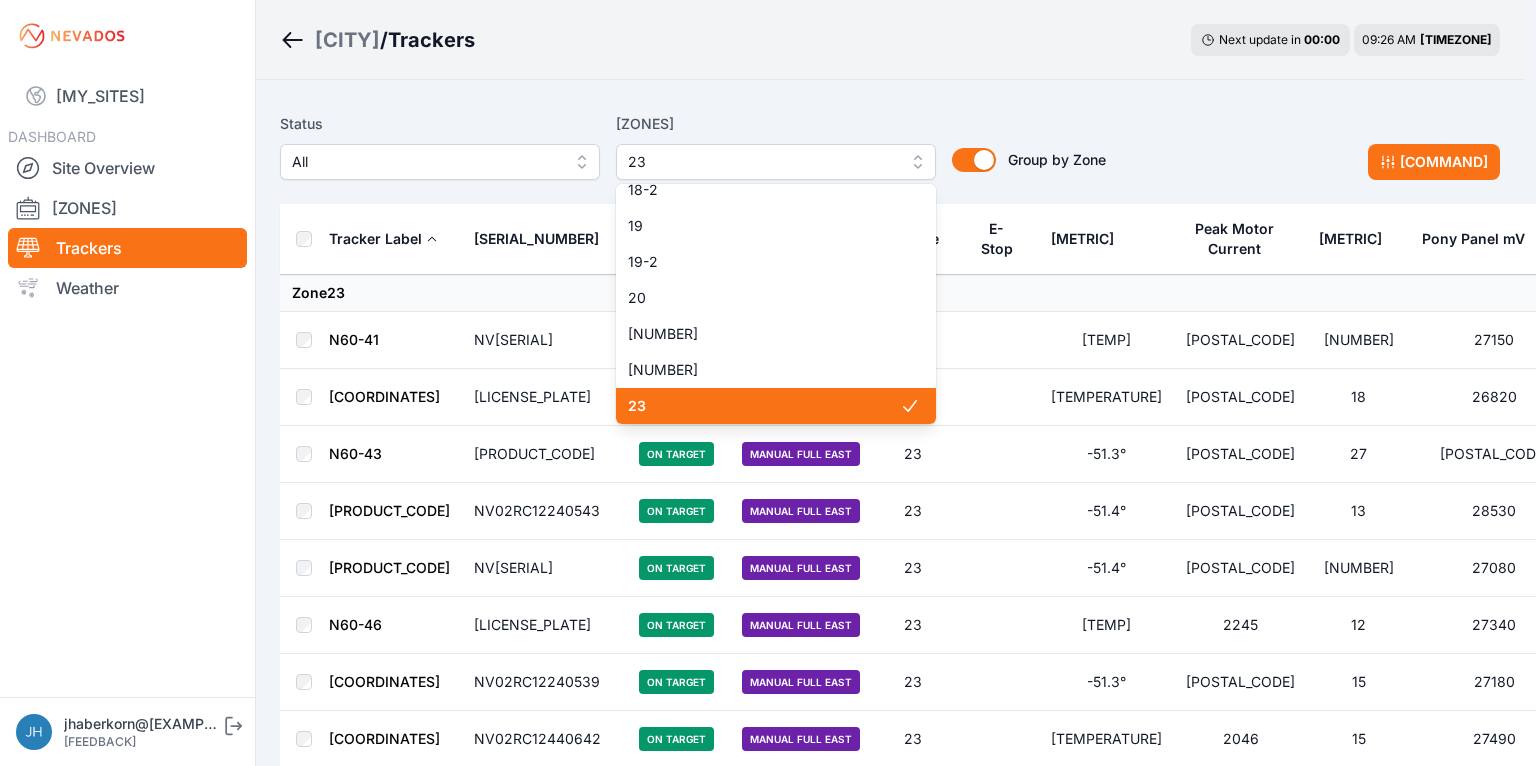 click on "[VALUE]" at bounding box center [776, 162] 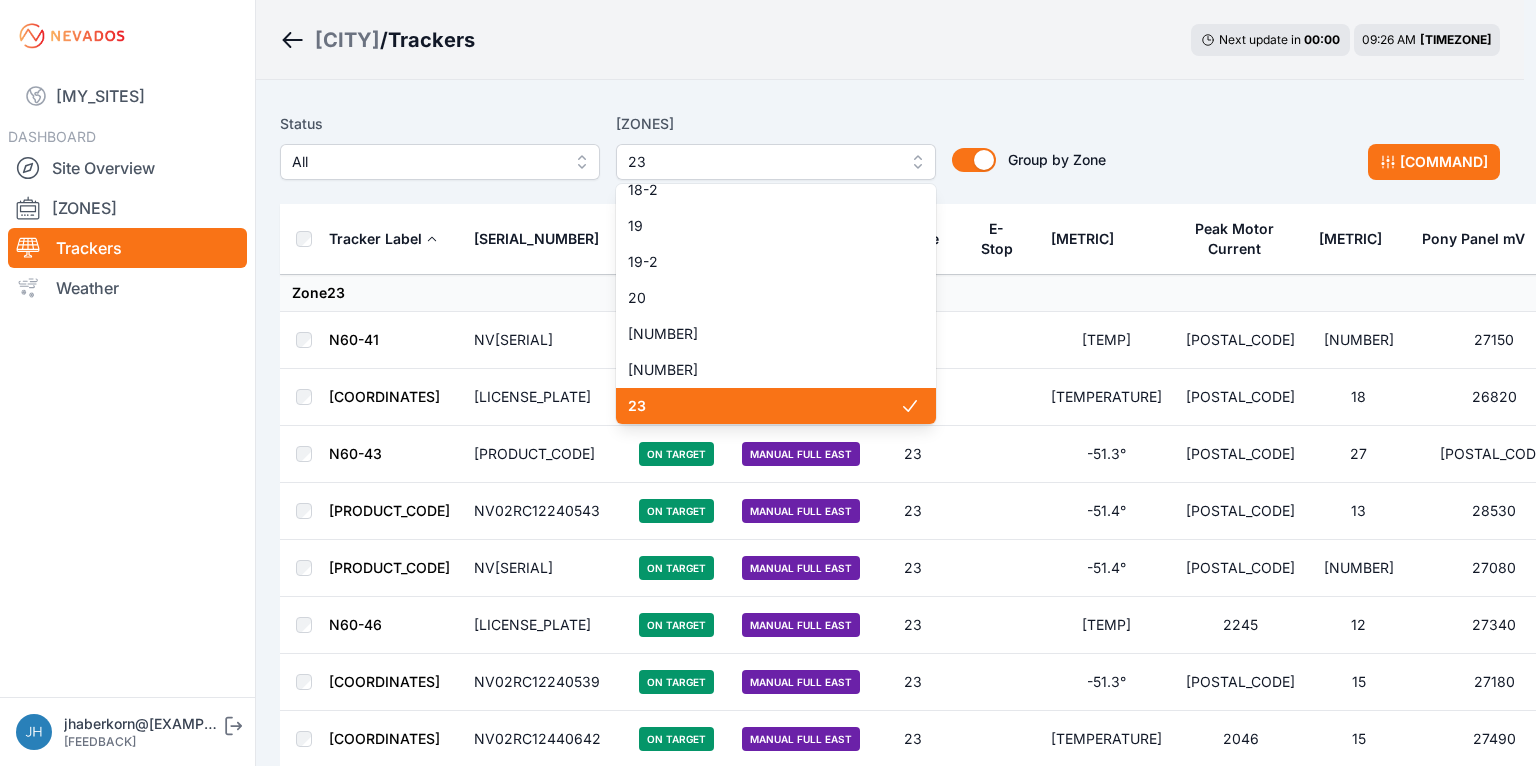drag, startPoint x: 813, startPoint y: 406, endPoint x: 809, endPoint y: 332, distance: 74.10803 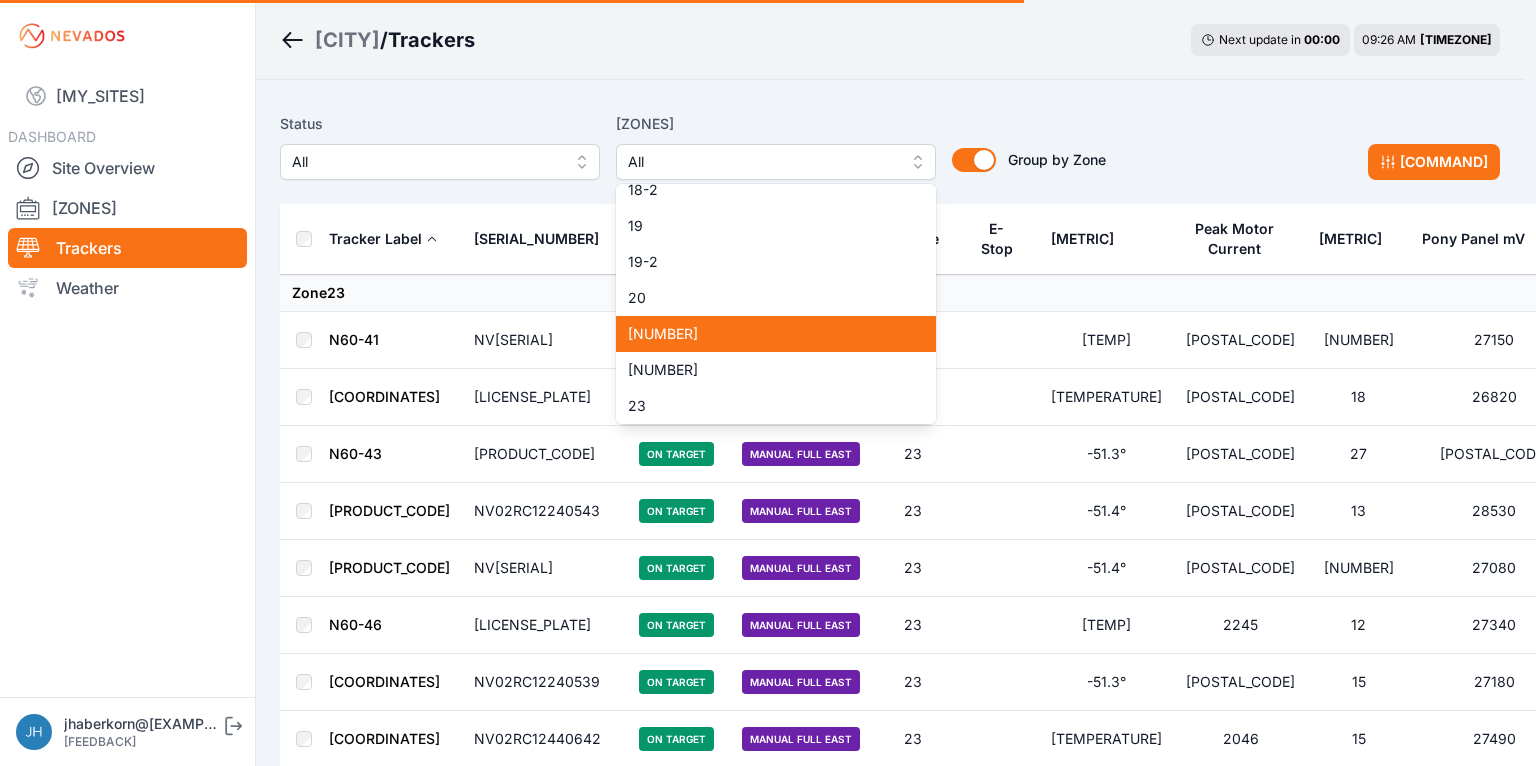 drag, startPoint x: 808, startPoint y: 321, endPoint x: 887, endPoint y: 161, distance: 178.44046 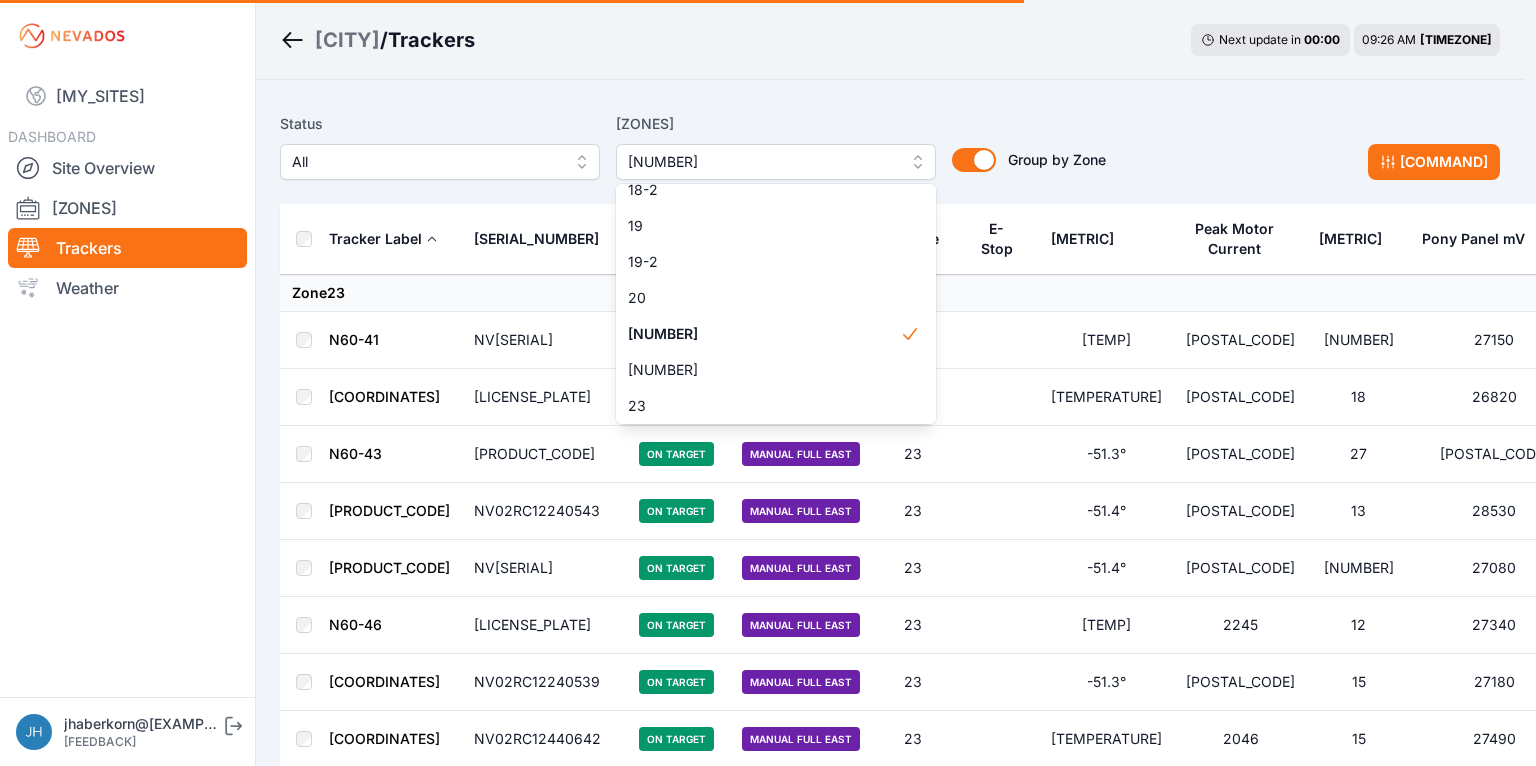 click on "Bartonsville  /  Trackers Next update in   00 : 00 09:26 AM EDT Status All Zones 21 1 2 3 4 5 6 7 8 9 10 11 11-2 12 13 14 15 16 17 18 18-2 19 19-2 20 21 22 23 24 25 26 27 28 29 30 31 32 32-2 33 33-2 34 34-2 35 35-2 36 37 37-2 38 38-2 39 40 41 Group by Zone Group by Zone Commands Tracker Label Serial Number Status Mode Zone E-Stop Current Angle Peak Motor Current Battery Imbalance mV Pony Panel mV Zone  23 N60-41 NV02RC12240537 On Target Manual Full East 23 -51.2° 2214 17 27150 N60-42 NV02RC12240558 On Target Manual Full East 23 -51.1° 2369 18 26820 N60-43 NV02RC12240536 On Target Manual Full East 23 -51.3° 2198 27 27060 N60-44 NV02RC12240543 On Target Manual Full East 23 -51.4° 2283 13 28530 N60-45 NV02RC12240559 On Target Manual Full East 23 -51.4° 2316 11 27080 N60-46 NV02RC12240541 On Target Manual Full East 23 -51.0° 2245 12 27340 N60-47 NV02RC12240539 On Target Manual Full East 23 -51.3° 2168 15 27180 N60-48 NV02RC12440642 On Target Manual Full East 23 -51.9° 2046 15 27490 N60-49 NV02RC12240546" at bounding box center (762, 0) 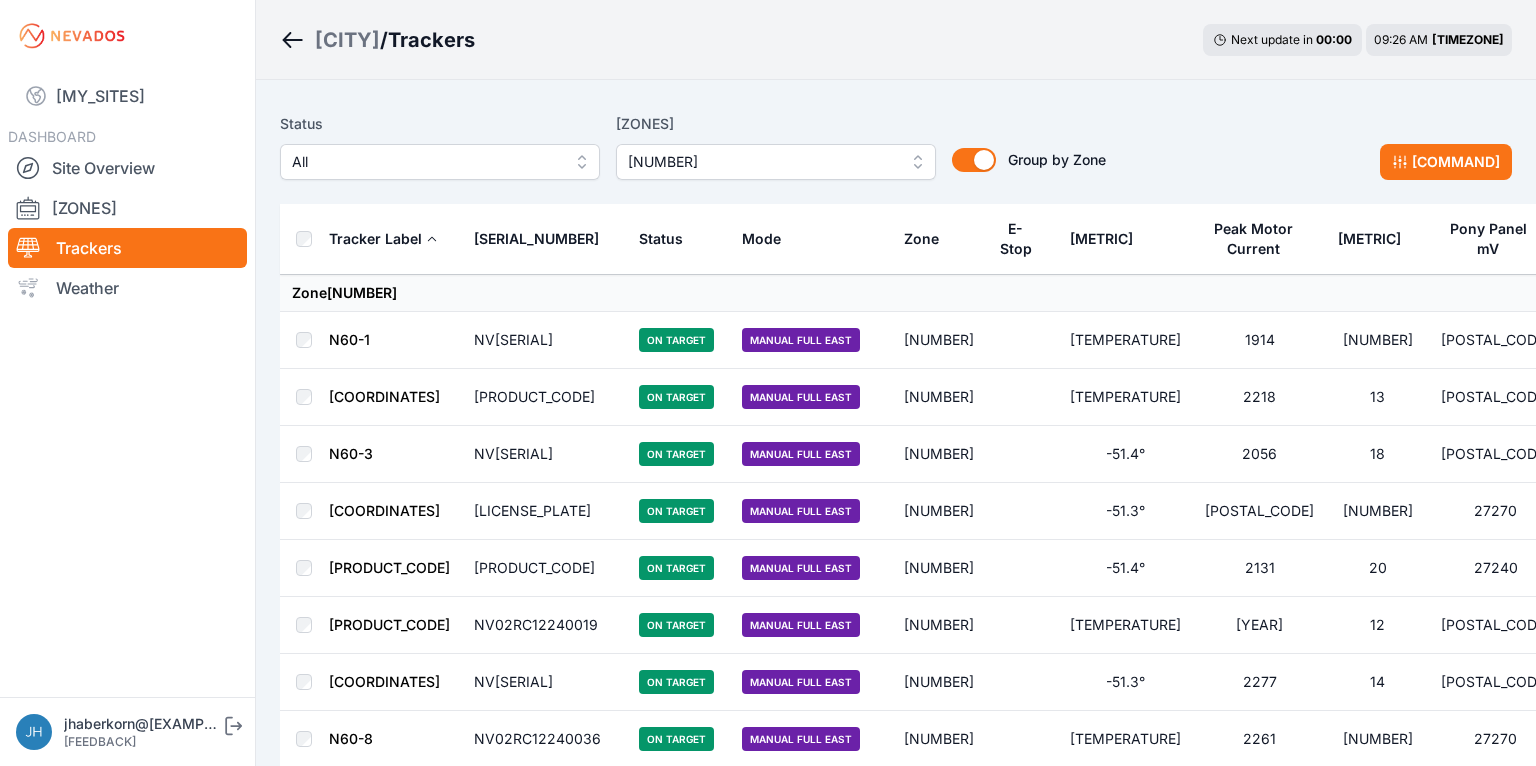 click on "[VALUE]" at bounding box center (776, 162) 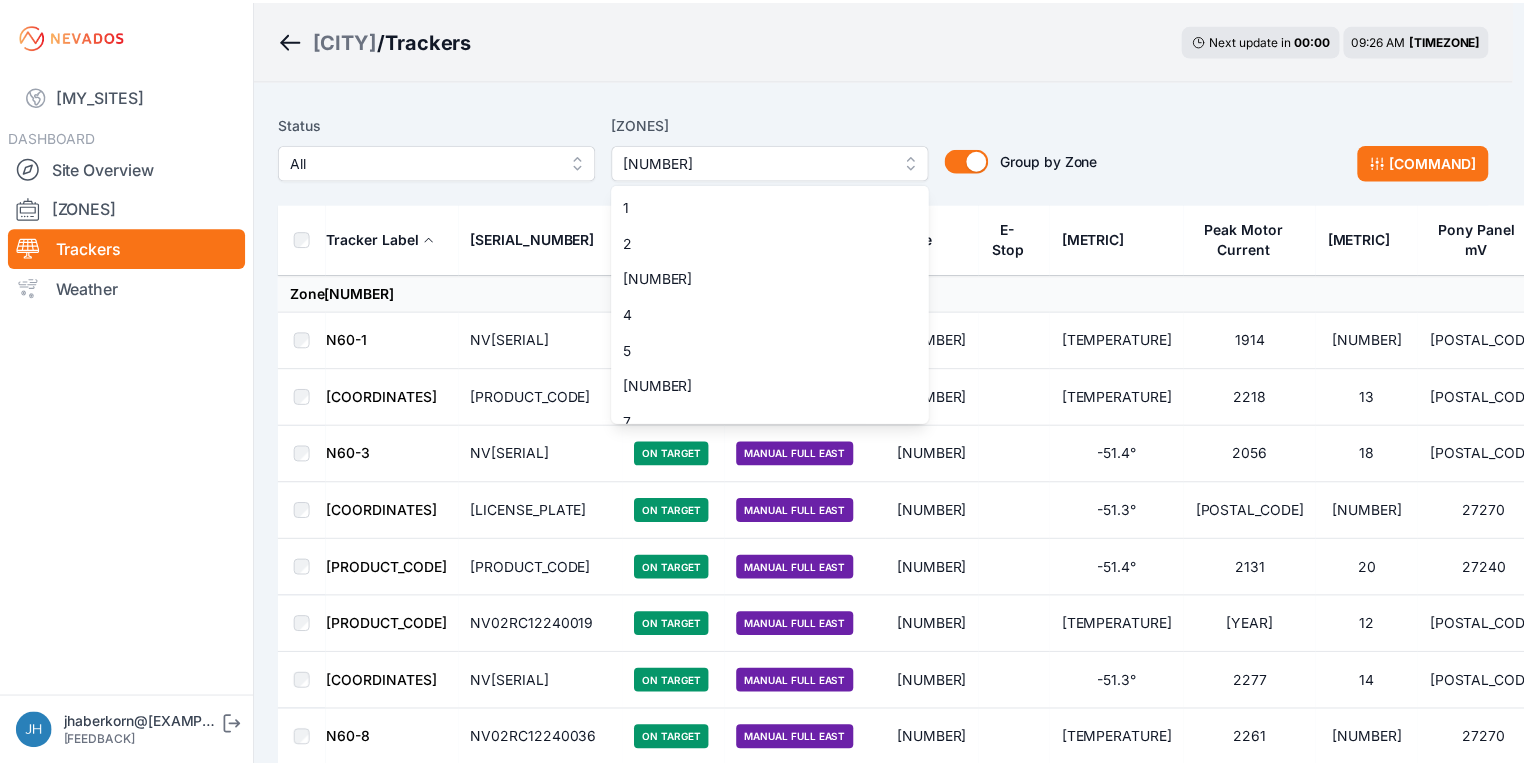 scroll, scrollTop: 628, scrollLeft: 0, axis: vertical 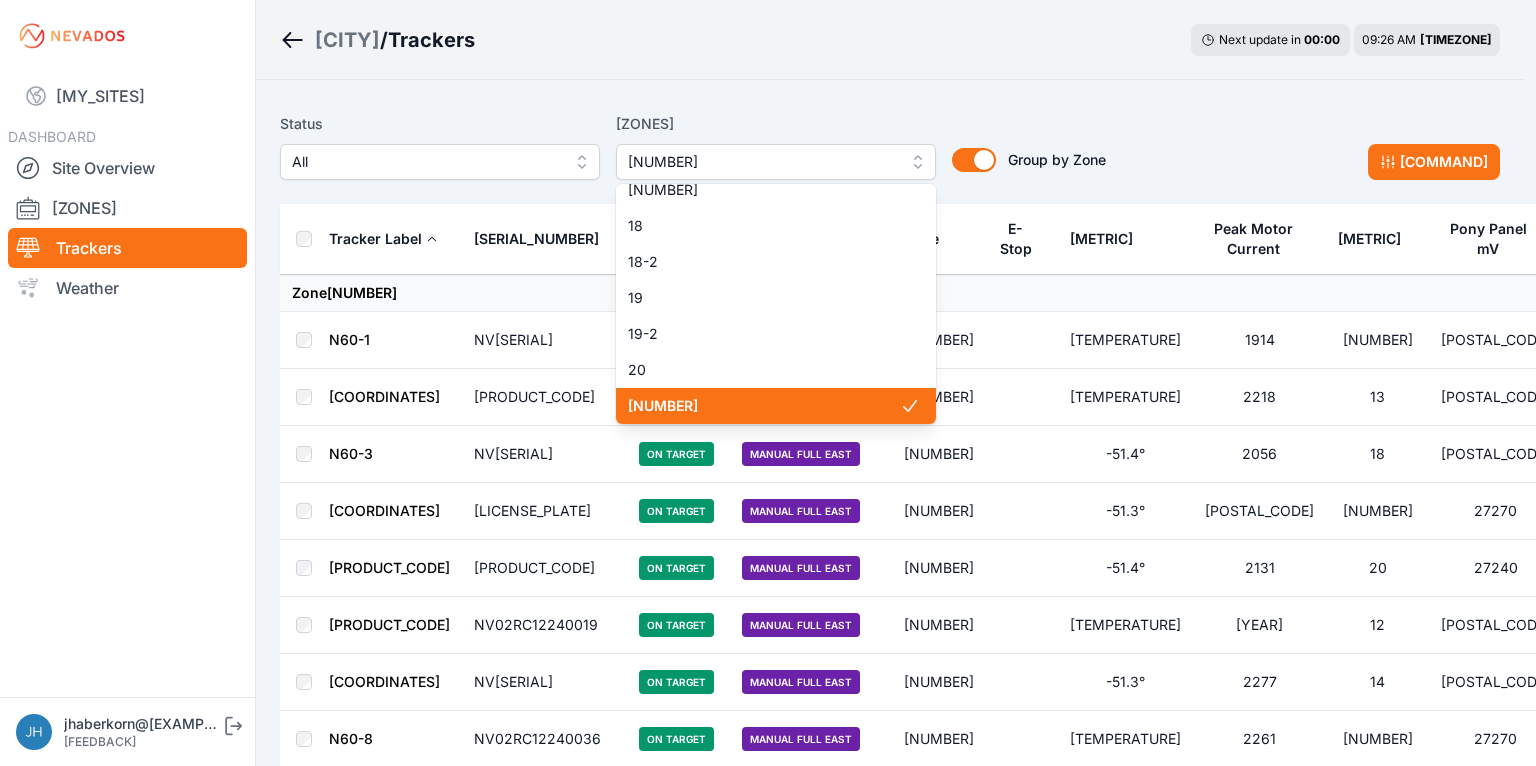 click on "[VALUE]" at bounding box center (764, 406) 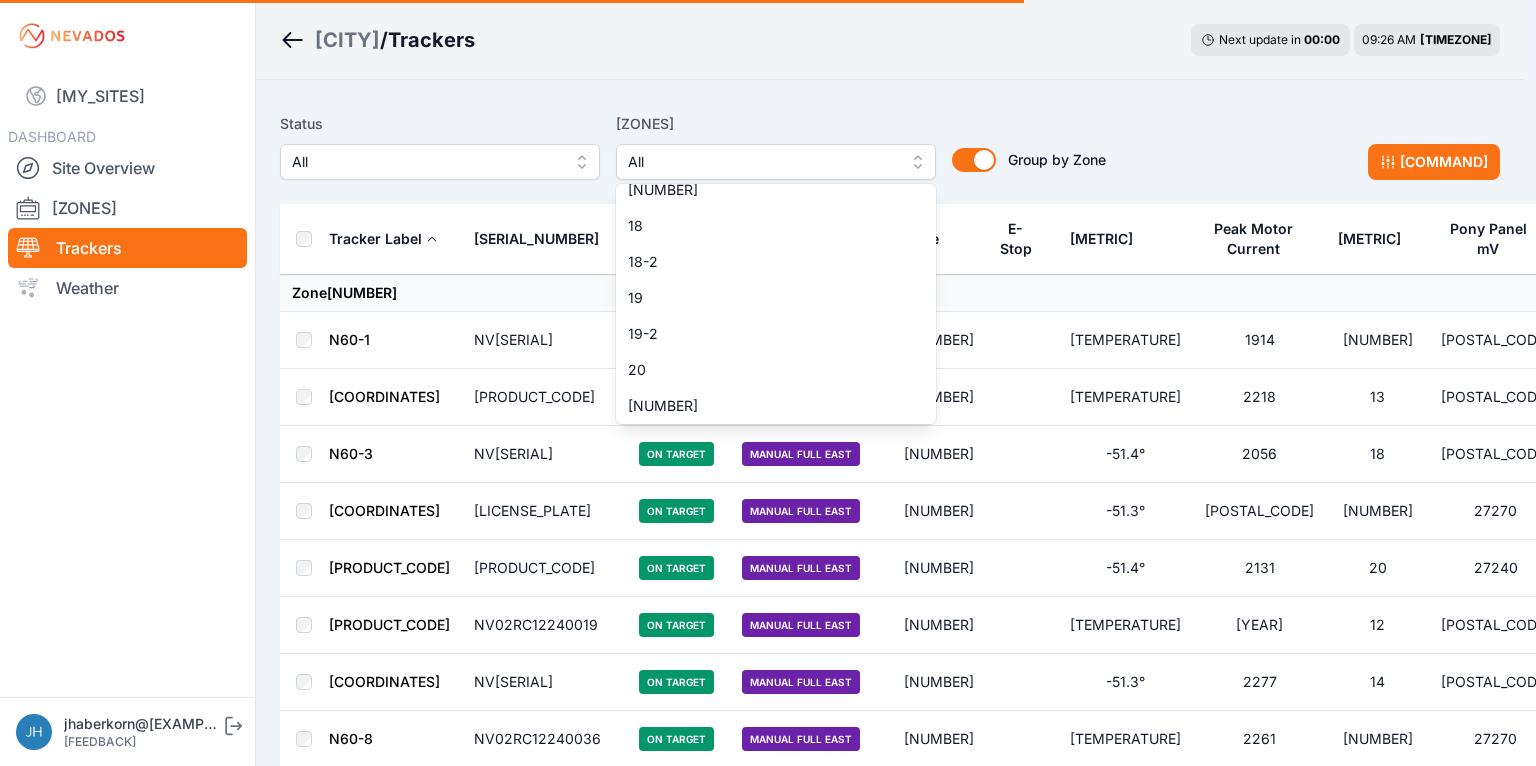 click on "Status All Zones All 1 2 3 4 5 6 7 8 9 10 11 11-2 12 13 14 15 16 17 18 18-2 19 19-2 20 21 22 23 24 25 26 27 28 29 30 31 32 32-2 33 33-2 34 34-2 35 35-2 36 37 37-2 38 38-2 39 40 41 Group by Zone Group by Zone Commands" at bounding box center (890, 154) 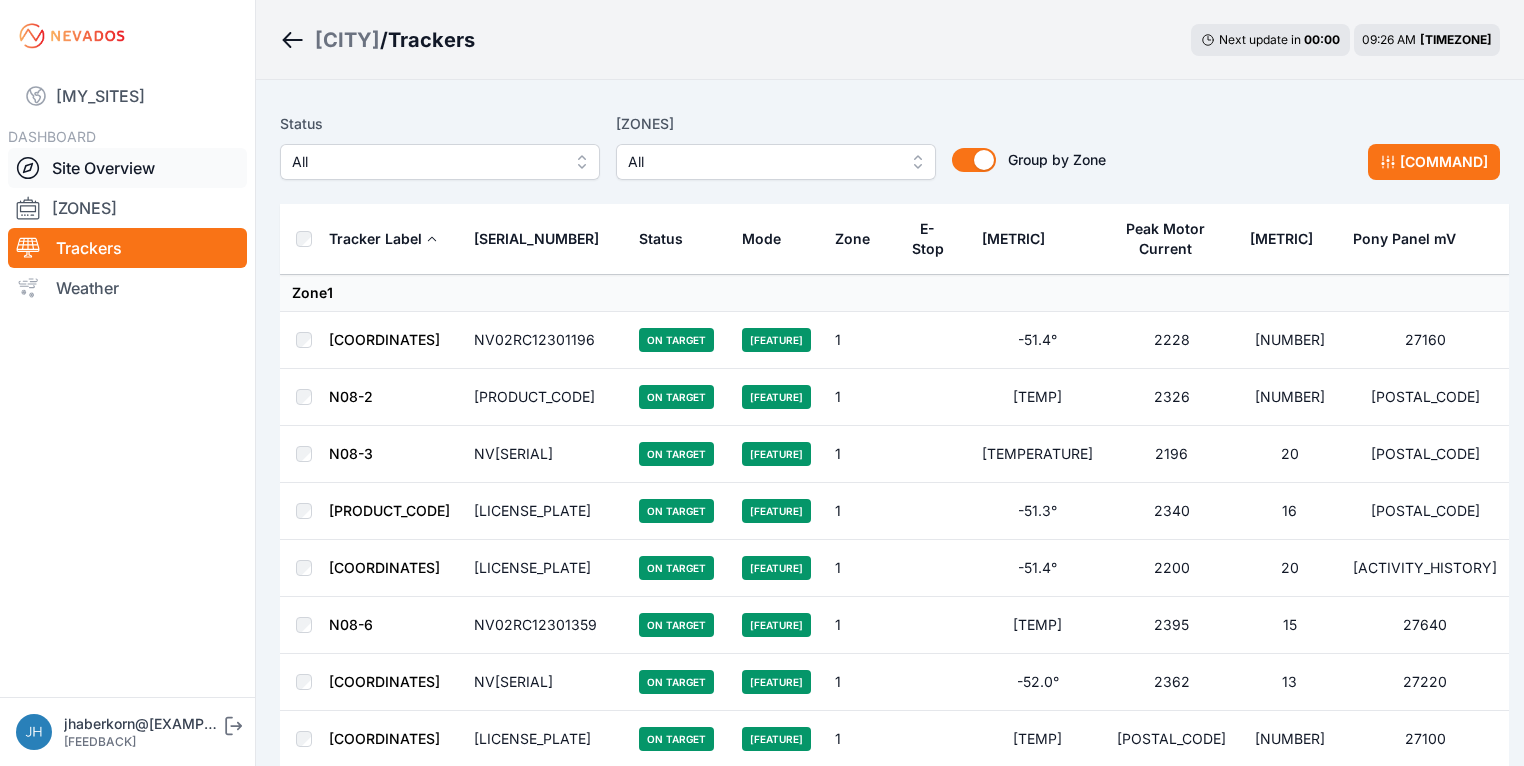 click on "•••• ••••••••" at bounding box center (127, 168) 